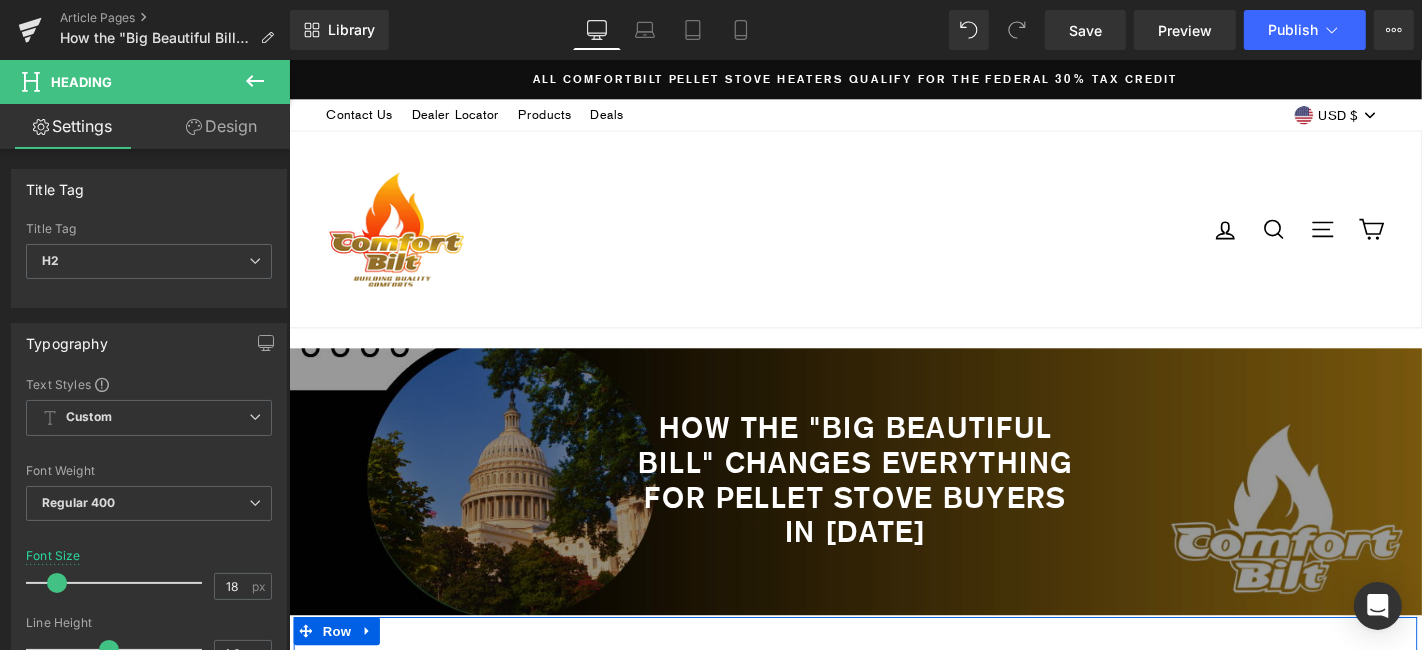 scroll, scrollTop: 3679, scrollLeft: 0, axis: vertical 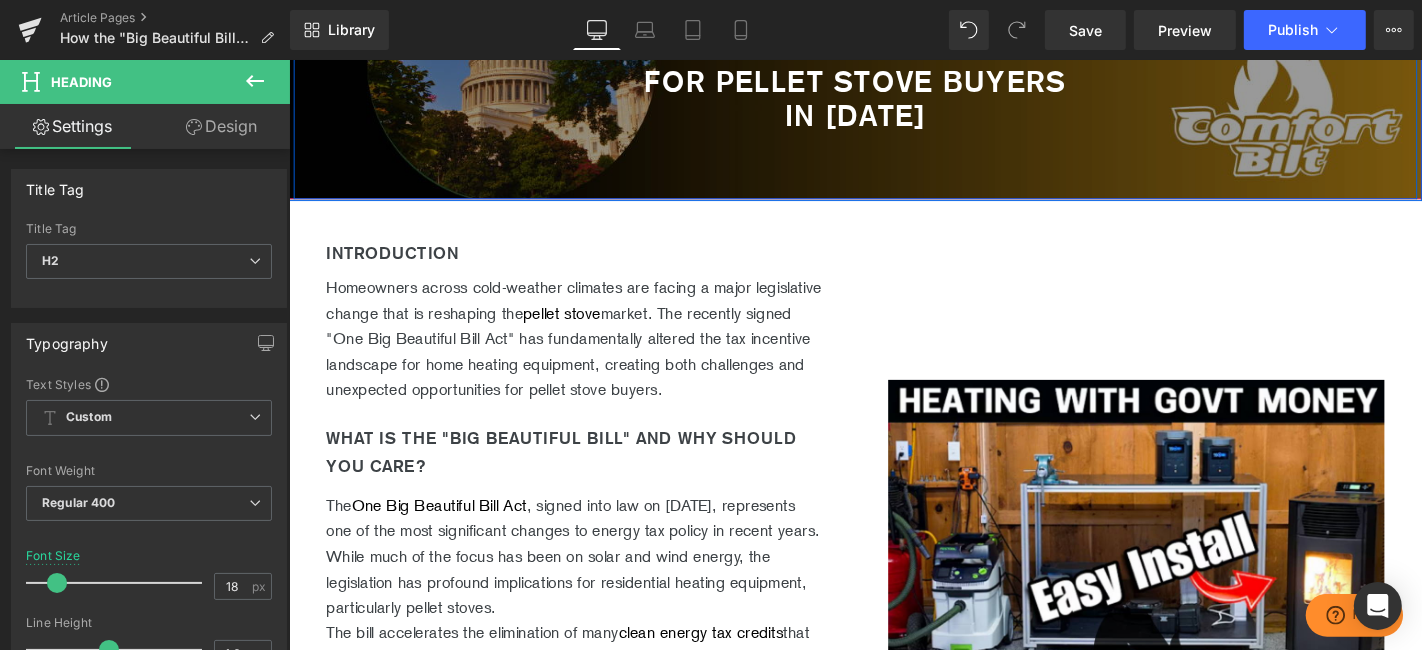 click on "How the "Big Beautiful Bill" Changes Everything for Pellet Stove Buyers in [DATE]" at bounding box center [893, 64] 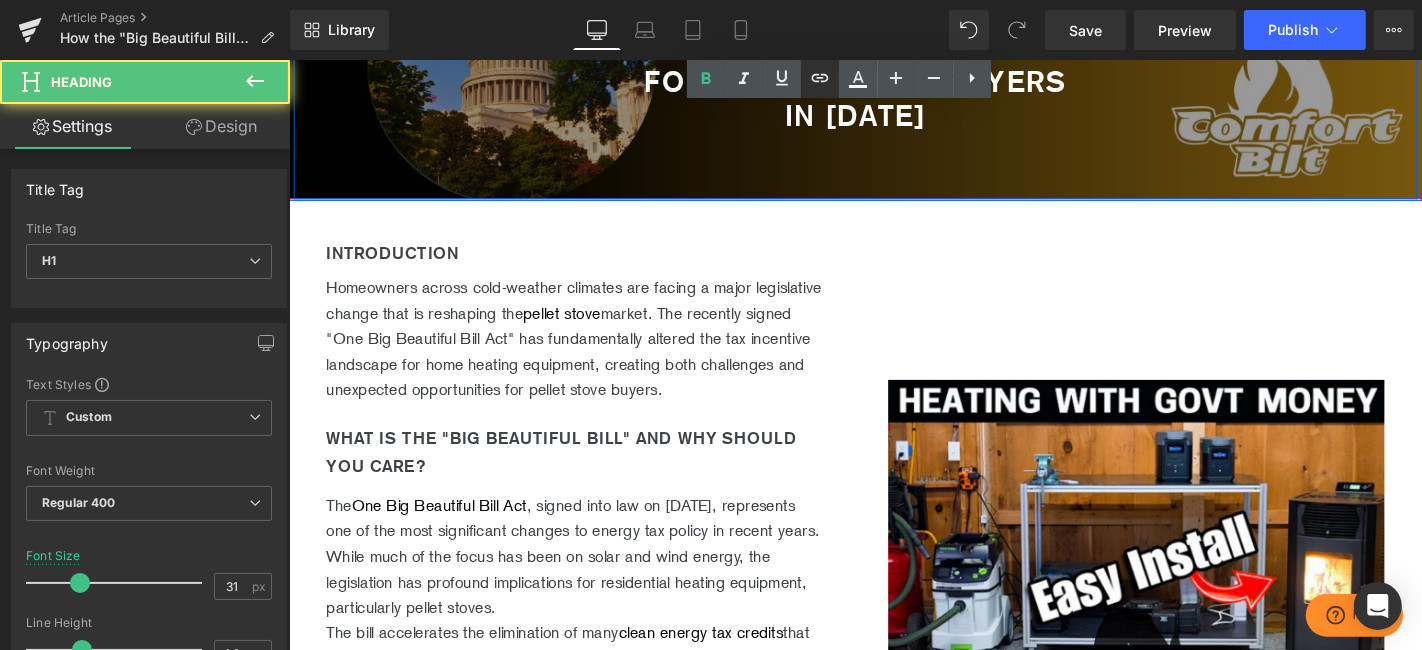 type 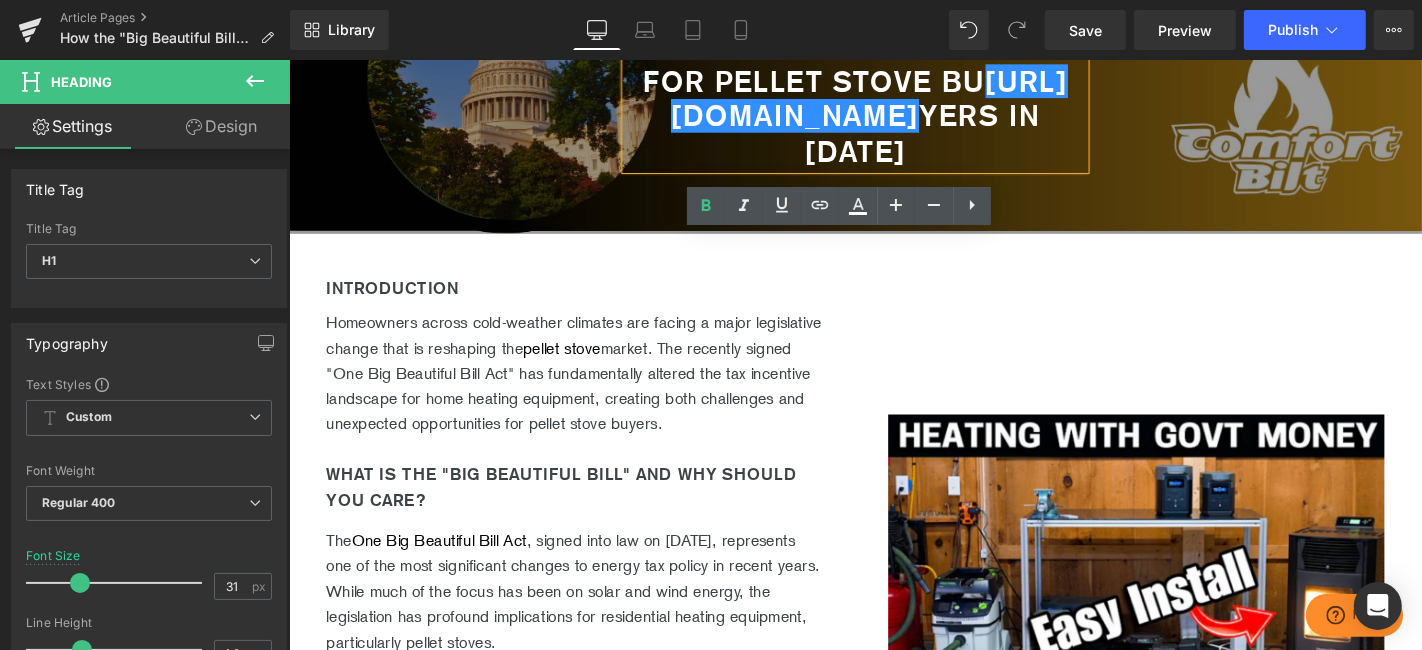 scroll, scrollTop: 148, scrollLeft: 0, axis: vertical 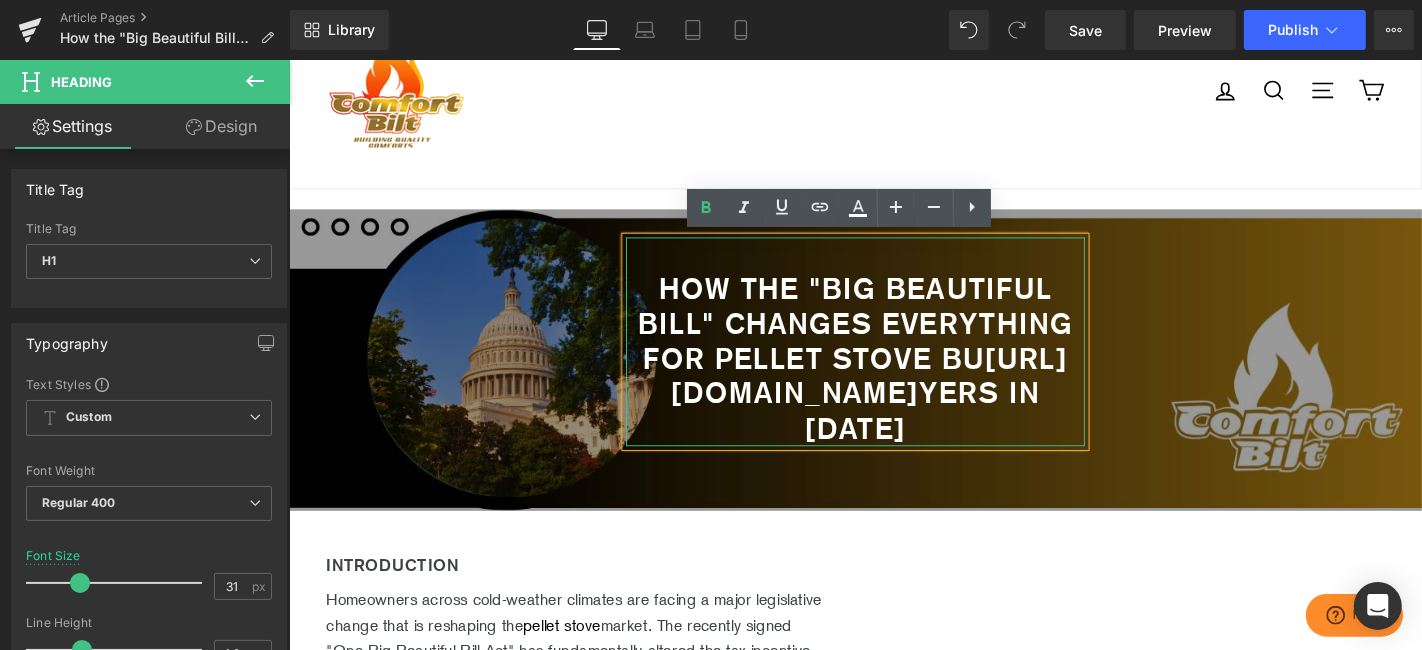 click on "How the "Big Beautiful Bill" Changes Everything for Pellet Stove Bu [URL][DOMAIN_NAME] yers in [DATE]" at bounding box center [893, 378] 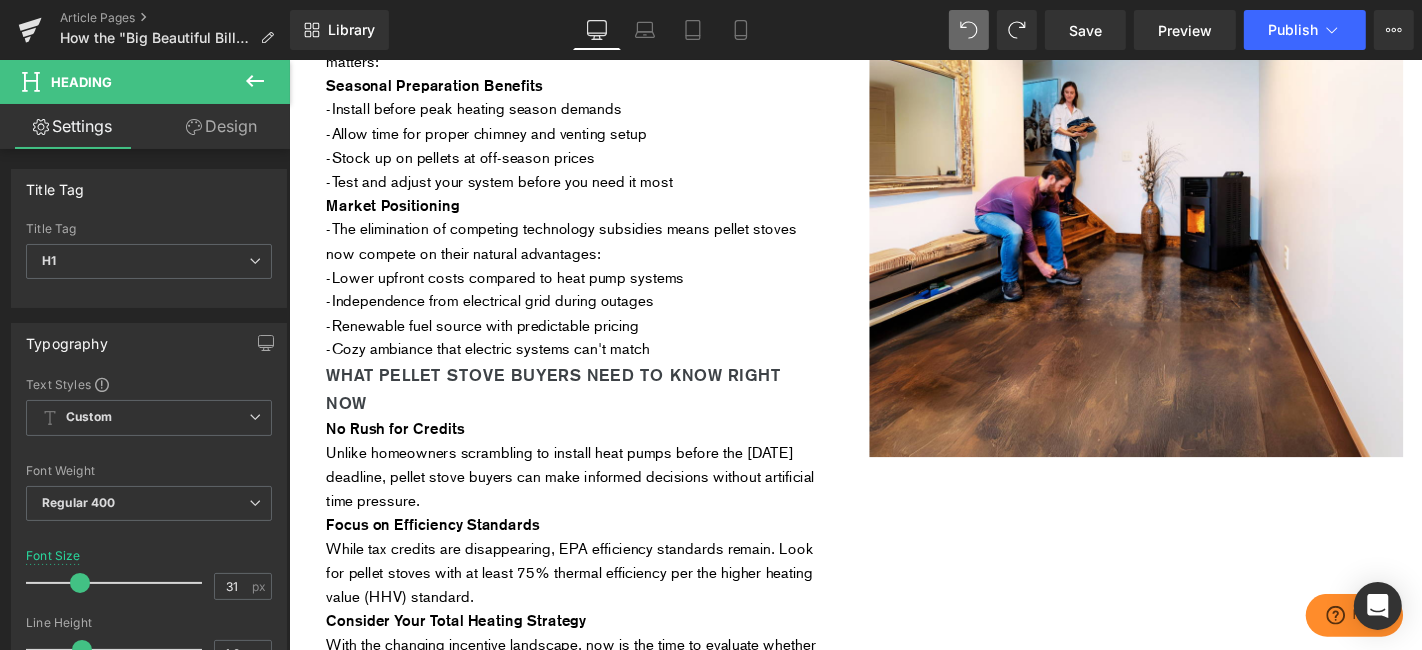 scroll, scrollTop: 3781, scrollLeft: 0, axis: vertical 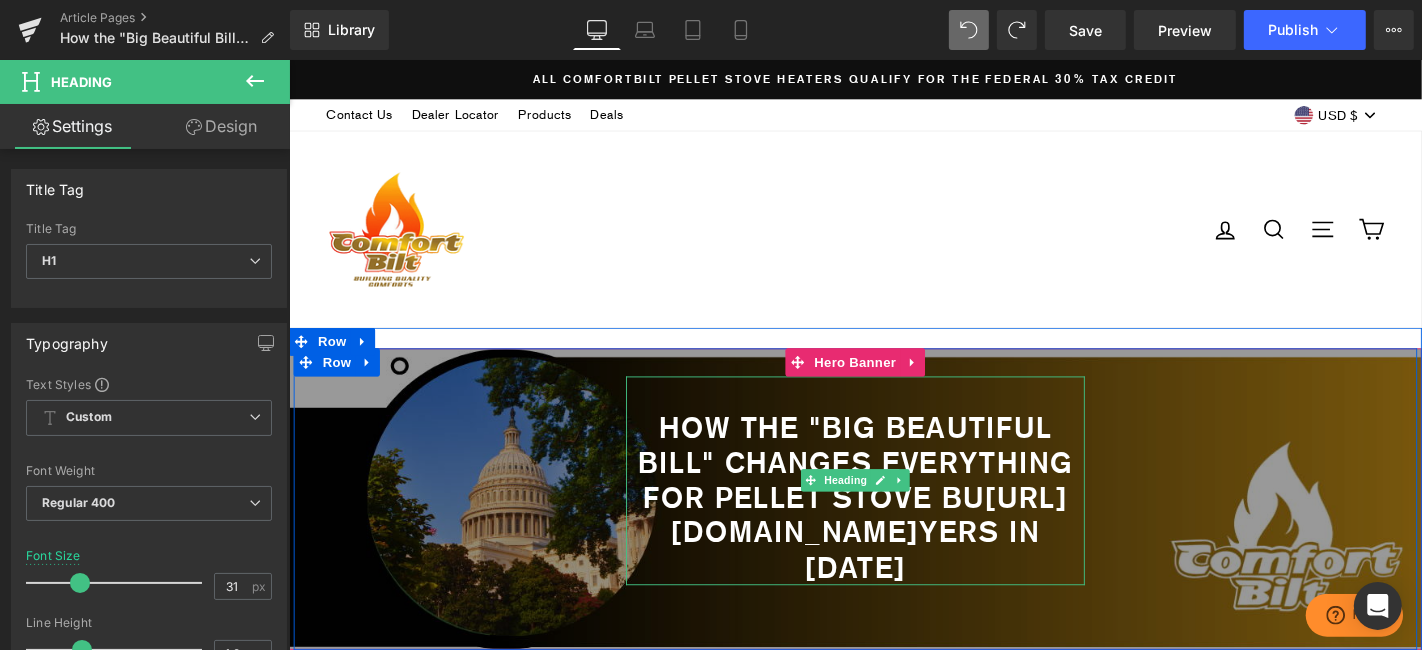 click on "How the "Big Beautiful Bill" Changes Everything for Pellet Stove Bu [URL][DOMAIN_NAME] yers in [DATE]" at bounding box center (893, 526) 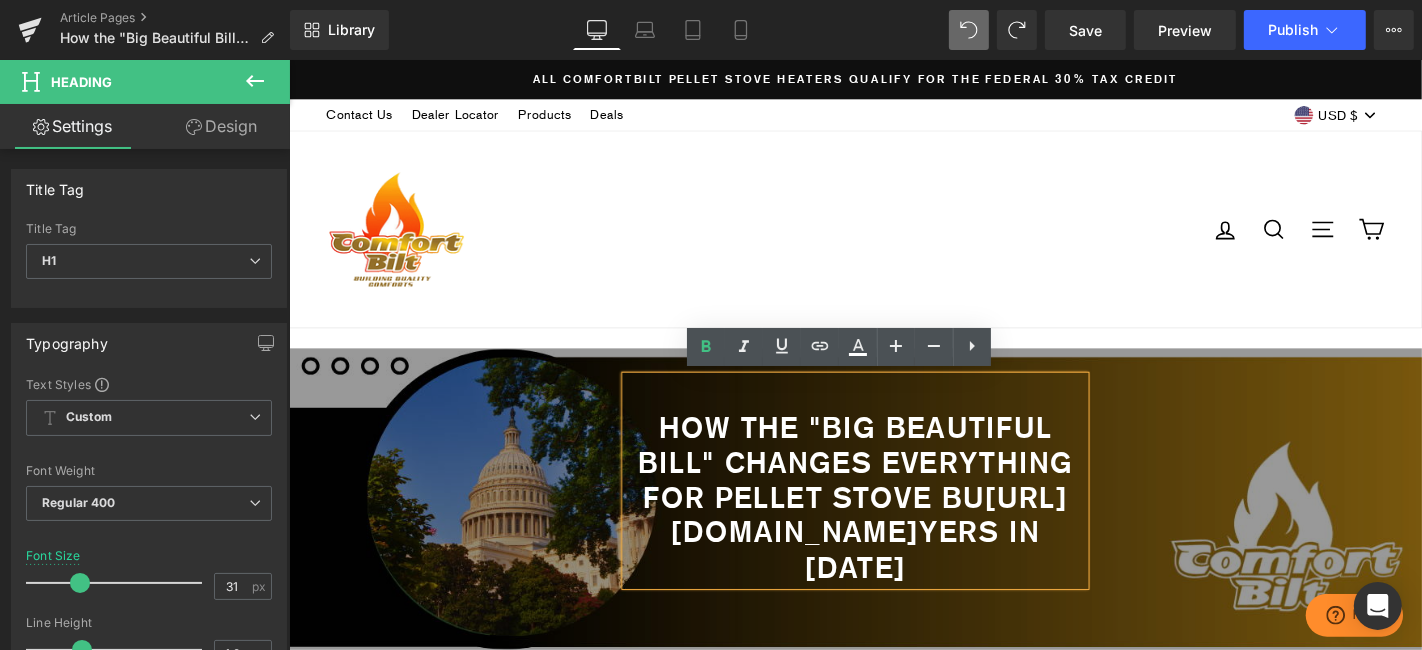 drag, startPoint x: 854, startPoint y: 560, endPoint x: 869, endPoint y: 591, distance: 34.43835 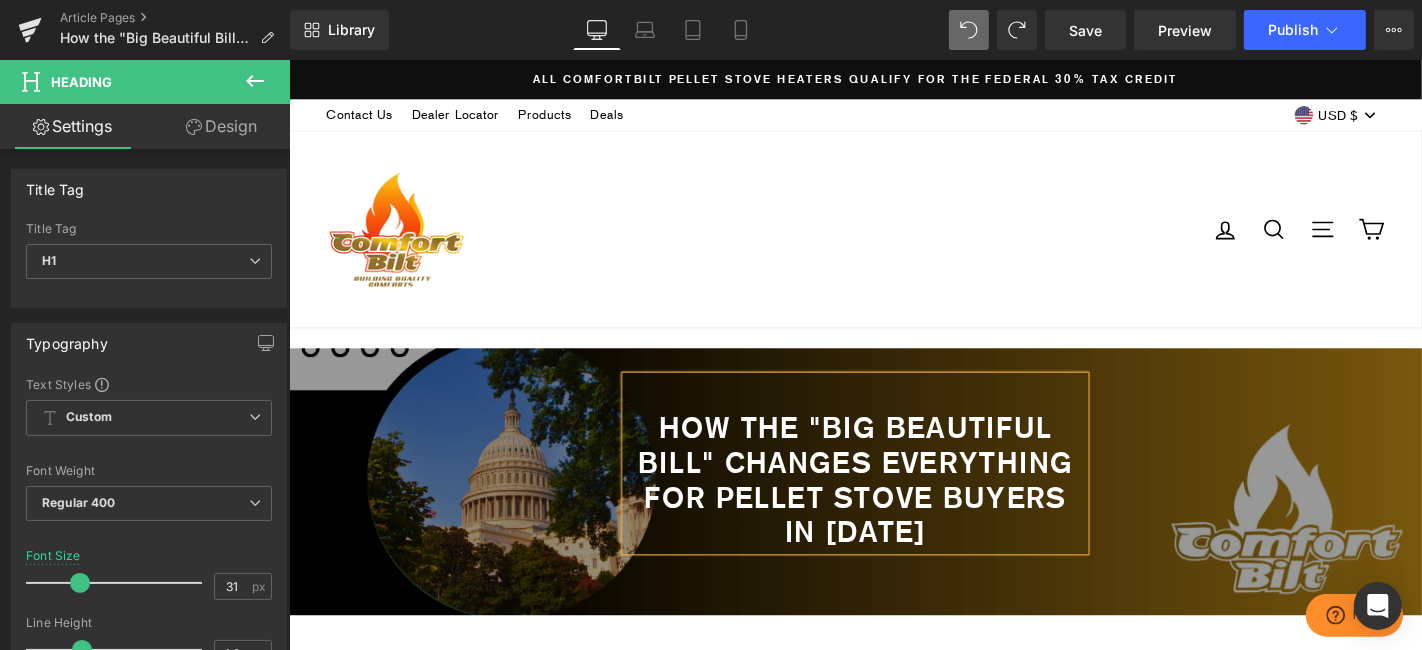 click on "How the "Big Beautiful Bill" Changes Everything for Pellet Stove Bu yers in [DATE]" at bounding box center (893, 508) 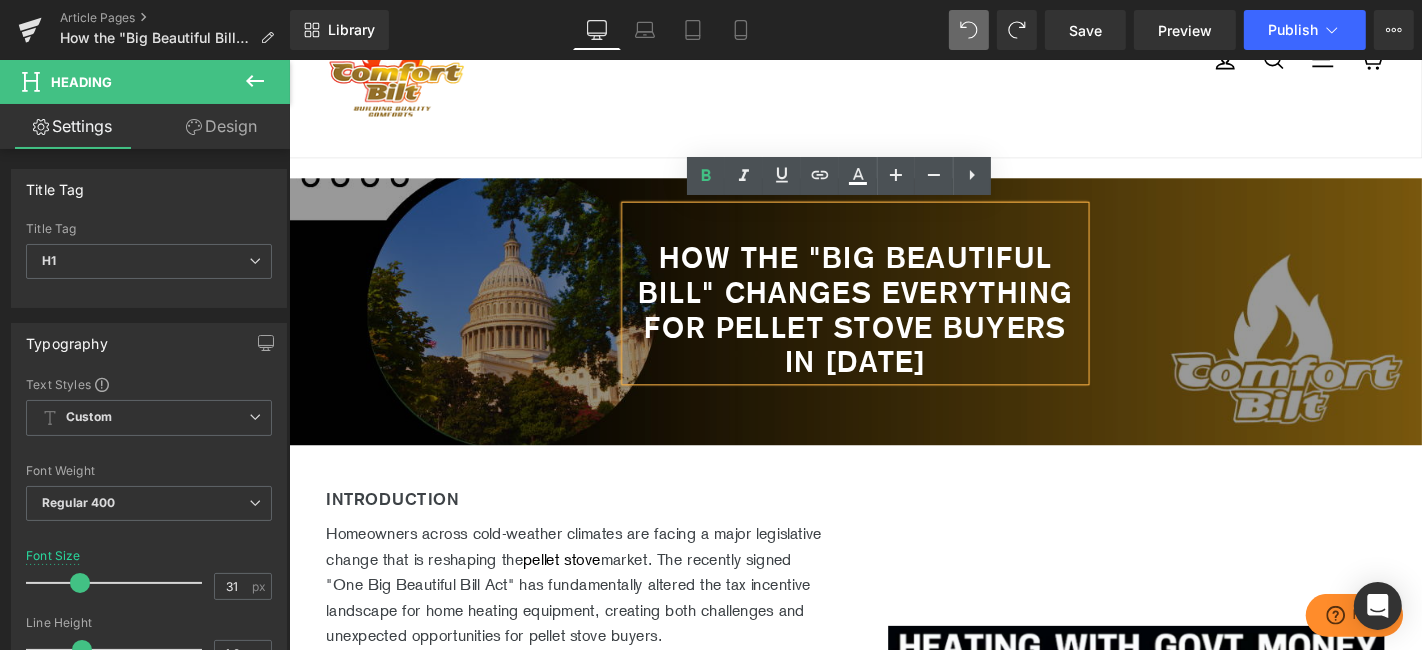 scroll, scrollTop: 222, scrollLeft: 0, axis: vertical 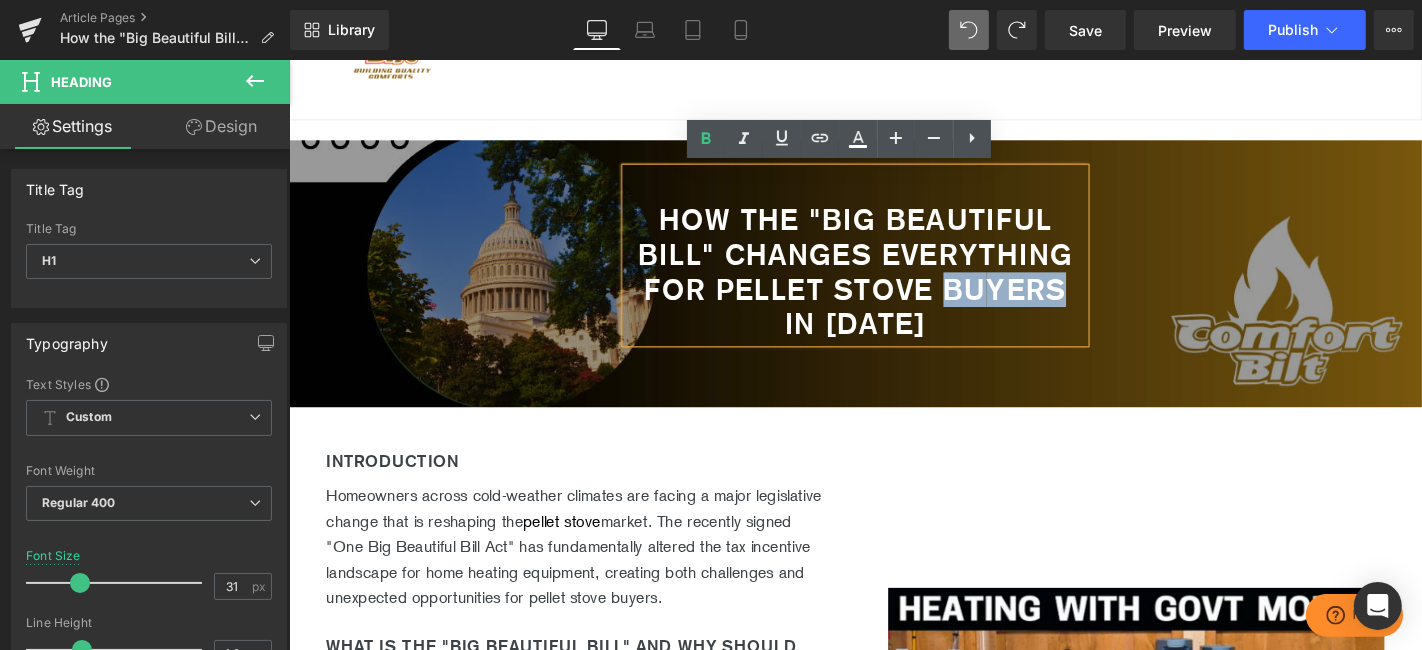 drag, startPoint x: 950, startPoint y: 334, endPoint x: 820, endPoint y: 337, distance: 130.0346 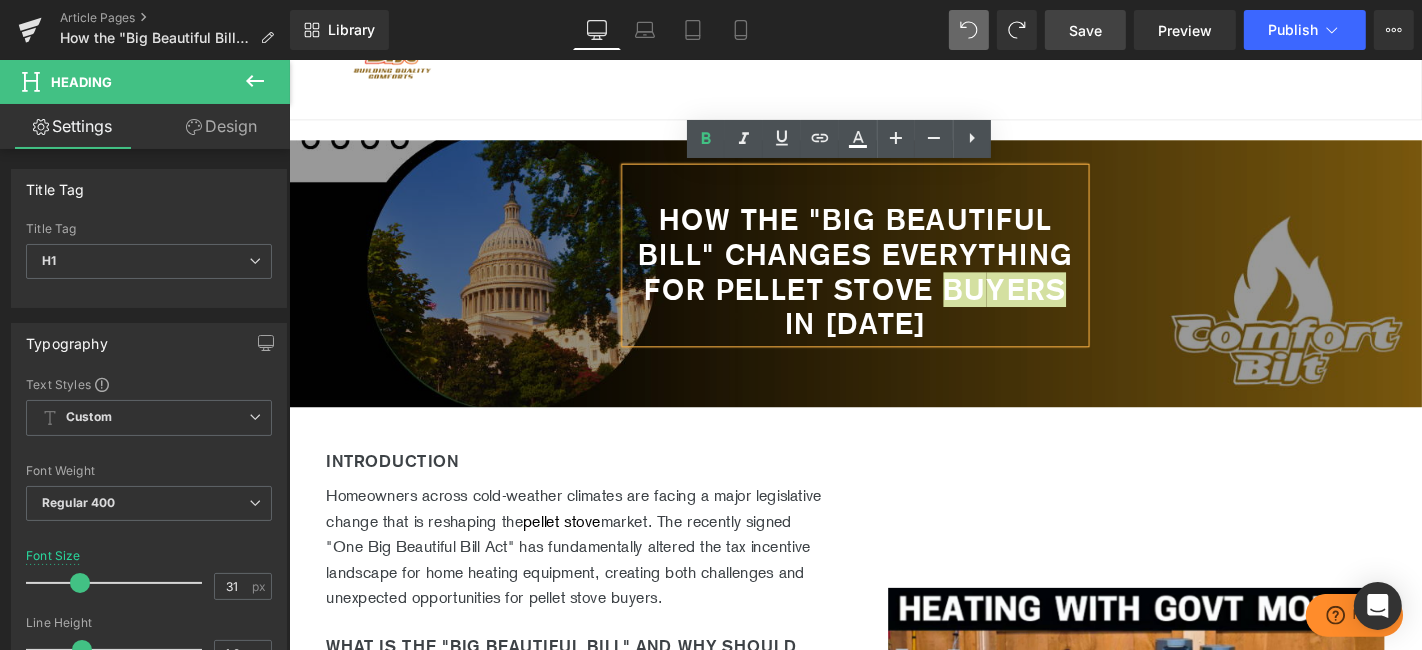 click on "Save" at bounding box center [1085, 30] 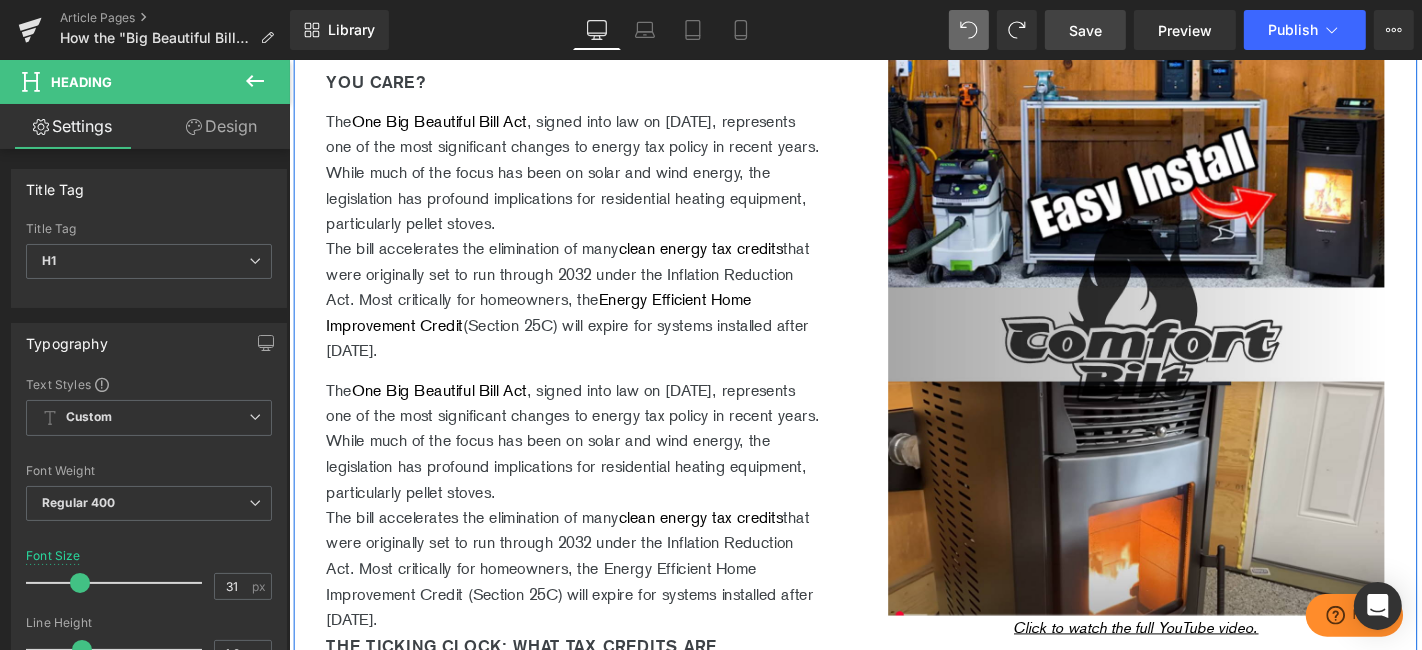 scroll, scrollTop: 888, scrollLeft: 0, axis: vertical 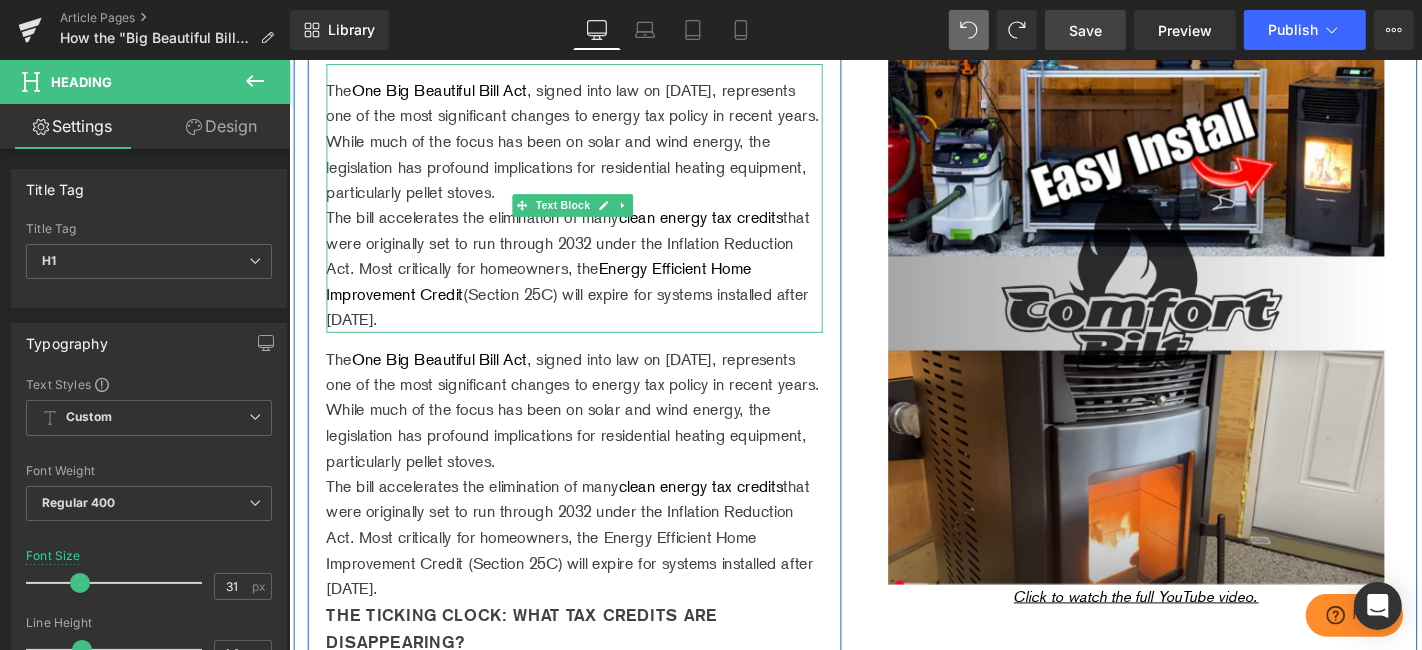 click on "The  One Big Beautiful Bill Act , signed into law on [DATE], represents one of the most significant changes to energy tax policy in recent years. While much of the focus has been on solar and wind energy, the legislation has profound implications for residential heating equipment, particularly pellet stoves. The bill accelerates the elimination of many  clean energy tax credits  that were originally set to run through 2032 under the Inflation Reduction Act. Most critically for homeowners, the  Energy Efficient Home Improvement Credit  (Section 25C) will expire for systems installed after [DATE]." at bounding box center (593, 206) 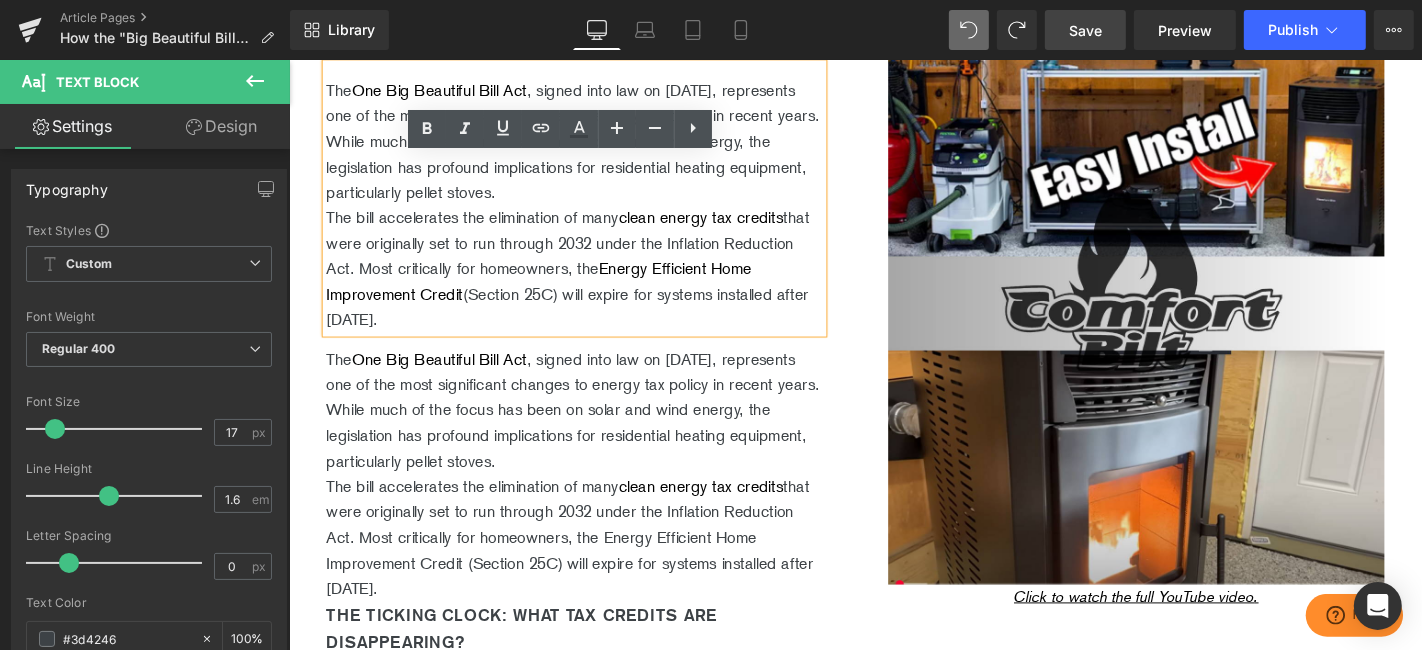click on "The bill accelerates the elimination of many  clean energy tax credits  that were originally set to run through 2032 under the Inflation Reduction Act. Most critically for homeowners, the  Energy Efficient Home Improvement Credit  (Section 25C) will expire for systems installed after [DATE]." at bounding box center (593, 282) 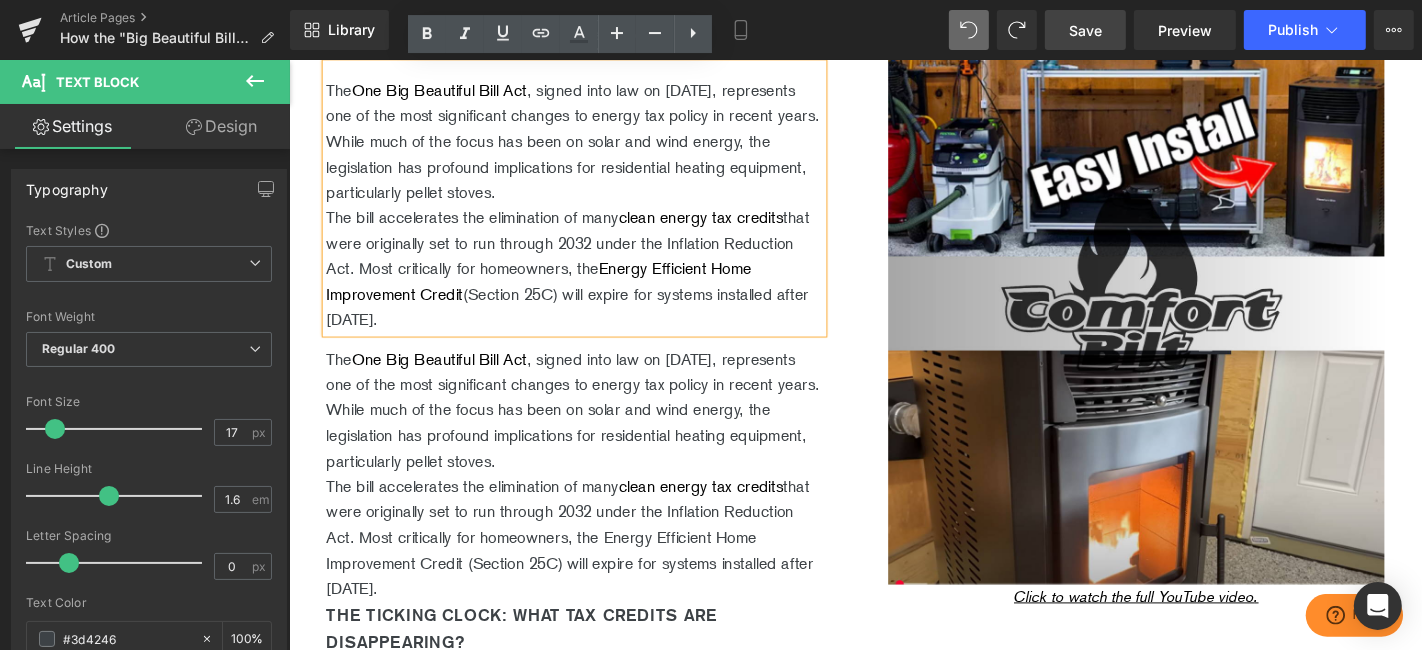 scroll, scrollTop: 777, scrollLeft: 0, axis: vertical 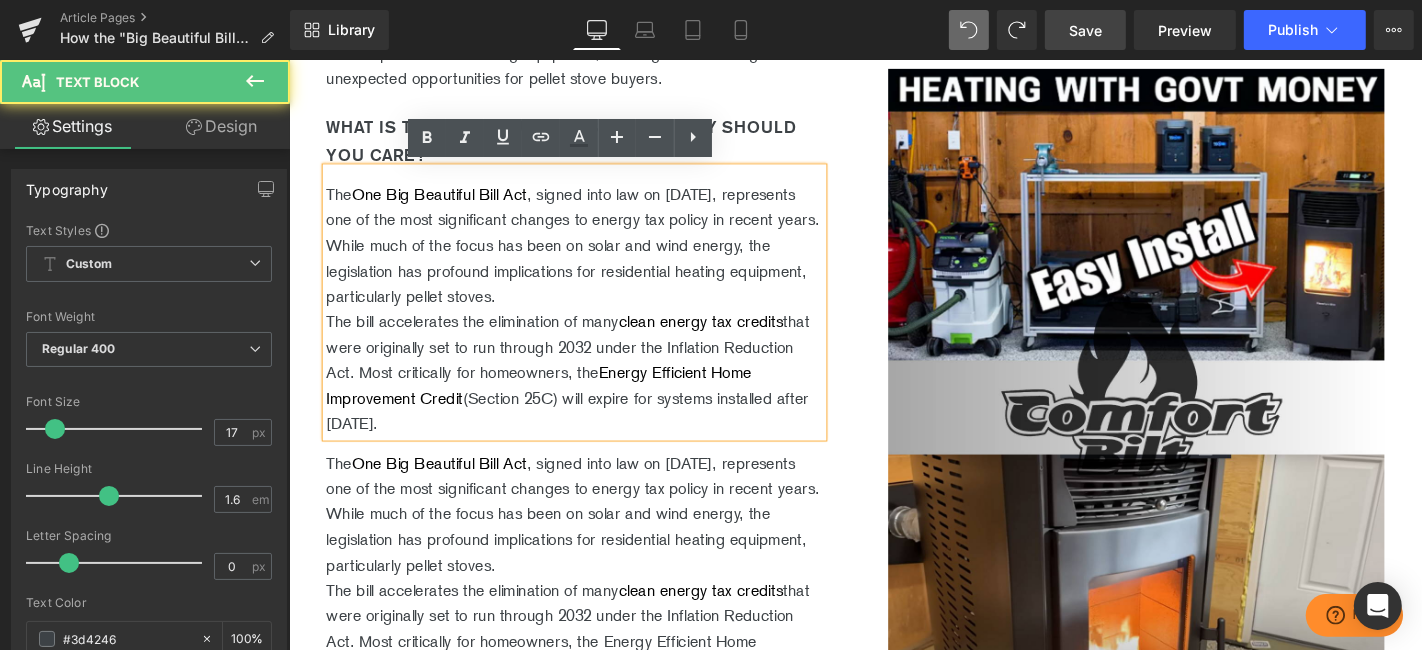 click on "The  One Big Beautiful Bill Act , signed into law on [DATE], represents one of the most significant changes to energy tax policy in recent years. While much of the focus has been on solar and wind energy, the legislation has profound implications for residential heating equipment, particularly pellet stoves. The bill accelerates the elimination of many  clean energy tax credits  that were originally set to run through 2032 under the Inflation Reduction Act. Most critically for homeowners, the  Energy Efficient Home Improvement Credit  (Section 25C) will expire for systems installed after [DATE]." at bounding box center [593, 317] 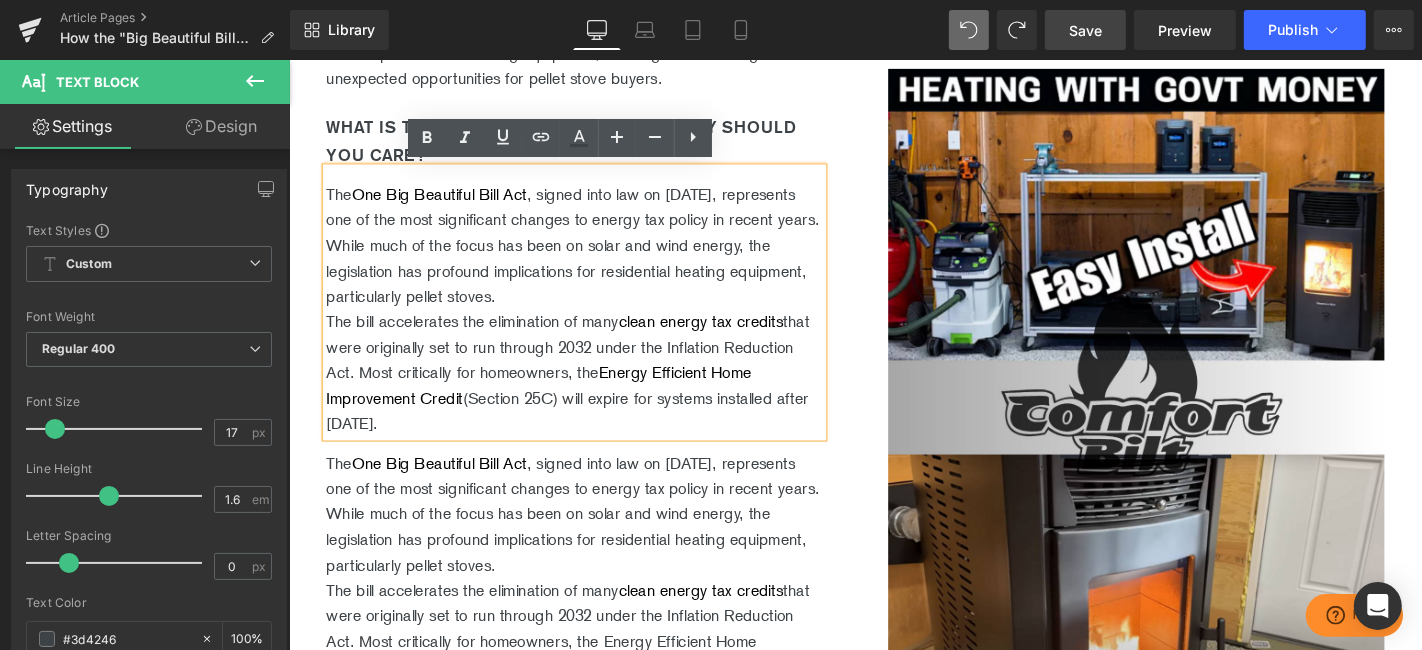 type 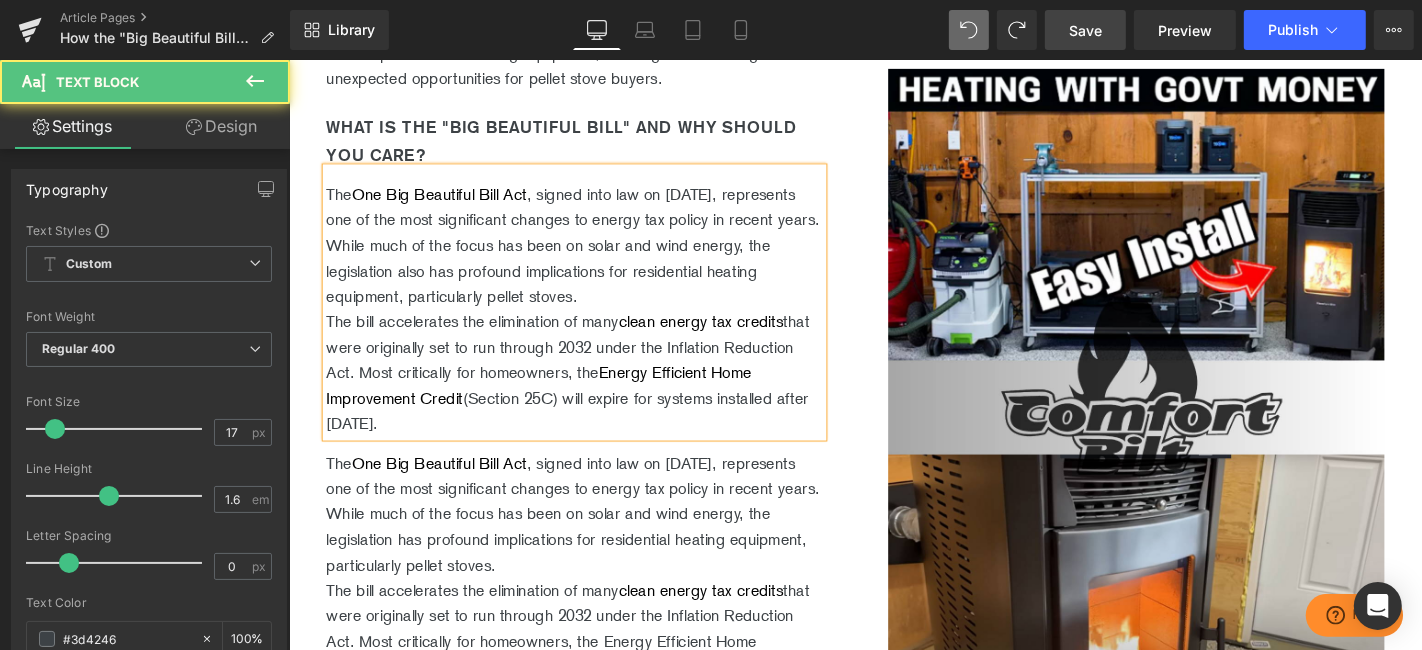 click on "The  One Big Beautiful Bill Act , signed into law on [DATE], represents one of the most significant changes to energy tax policy in recent years. While much of the focus has been on solar and wind energy, the legislation also has profound implications for residential heating equipment, particularly pellet stoves. The bill accelerates the elimination of many  clean energy tax credits  that were originally set to run through 2032 under the Inflation Reduction Act. Most critically for homeowners, the  Energy Efficient Home Improvement Credit  (Section 25C) will expire for systems installed after [DATE]." at bounding box center [593, 317] 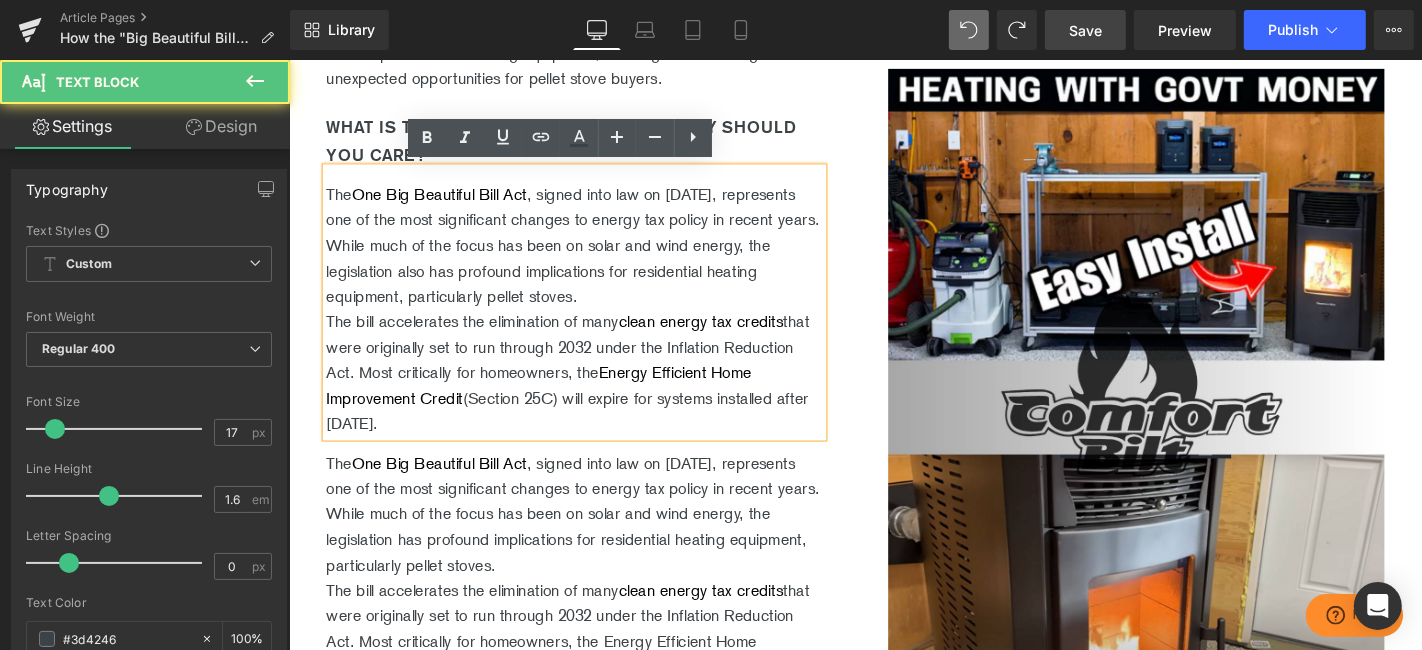 click on "The  One Big Beautiful Bill Act , signed into law on [DATE], represents one of the most significant changes to energy tax policy in recent years. While much of the focus has been on solar and wind energy, the legislation also has profound implications for residential heating equipment, particularly pellet stoves. The bill accelerates the elimination of many  clean energy tax credits  that were originally set to run through 2032 under the Inflation Reduction Act. Most critically for homeowners, the  Energy Efficient Home Improvement Credit  (Section 25C) will expire for systems installed after [DATE]." at bounding box center (593, 317) 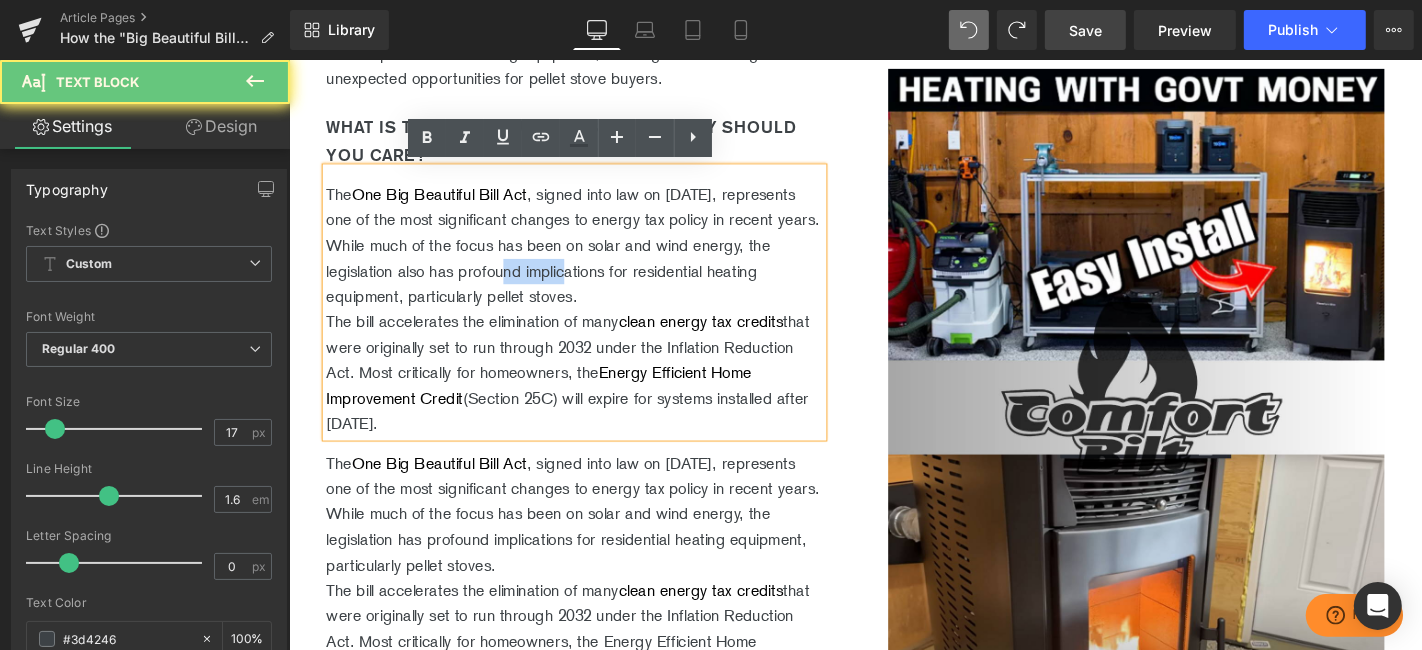 click on "The  One Big Beautiful Bill Act , signed into law on [DATE], represents one of the most significant changes to energy tax policy in recent years. While much of the focus has been on solar and wind energy, the legislation also has profound implications for residential heating equipment, particularly pellet stoves. The bill accelerates the elimination of many  clean energy tax credits  that were originally set to run through 2032 under the Inflation Reduction Act. Most critically for homeowners, the  Energy Efficient Home Improvement Credit  (Section 25C) will expire for systems installed after [DATE]." at bounding box center (593, 317) 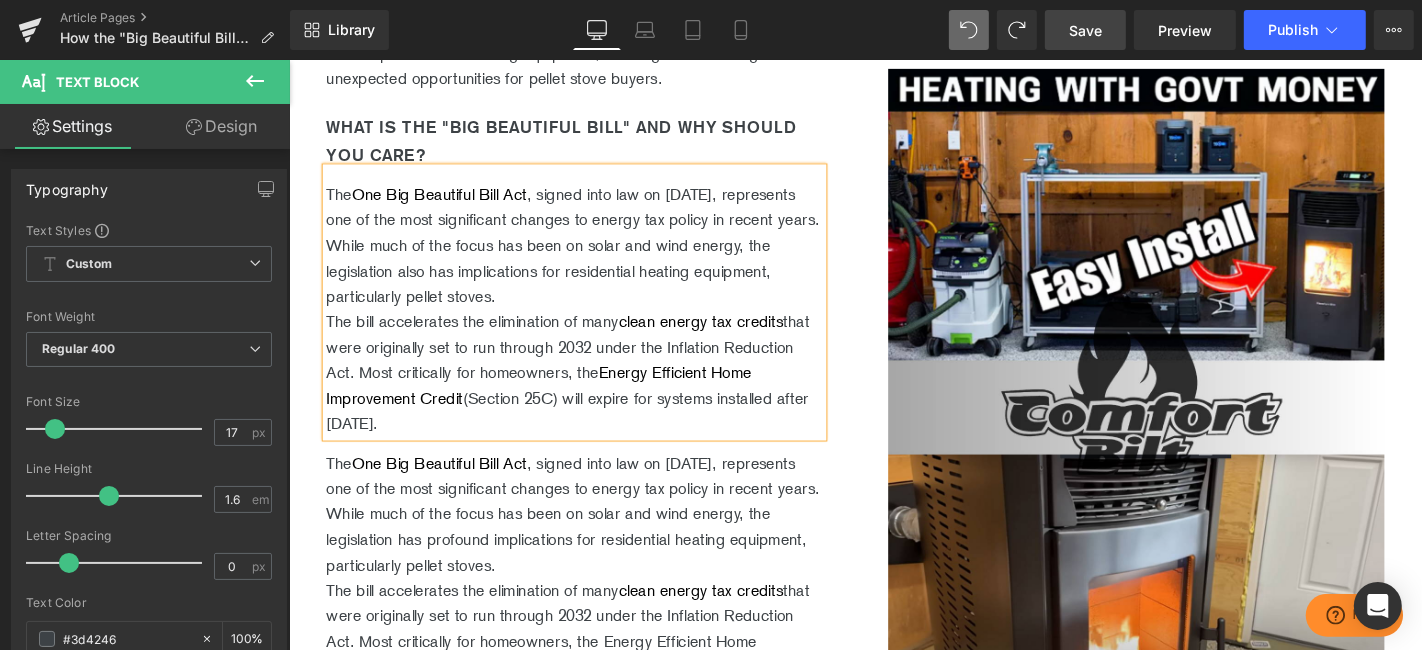click on "The  One Big Beautiful Bill Act , signed into law on [DATE], represents one of the most significant changes to energy tax policy in recent years. While much of the focus has been on solar and wind energy, the legislation also has implications for residential heating equipment, particularly pellet stoves. The bill accelerates the elimination of many  clean energy tax credits  that were originally set to run through 2032 under the Inflation Reduction Act. Most critically for homeowners, the  Energy Efficient Home Improvement Credit  (Section 25C) will expire for systems installed after [DATE]." at bounding box center (593, 317) 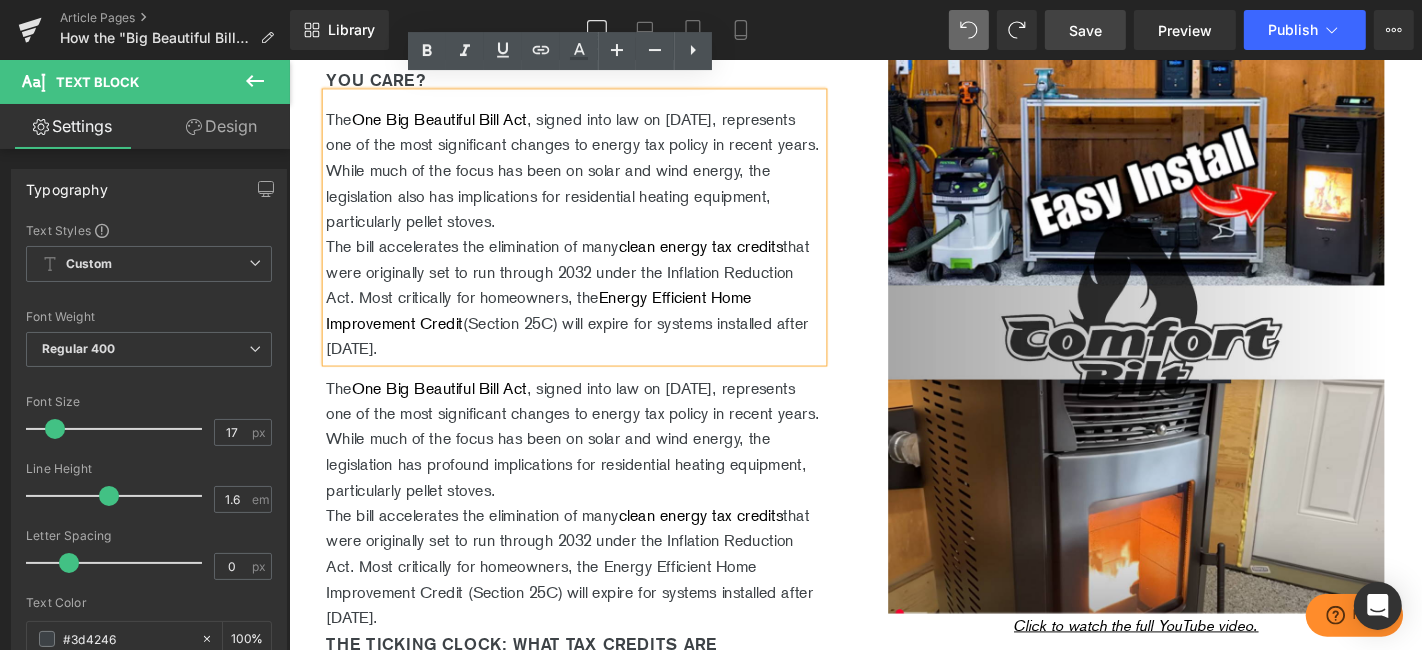 scroll, scrollTop: 888, scrollLeft: 0, axis: vertical 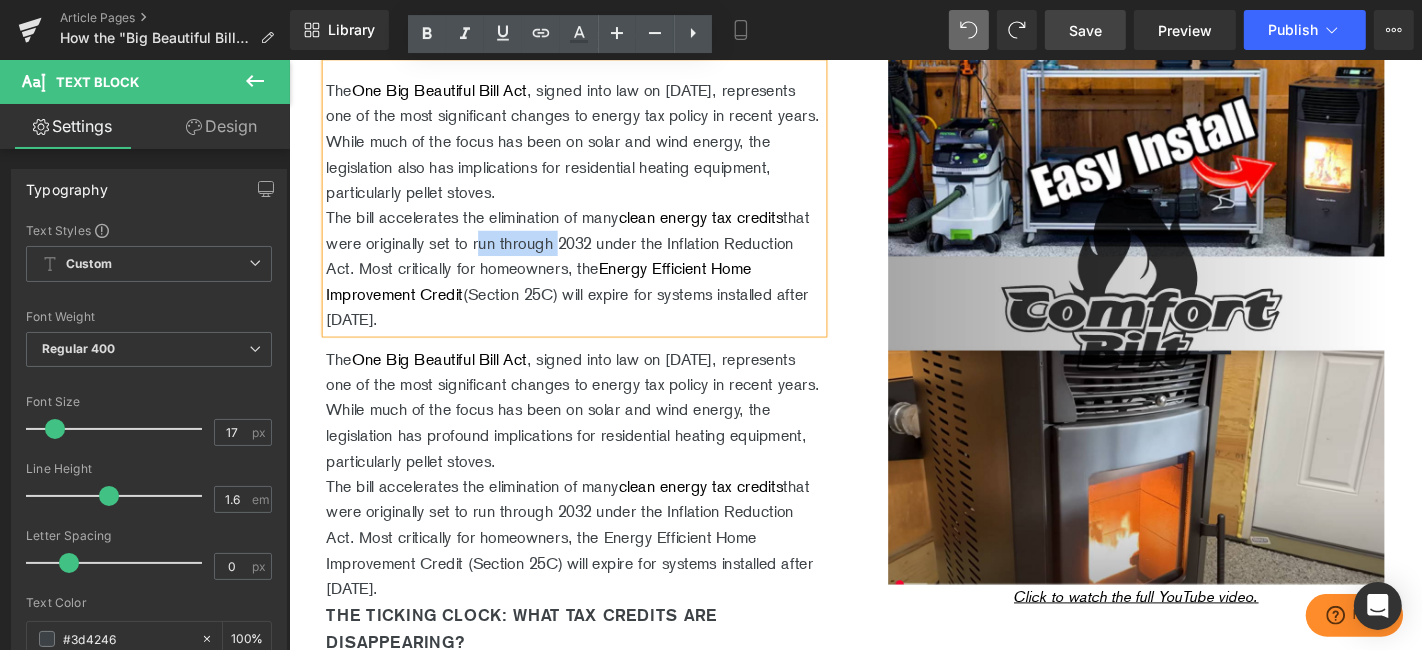 drag, startPoint x: 600, startPoint y: 250, endPoint x: 514, endPoint y: 252, distance: 86.023254 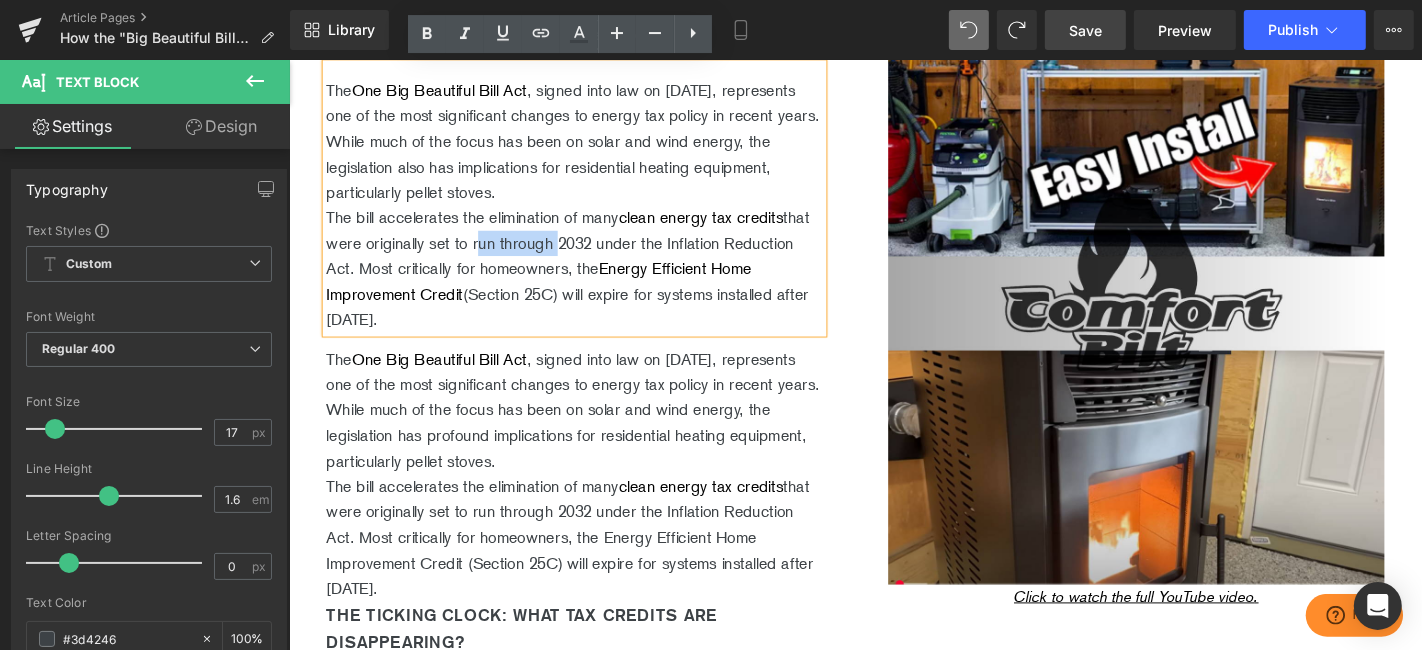 click on "The bill accelerates the elimination of many  clean energy tax credits  that were originally set to run through 2032 under the Inflation Reduction Act. Most critically for homeowners, the  Energy Efficient Home Improvement Credit  (Section 25C) will expire for systems installed after [DATE]." at bounding box center [593, 282] 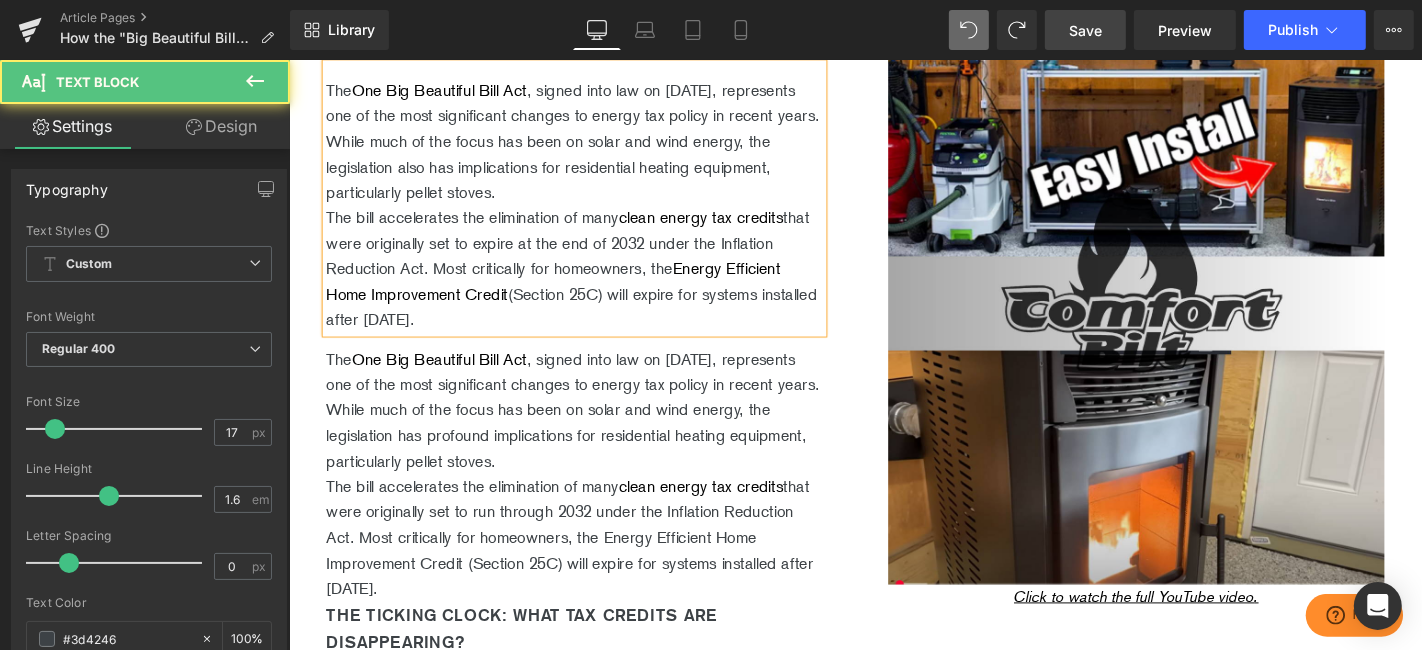 click on "The bill accelerates the elimination of many  clean energy tax credits  that were originally set to expire at the end of 2032 under the Inflation Reduction Act. Most critically for homeowners, the  Energy Efficient Home Improvement Credit  (Section 25C) will expire for systems installed after [DATE]." at bounding box center [593, 282] 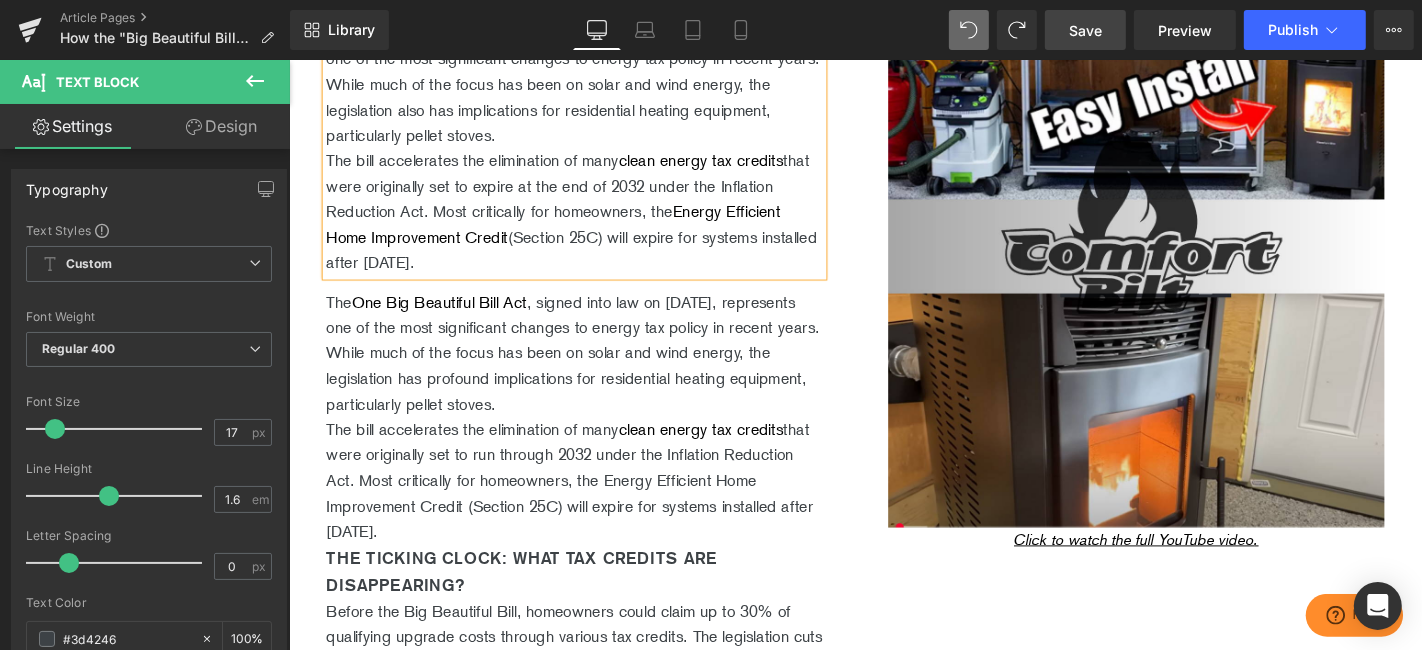 scroll, scrollTop: 1000, scrollLeft: 0, axis: vertical 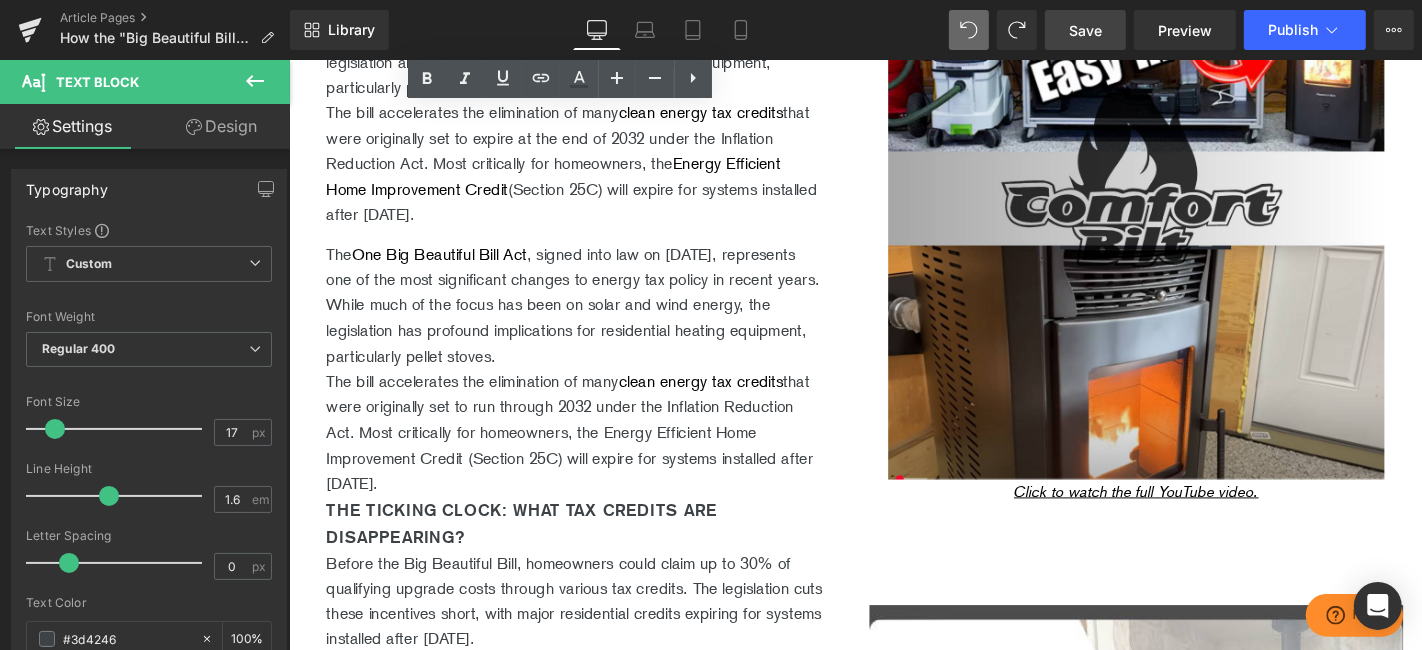 click on "Save" at bounding box center [1085, 30] 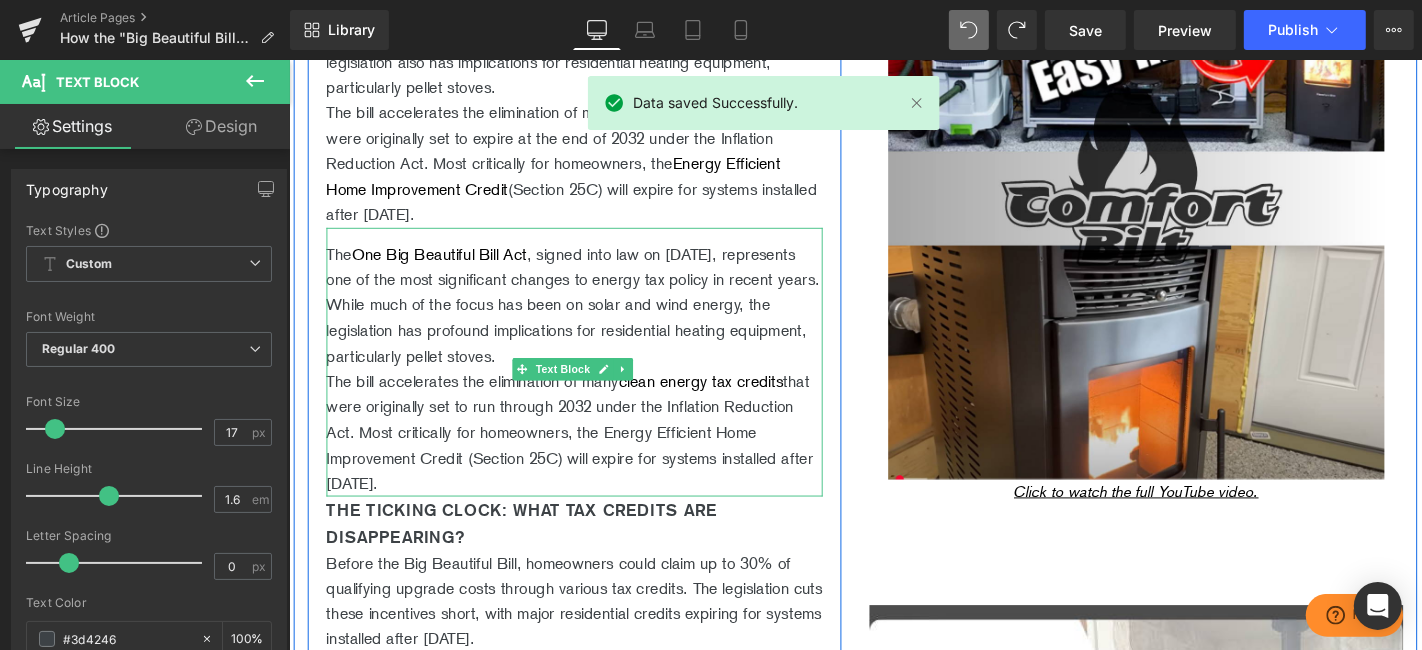 click on "The  One Big Beautiful Bill Act , signed into law on [DATE], represents one of the most significant changes to energy tax policy in recent years. While much of the focus has been on solar and wind energy, the legislation has profound implications for residential heating equipment, particularly pellet stoves. The bill accelerates the elimination of many  clean energy tax credits  that were originally set to run through 2032 under the Inflation Reduction Act. Most critically for homeowners, the Energy Efficient Home Improvement Credit (Section 25C) will expire for systems installed after [DATE]." at bounding box center [593, 381] 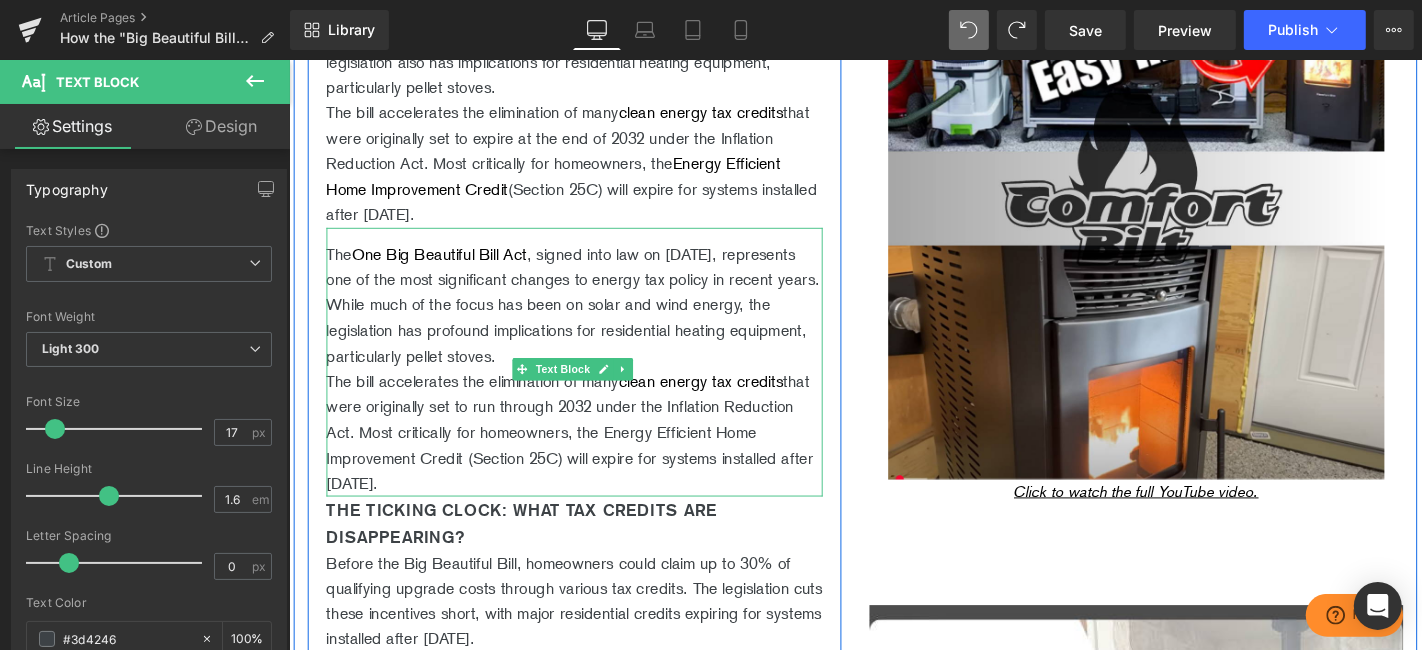 click on "The  One Big Beautiful Bill Act , signed into law on [DATE], represents one of the most significant changes to energy tax policy in recent years. While much of the focus has been on solar and wind energy, the legislation has profound implications for residential heating equipment, particularly pellet stoves. The bill accelerates the elimination of many  clean energy tax credits  that were originally set to run through 2032 under the Inflation Reduction Act. Most critically for homeowners, the Energy Efficient Home Improvement Credit (Section 25C) will expire for systems installed after [DATE]." at bounding box center [593, 381] 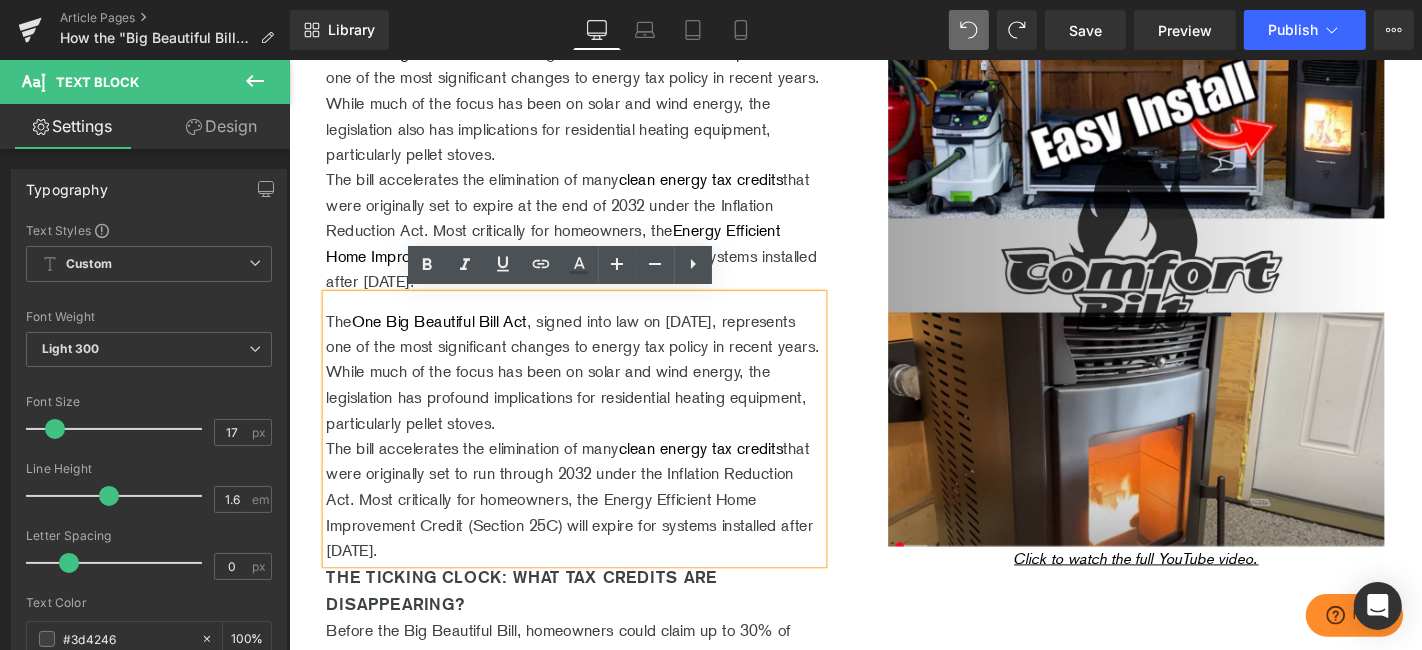 scroll, scrollTop: 1000, scrollLeft: 0, axis: vertical 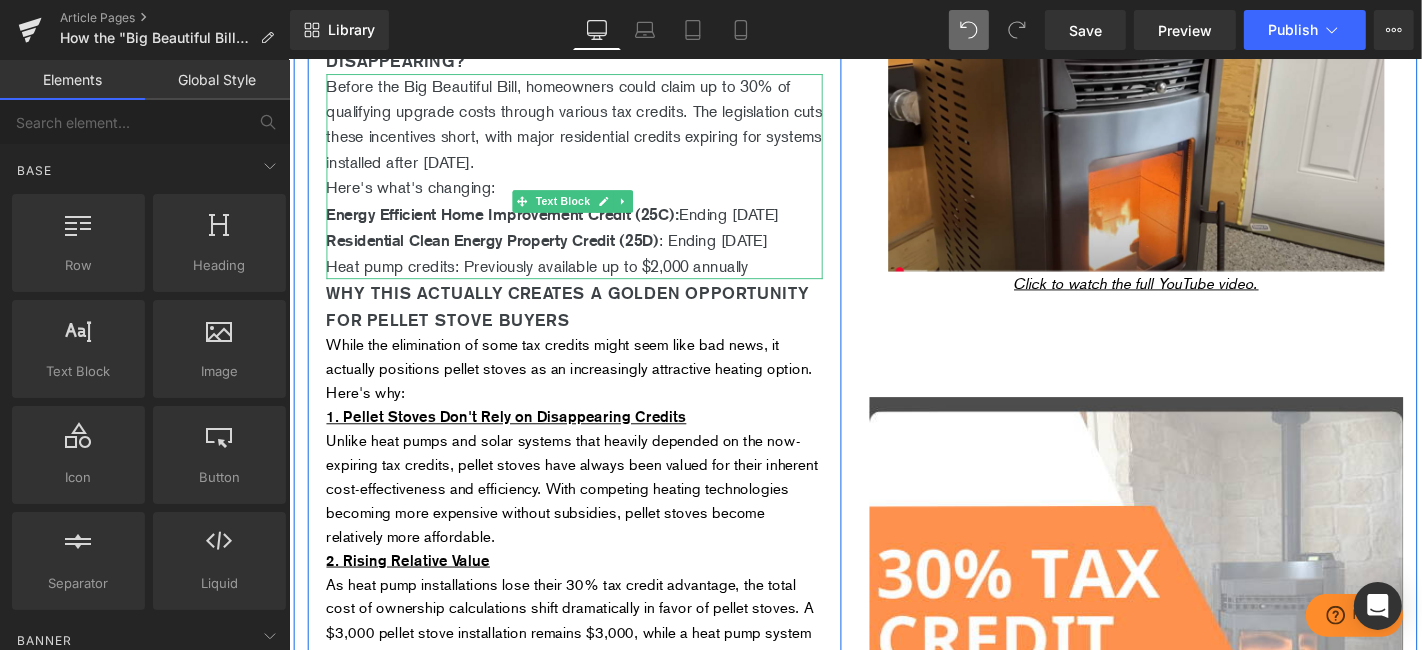 drag, startPoint x: 812, startPoint y: 332, endPoint x: 348, endPoint y: 332, distance: 464 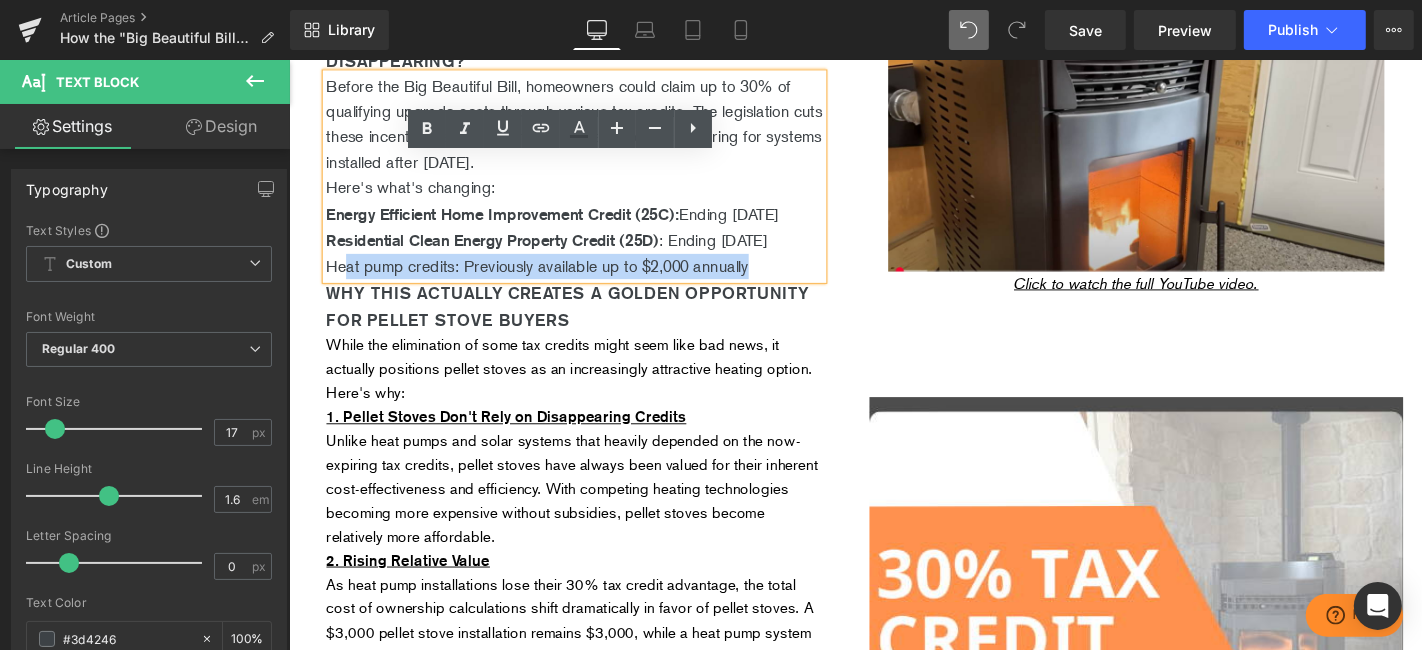 click on "Heat pump credits: Previously available up to $2,000 annually" at bounding box center [593, 279] 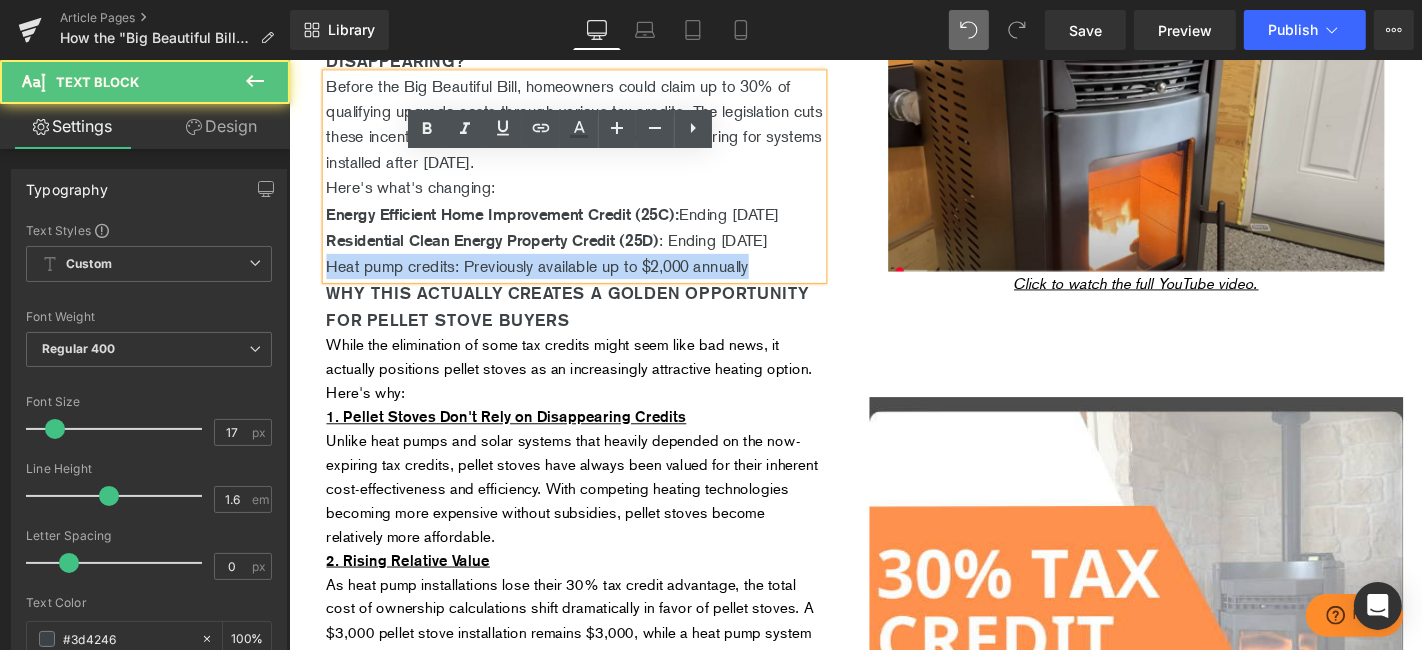drag, startPoint x: 808, startPoint y: 333, endPoint x: 289, endPoint y: 365, distance: 519.9856 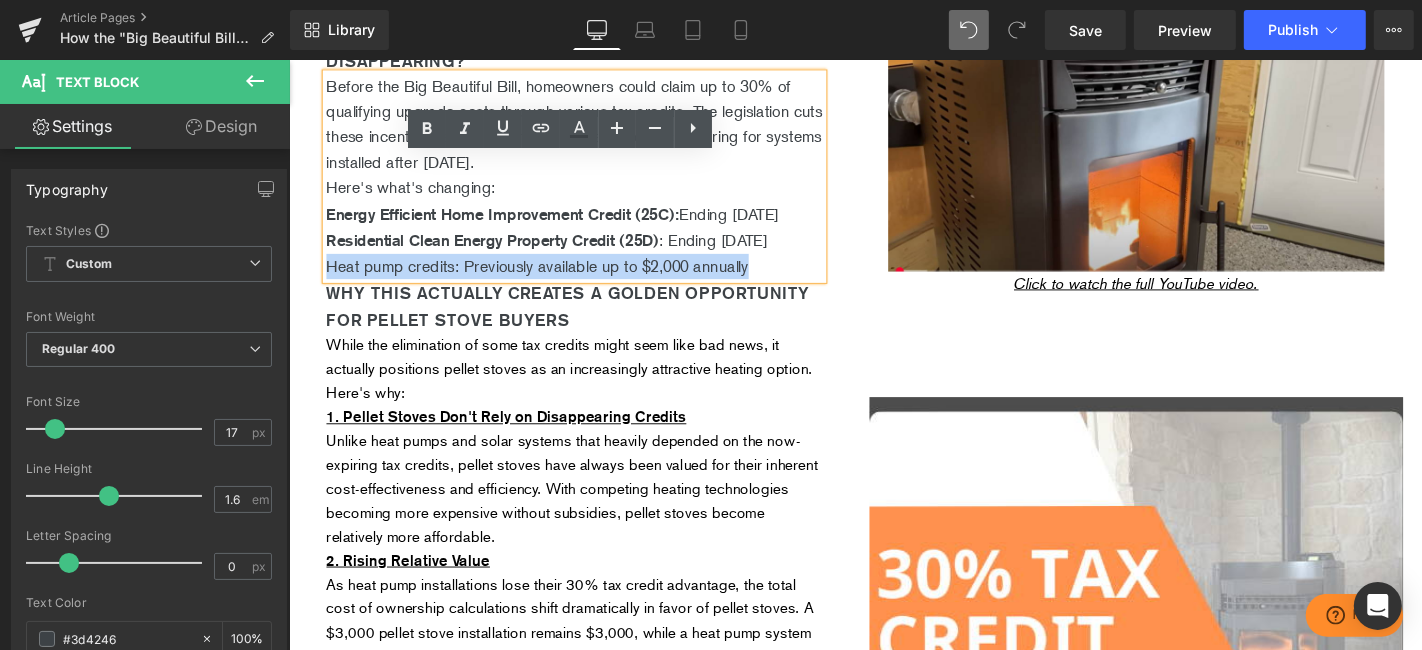type 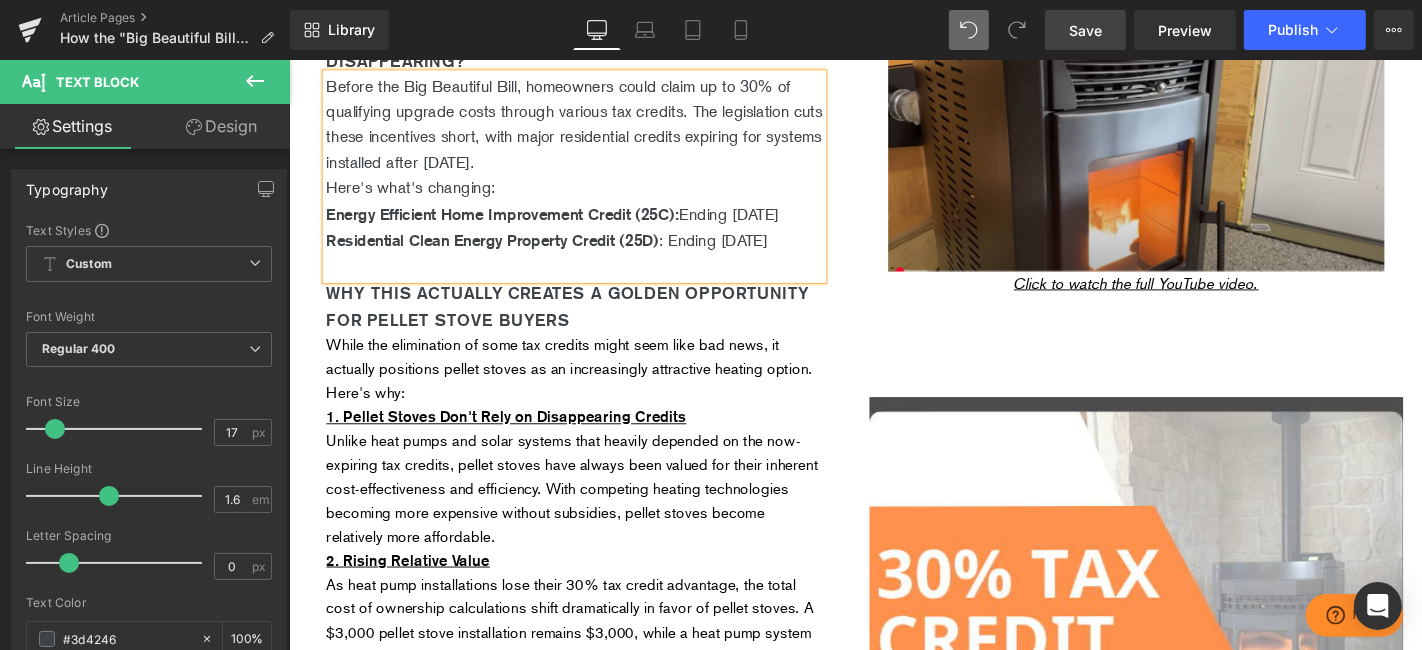 click on "Save" at bounding box center [1085, 30] 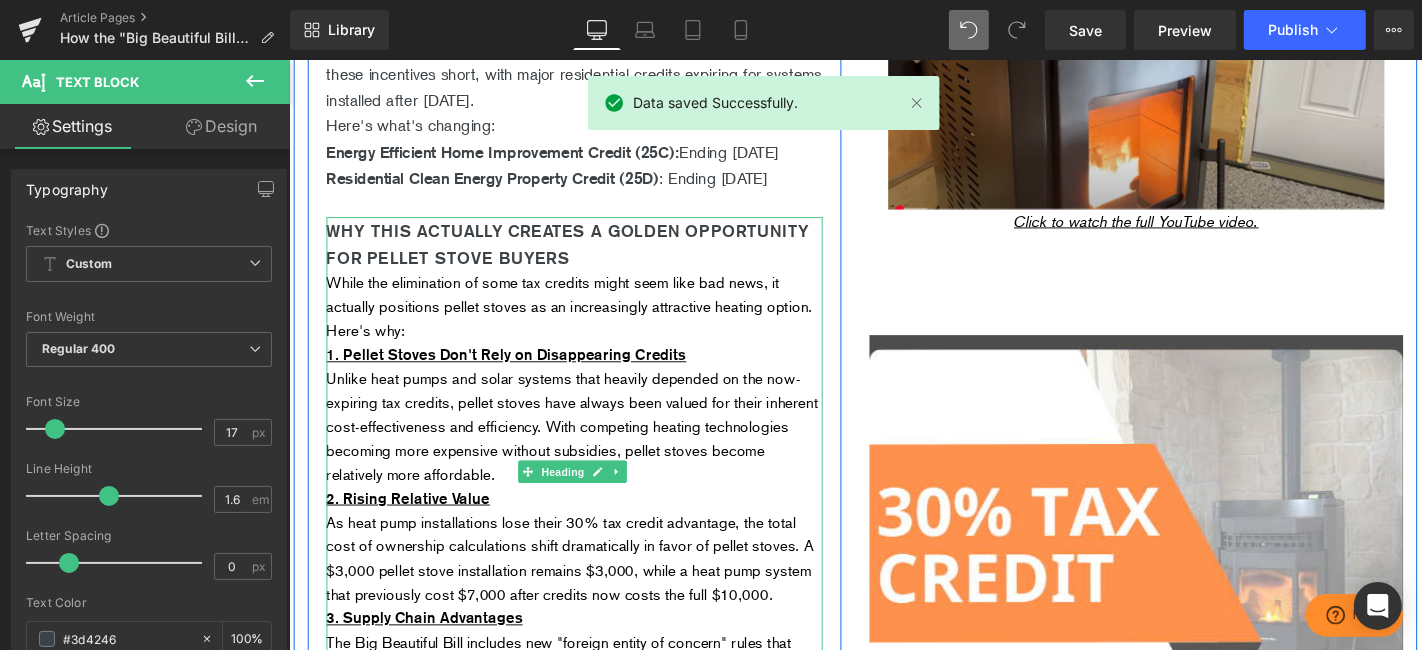 scroll, scrollTop: 1333, scrollLeft: 0, axis: vertical 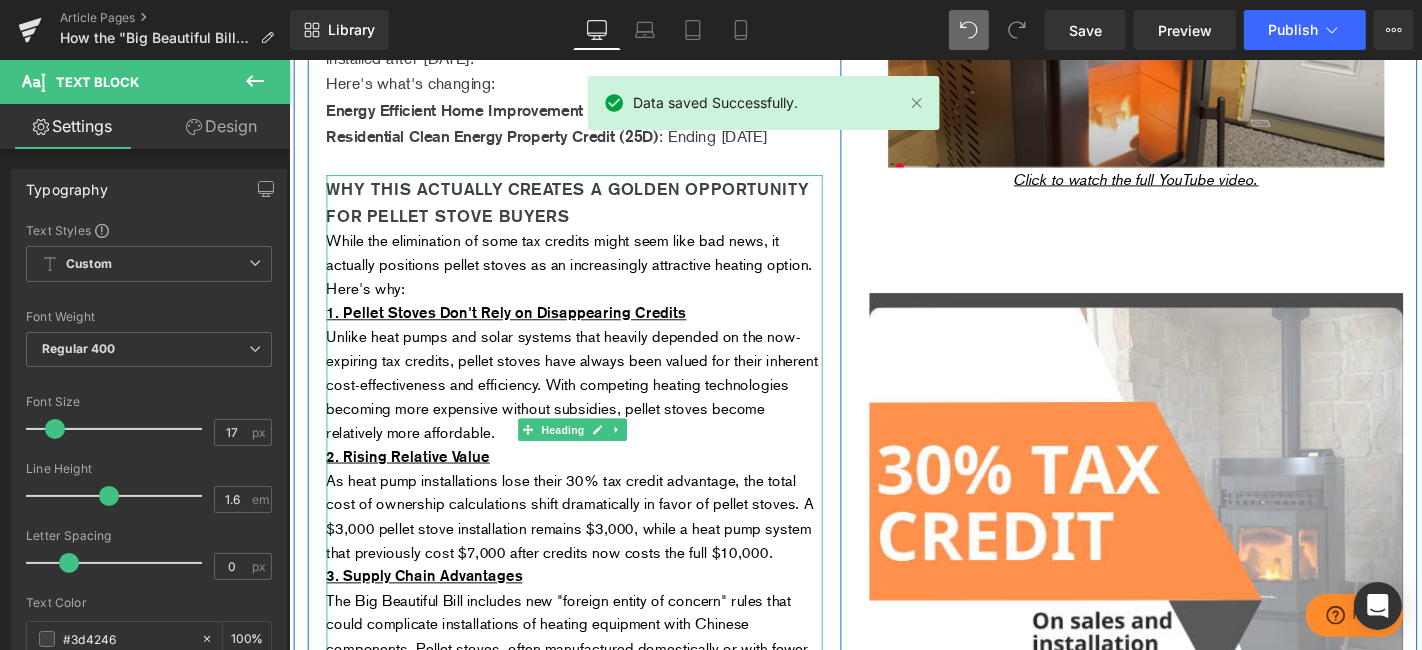 drag, startPoint x: 319, startPoint y: 60, endPoint x: 599, endPoint y: 674, distance: 674.8303 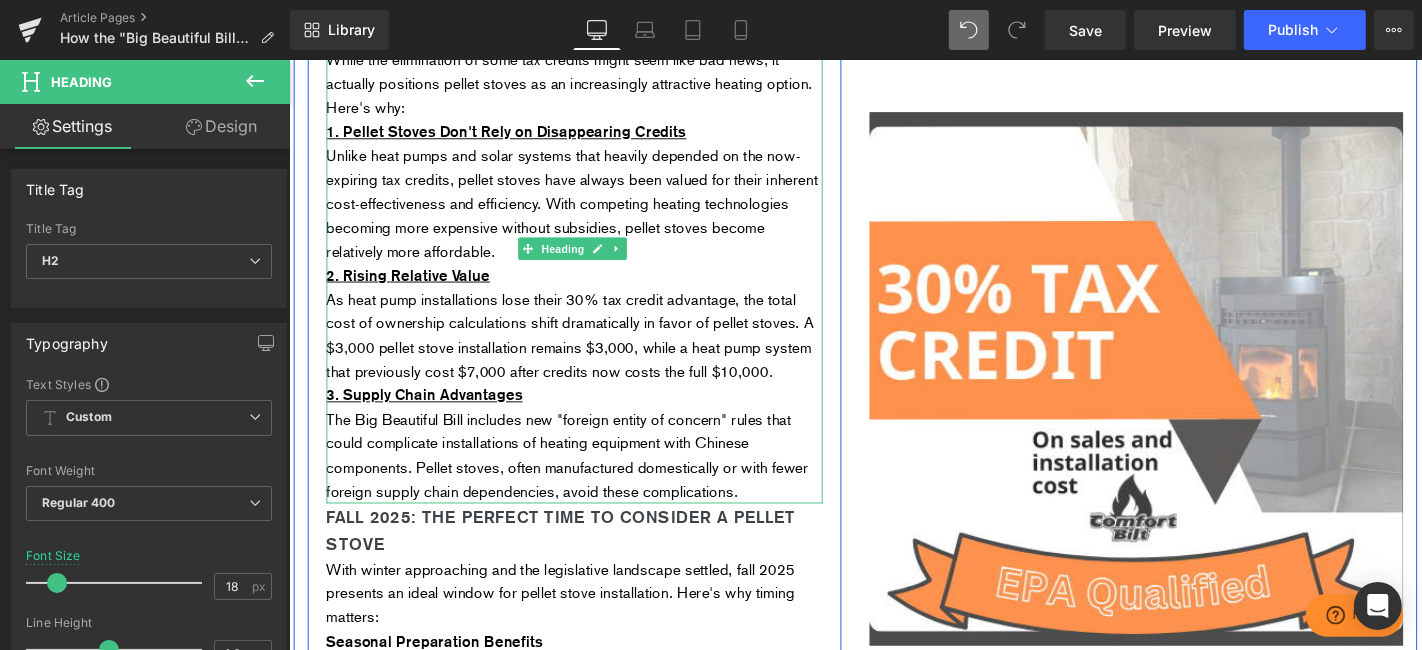 scroll, scrollTop: 1555, scrollLeft: 0, axis: vertical 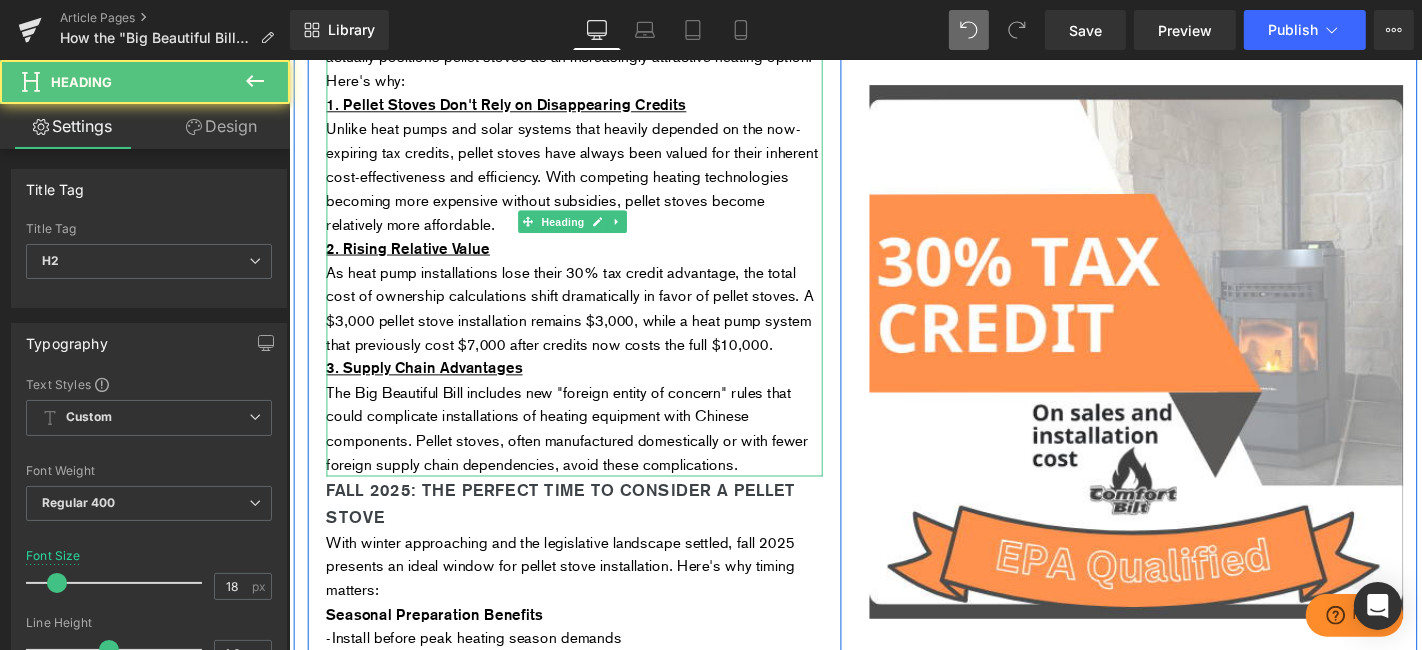 click on "Unlike heat pumps and solar systems that heavily depended on the now-expiring tax credits, pellet stoves have always been valued for their inherent cost-effectiveness and efficiency. With competing heating technologies becoming more expensive without subsidies, pellet stoves become relatively more affordable." at bounding box center (593, 184) 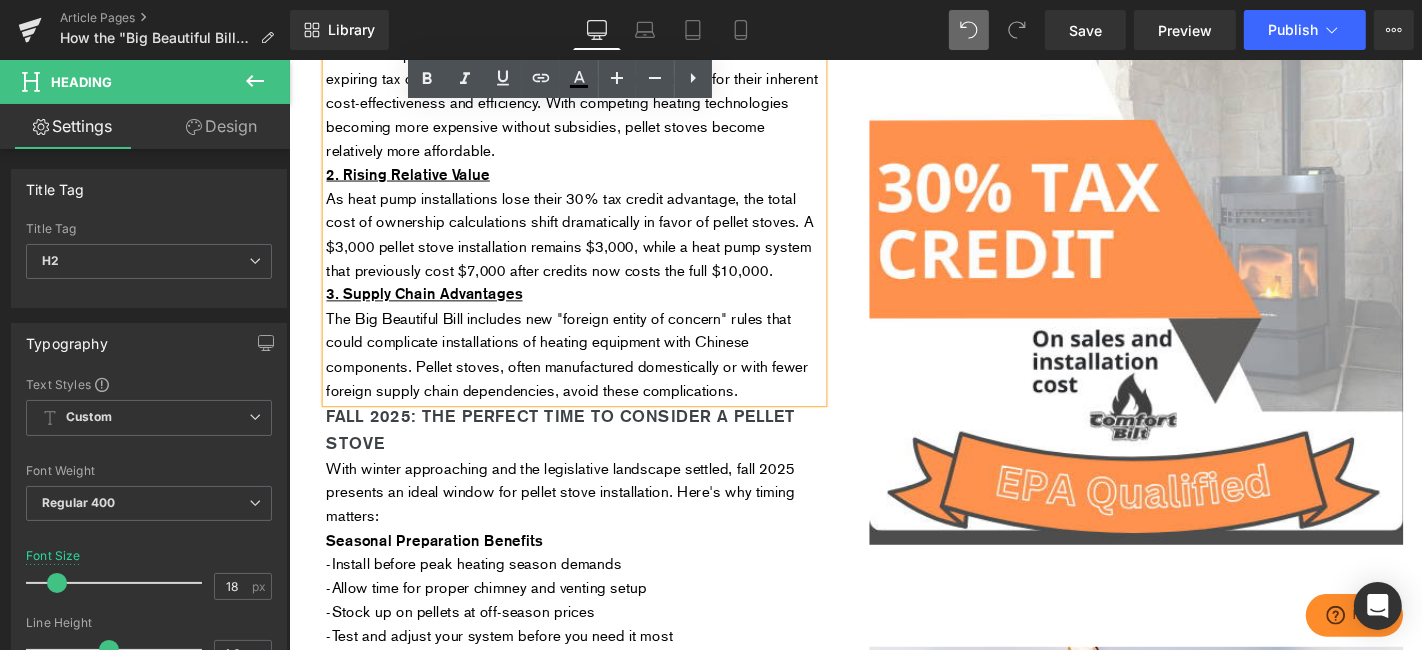 scroll, scrollTop: 1666, scrollLeft: 0, axis: vertical 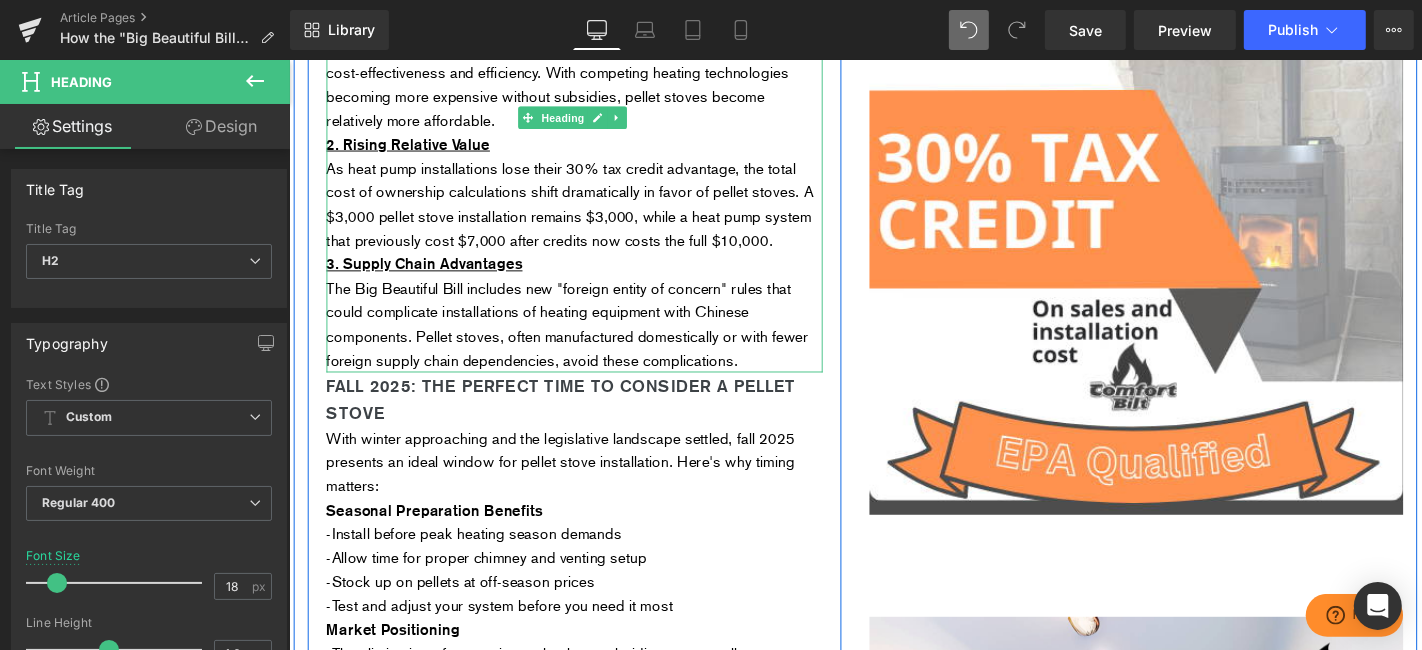 click on "Unlike heat pumps and solar systems that heavily depended on the now-expiring tax credits, pellet stoves have always been valued for their inherent cost-effectiveness and efficiency. With competing heating technologies becoming more expensive without subsidies, pellet stoves become relatively more affordable." at bounding box center (593, 73) 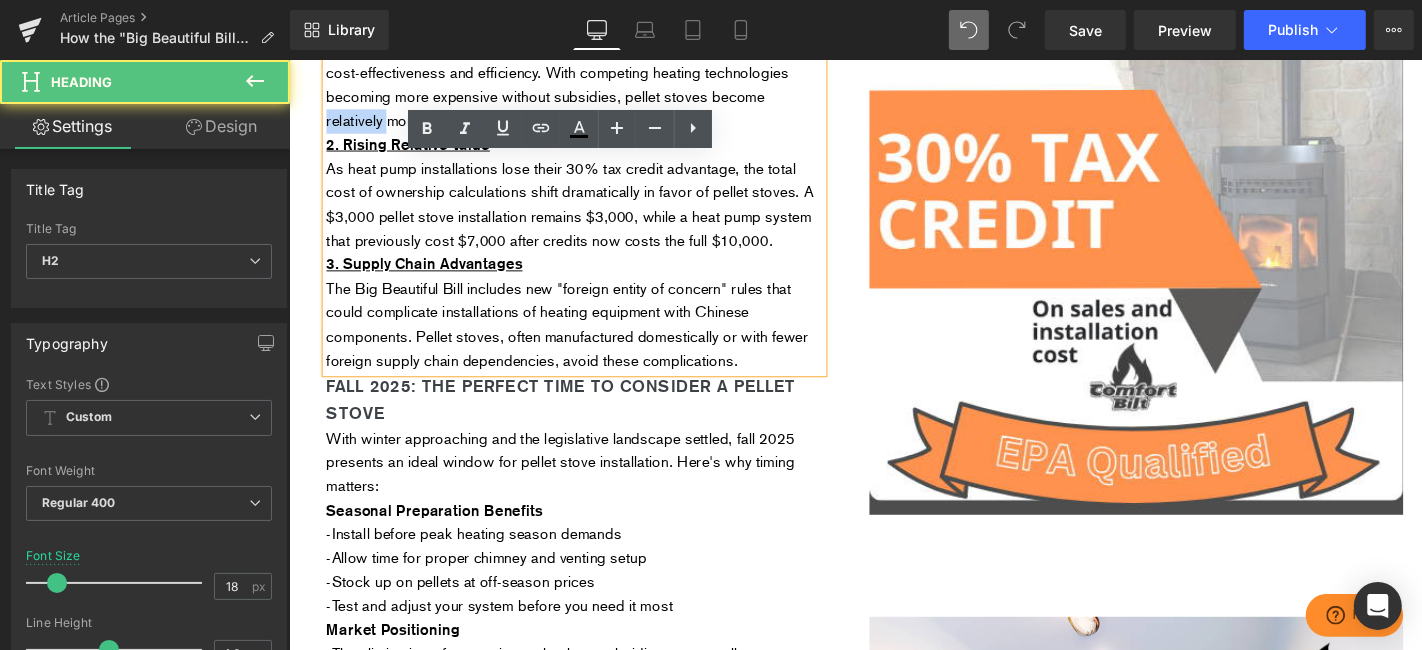 click on "Unlike heat pumps and solar systems that heavily depended on the now-expiring tax credits, pellet stoves have always been valued for their inherent cost-effectiveness and efficiency. With competing heating technologies becoming more expensive without subsidies, pellet stoves become relatively more affordable." at bounding box center [593, 73] 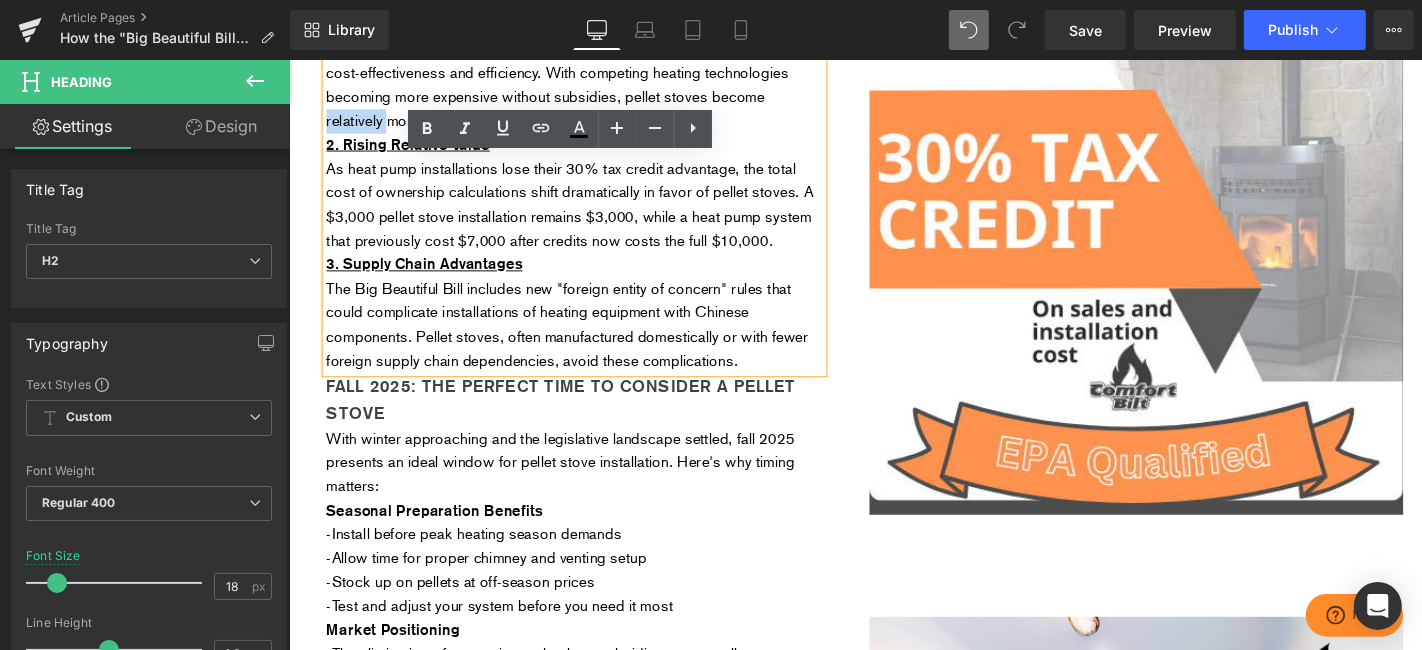 type 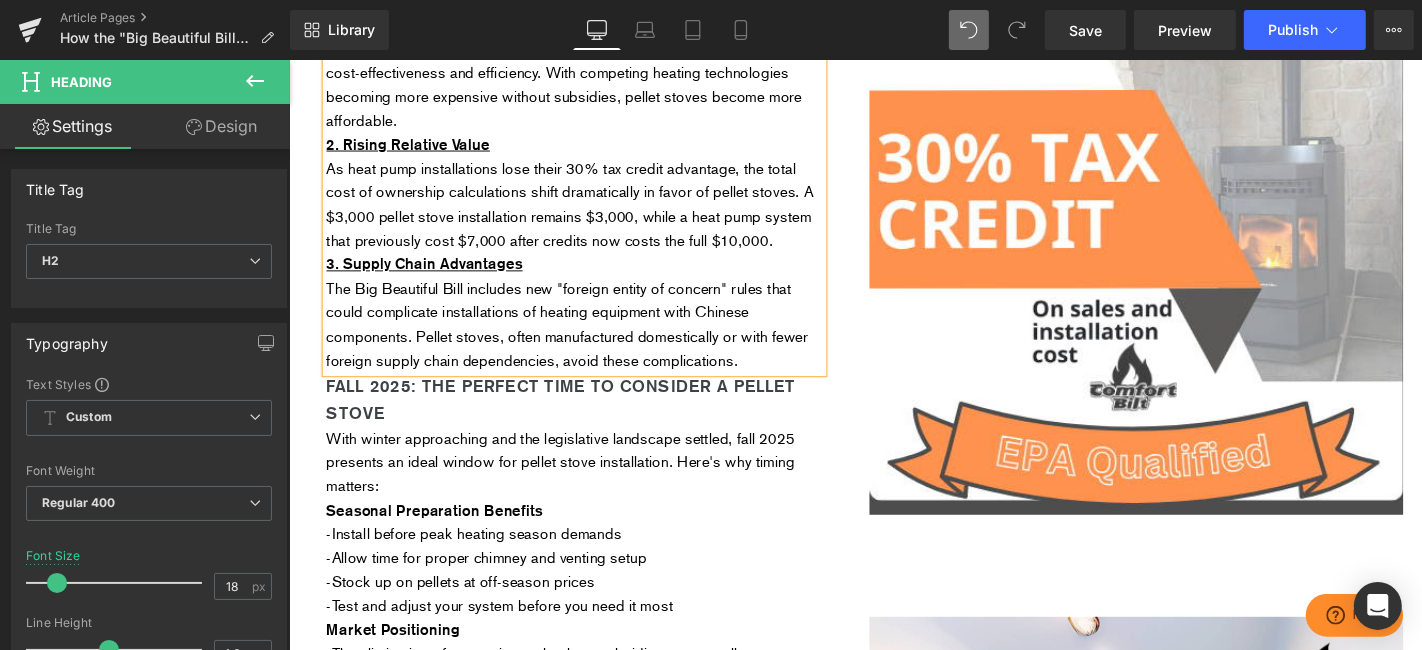 click on "Unlike heat pumps and solar systems that heavily depended on the now-expiring tax credits, pellet stoves have always been valued for their inherent cost-effectiveness and efficiency. With competing heating technologies becoming more expensive without subsidies, pellet stoves become more affordable." at bounding box center (593, 73) 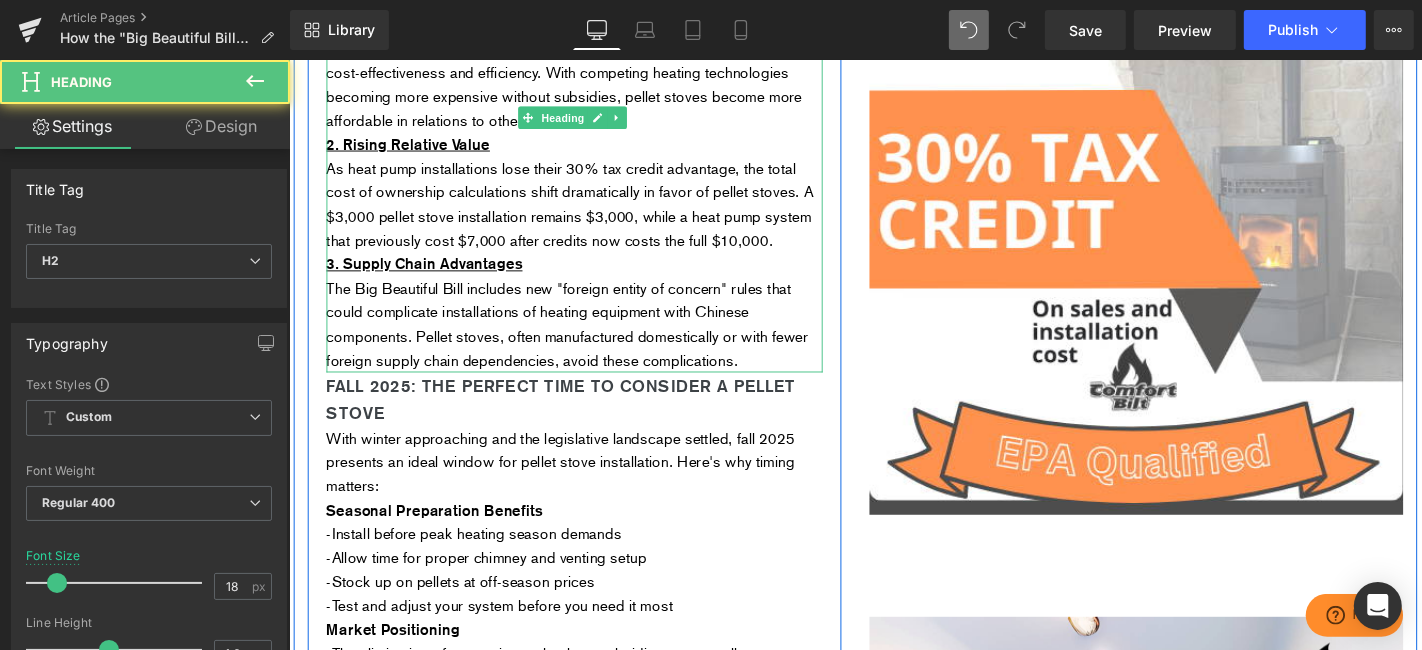 click on "Unlike heat pumps and solar systems that heavily depended on the now-expiring tax credits, pellet stoves have always been valued for their inherent cost-effectiveness and efficiency. With competing heating technologies becoming more expensive without subsidies, pellet stoves become more affordable in relations to other systems" at bounding box center [593, 73] 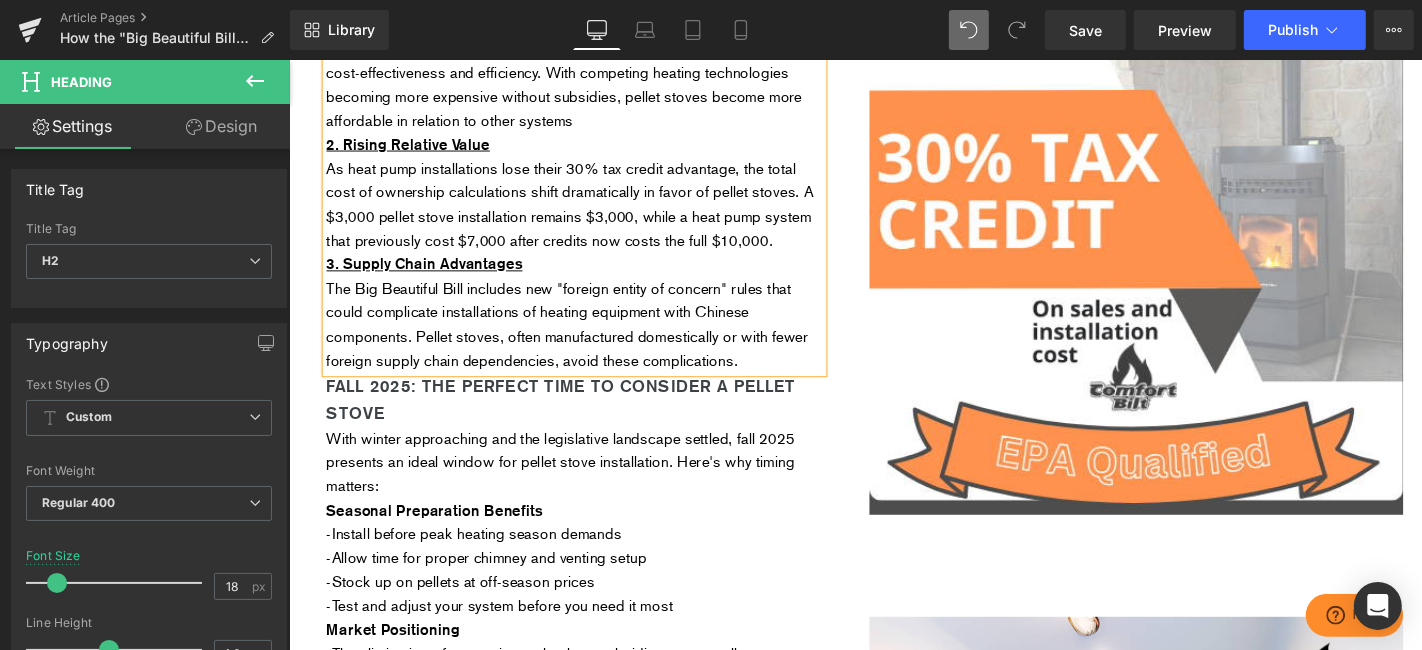 click on "Unlike heat pumps and solar systems that heavily depended on the now-expiring tax credits, pellet stoves have always been valued for their inherent cost-effectiveness and efficiency. With competing heating technologies becoming more expensive without subsidies, pellet stoves become more affordable in relation to other systems" at bounding box center [593, 73] 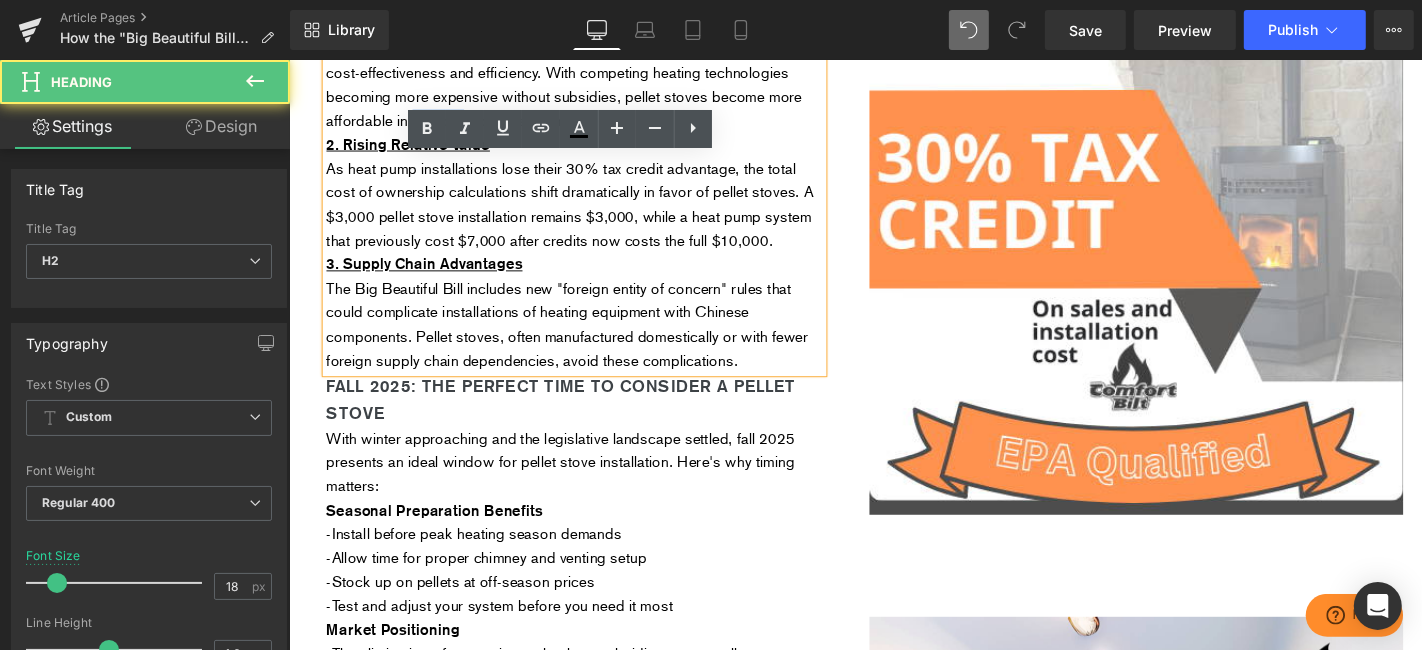 click on "Unlike heat pumps and solar systems that heavily depended on the now-expiring tax credits, pellet stoves have always been valued for their inherent cost-effectiveness and efficiency. With competing heating technologies becoming more expensive without subsidies, pellet stoves become more affordable in relation to other systems" at bounding box center [593, 73] 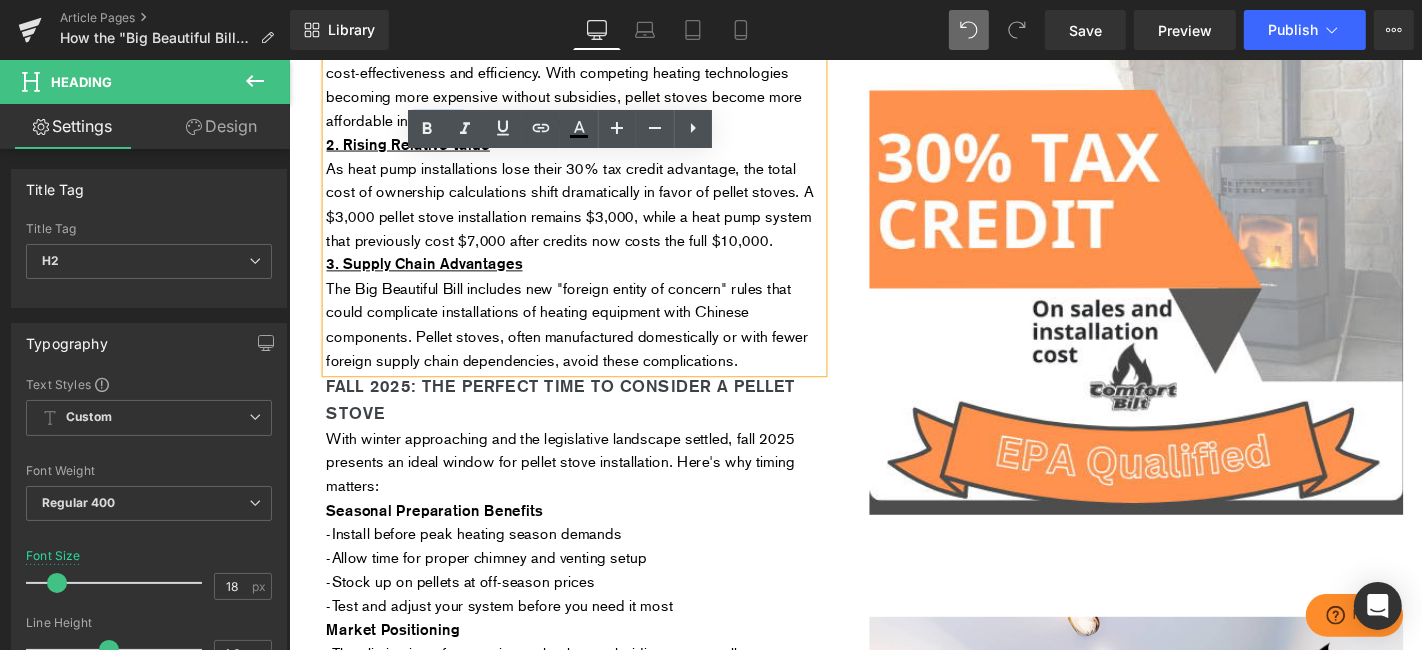 click on "As heat pump installations lose their 30% tax credit advantage, the total cost of ownership calculations shift dramatically in favor of pellet stoves. A $3,000 pellet stove installation remains $3,000, while a heat pump system that previously cost $7,000 after credits now costs the full $10,000." at bounding box center (593, 214) 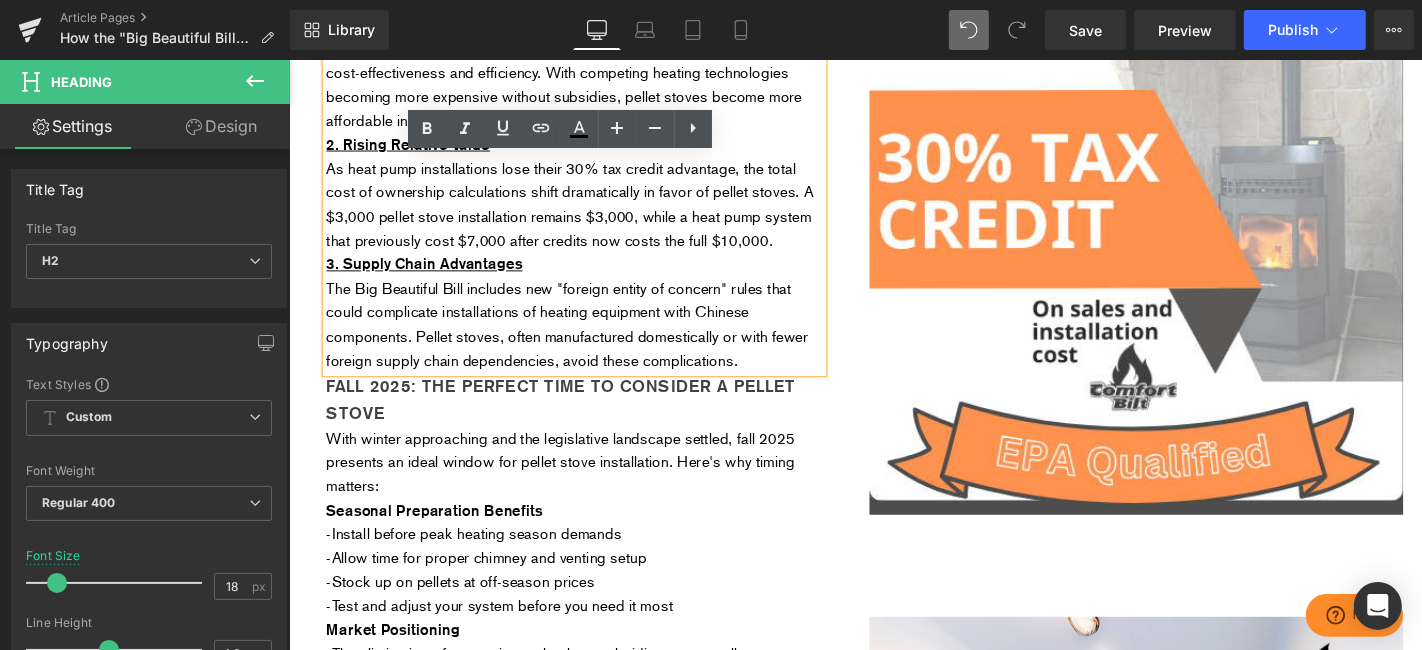 click on "As heat pump installations lose their 30% tax credit advantage, the total cost of ownership calculations shift dramatically in favor of pellet stoves. A $3,000 pellet stove installation remains $3,000, while a heat pump system that previously cost $7,000 after credits now costs the full $10,000." at bounding box center (593, 214) 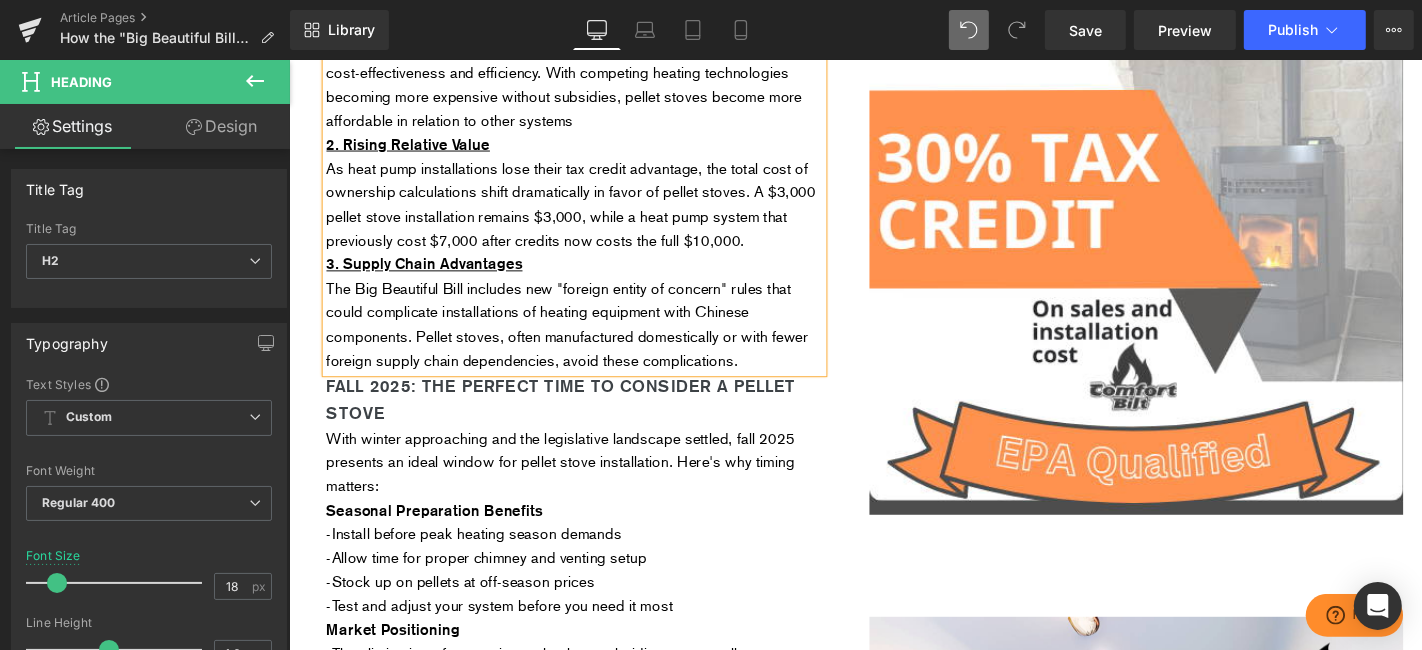 click on "As heat pump installations lose their tax credit advantage, the total cost of ownership calculations shift dramatically in favor of pellet stoves. A $3,000 pellet stove installation remains $3,000, while a heat pump system that previously cost $7,000 after credits now costs the full $10,000." at bounding box center [593, 214] 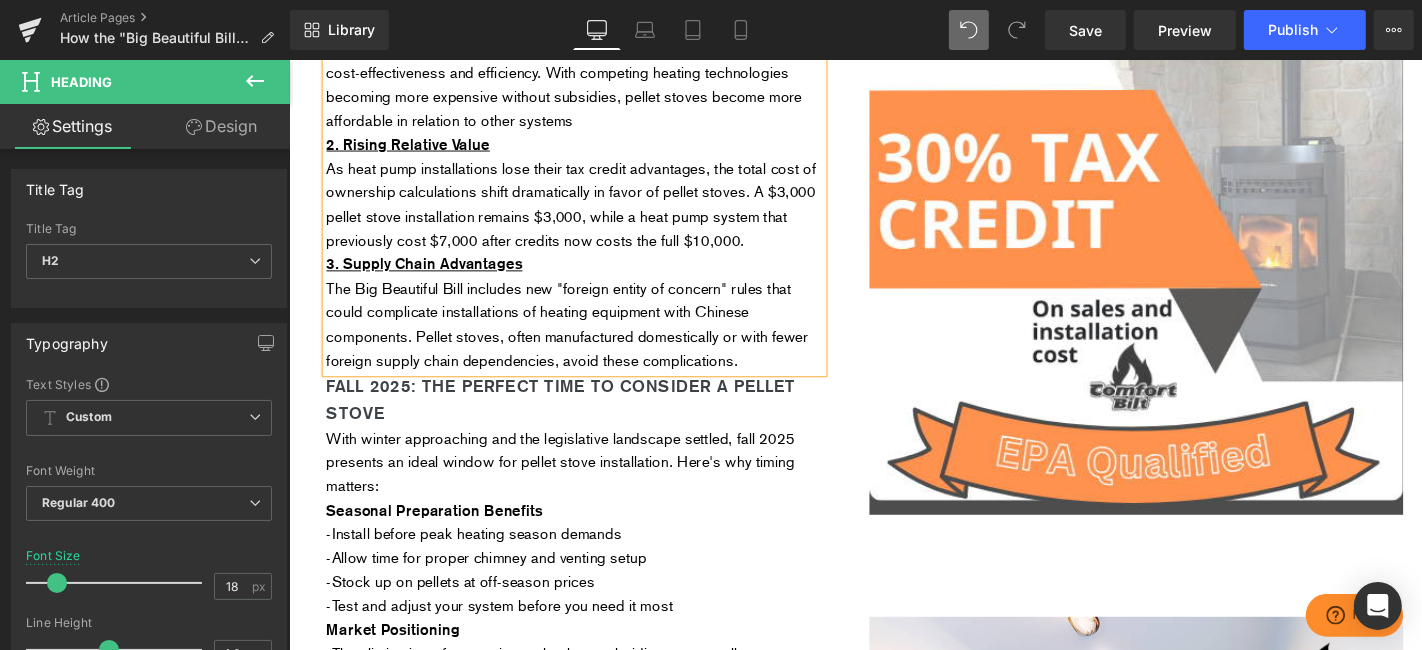scroll, scrollTop: 1777, scrollLeft: 0, axis: vertical 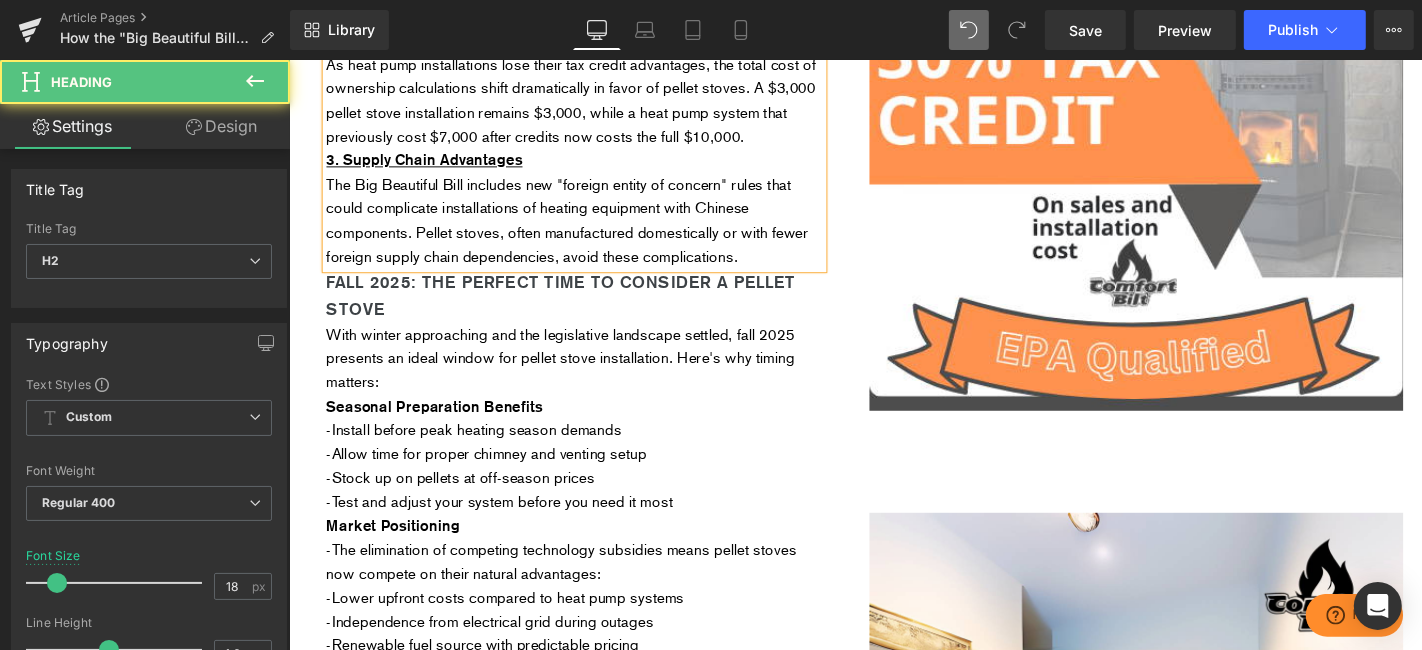 click on "As heat pump installations lose their tax credit advantages, the total cost of ownership calculations shift dramatically in favor of pellet stoves. A $3,000 pellet stove installation remains $3,000, while a heat pump system that previously cost $7,000 after credits now costs the full $10,000." at bounding box center [593, 103] 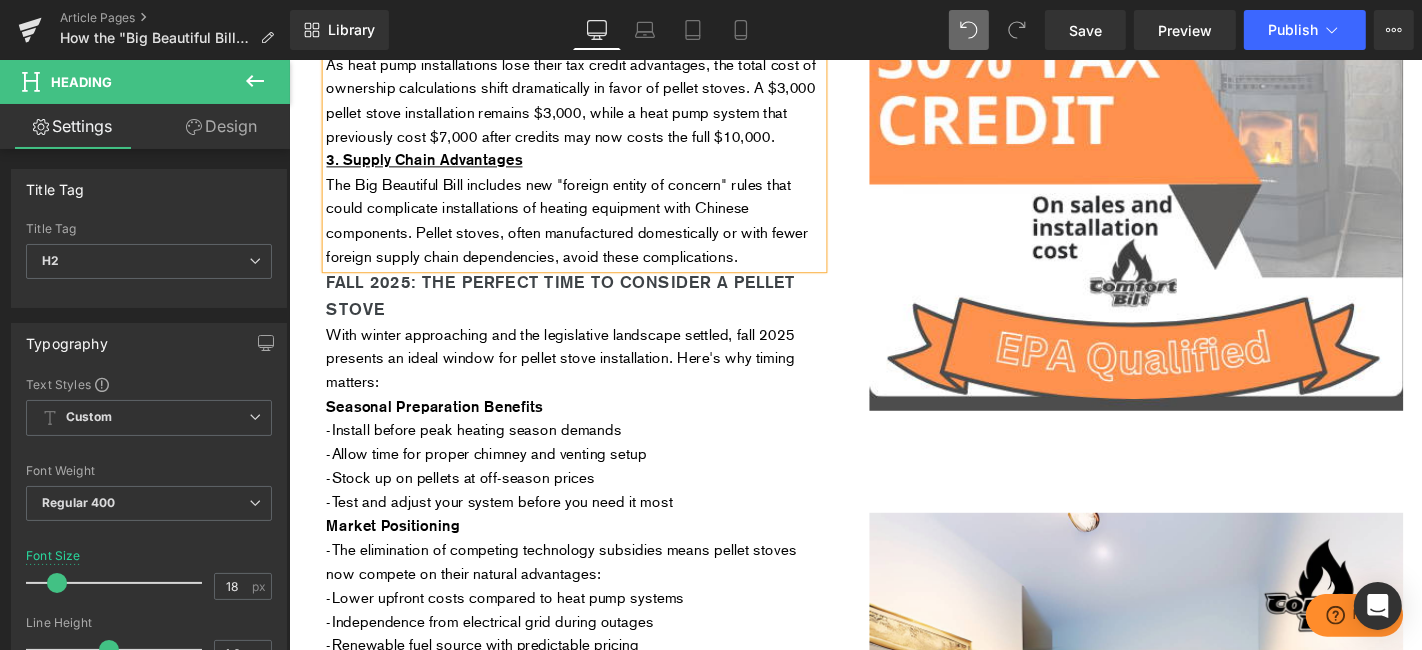 click on "As heat pump installations lose their tax credit advantages, the total cost of ownership calculations shift dramatically in favor of pellet stoves. A $3,000 pellet stove installation remains $3,000, while a heat pump system that previously cost $7,000 after credits may now costs the full $10,000." at bounding box center [593, 103] 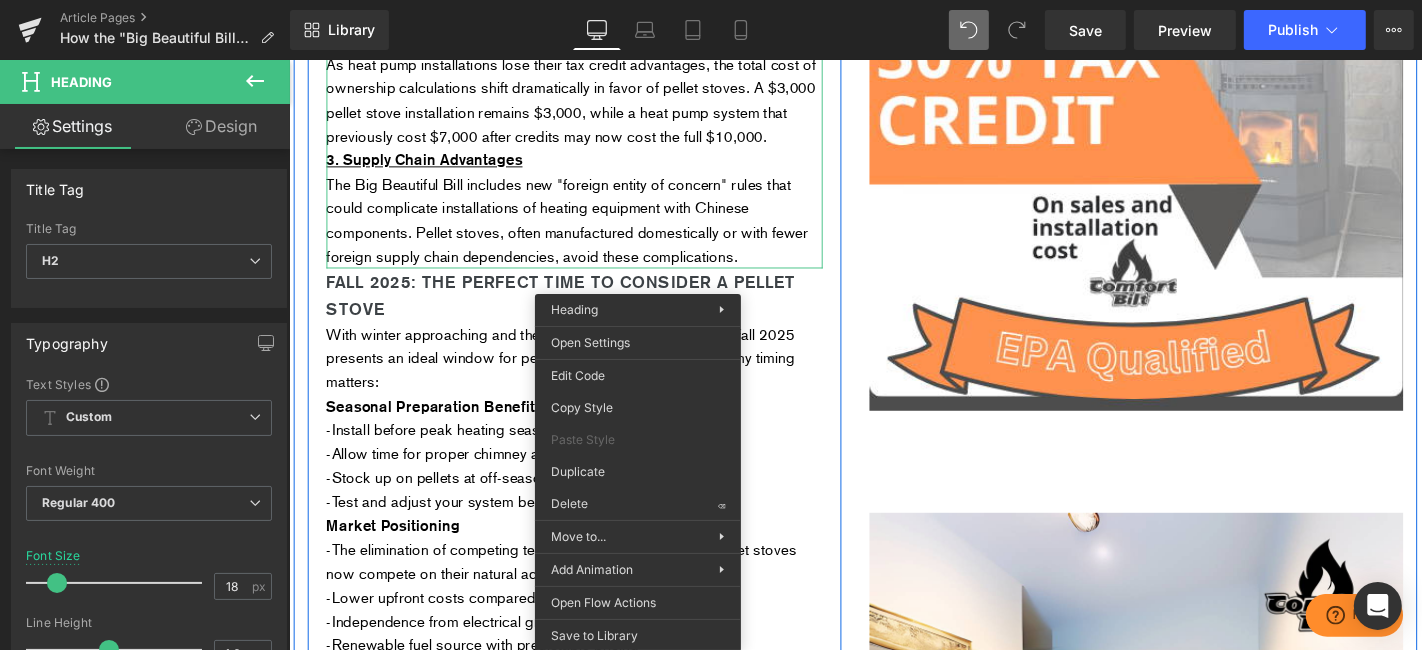 click on "As heat pump installations lose their tax credit advantages, the total cost of ownership calculations shift dramatically in favor of pellet stoves. A $3,000 pellet stove installation remains $3,000, while a heat pump system that previously cost $7,000 after credits may now cost the full $10,000." at bounding box center [593, 103] 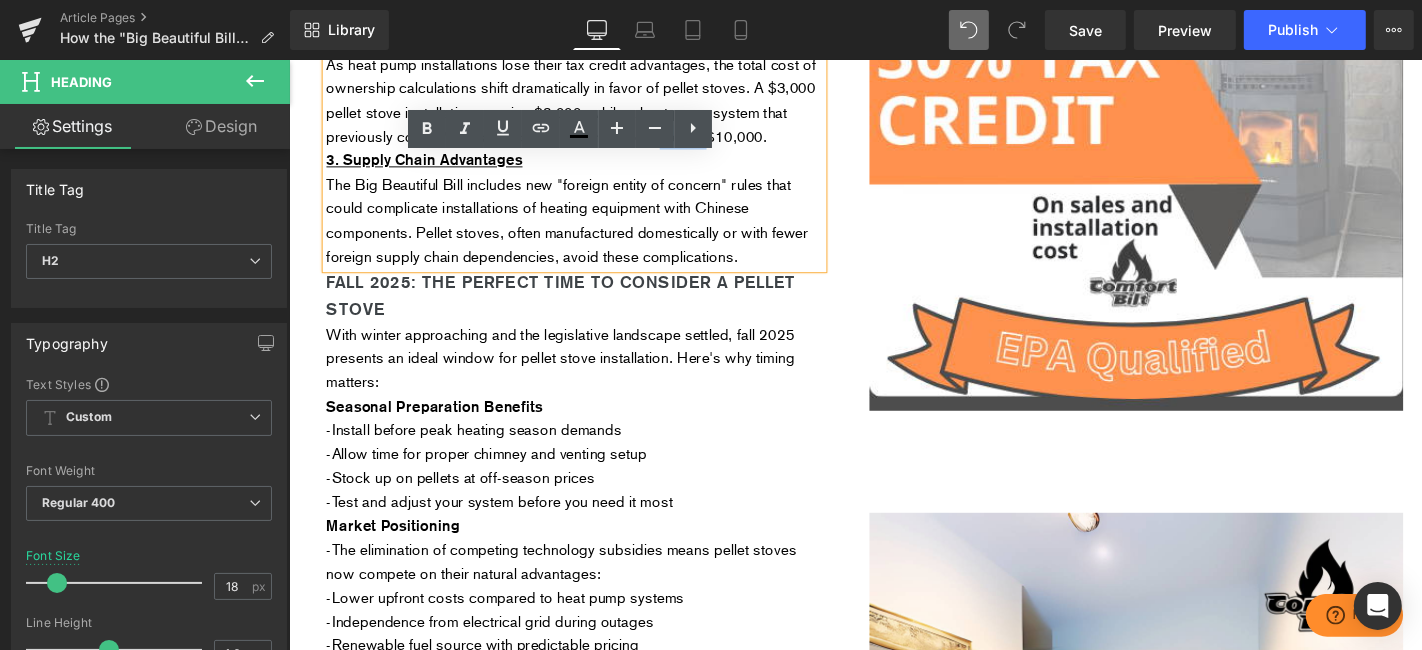 drag, startPoint x: 380, startPoint y: 212, endPoint x: 323, endPoint y: 212, distance: 57 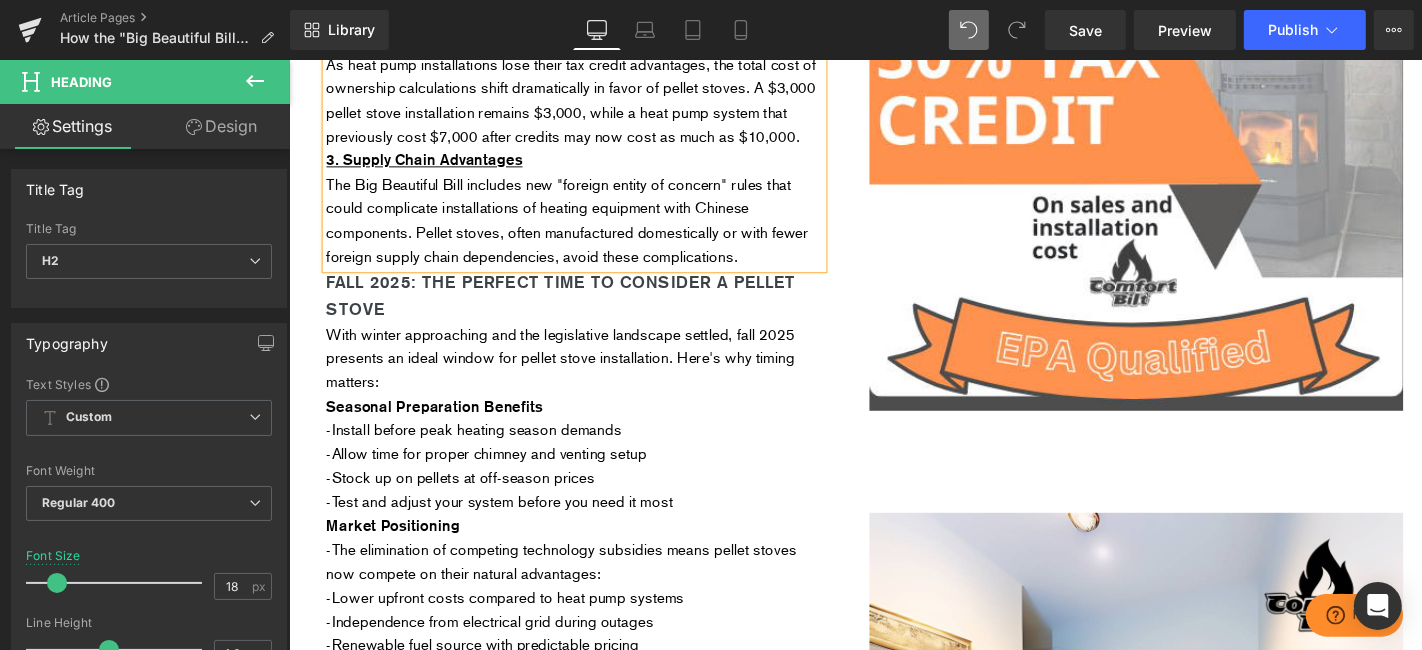 click on "As heat pump installations lose their tax credit advantages, the total cost of ownership calculations shift dramatically in favor of pellet stoves. A $3,000 pellet stove installation remains $3,000, while a heat pump system that previously cost $7,000 after credits may now cost as much as $10,000." at bounding box center (593, 103) 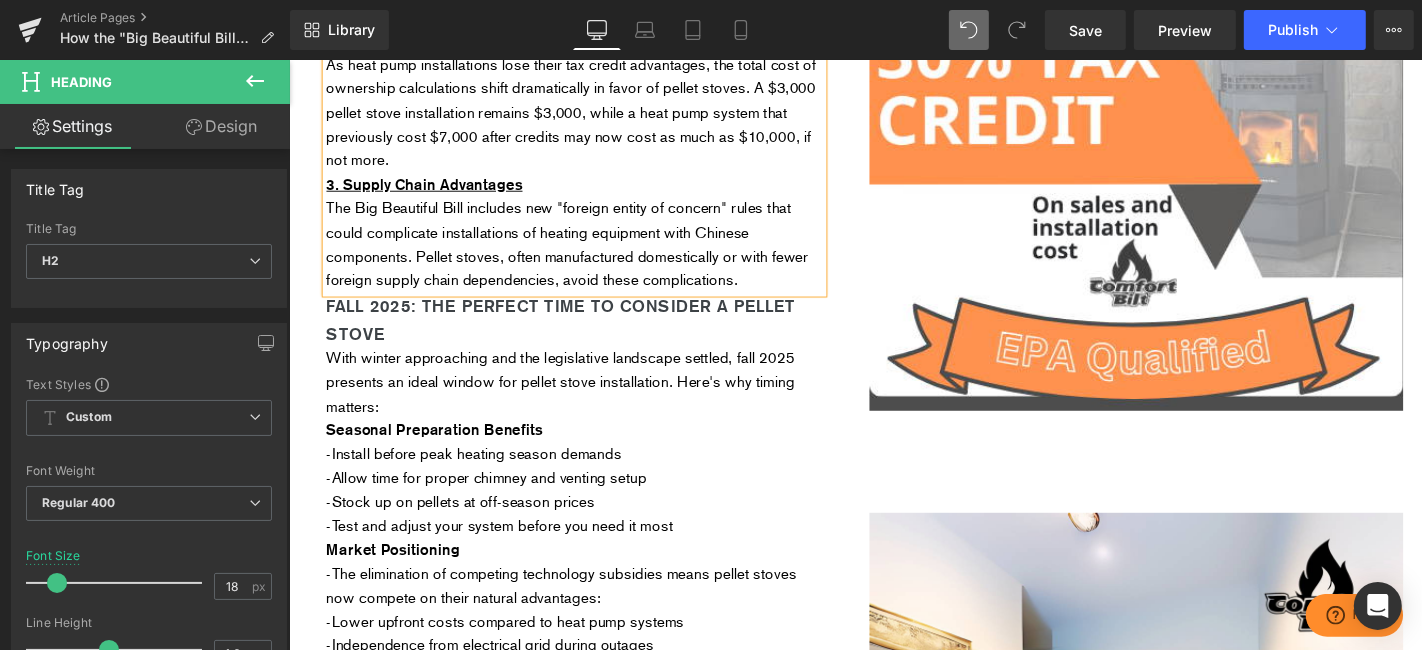 click on "As heat pump installations lose their tax credit advantages, the total cost of ownership calculations shift dramatically in favor of pellet stoves. A $3,000 pellet stove installation remains $3,000, while a heat pump system that previously cost $7,000 after credits may now cost as much as $10,000, if not more." at bounding box center (593, 116) 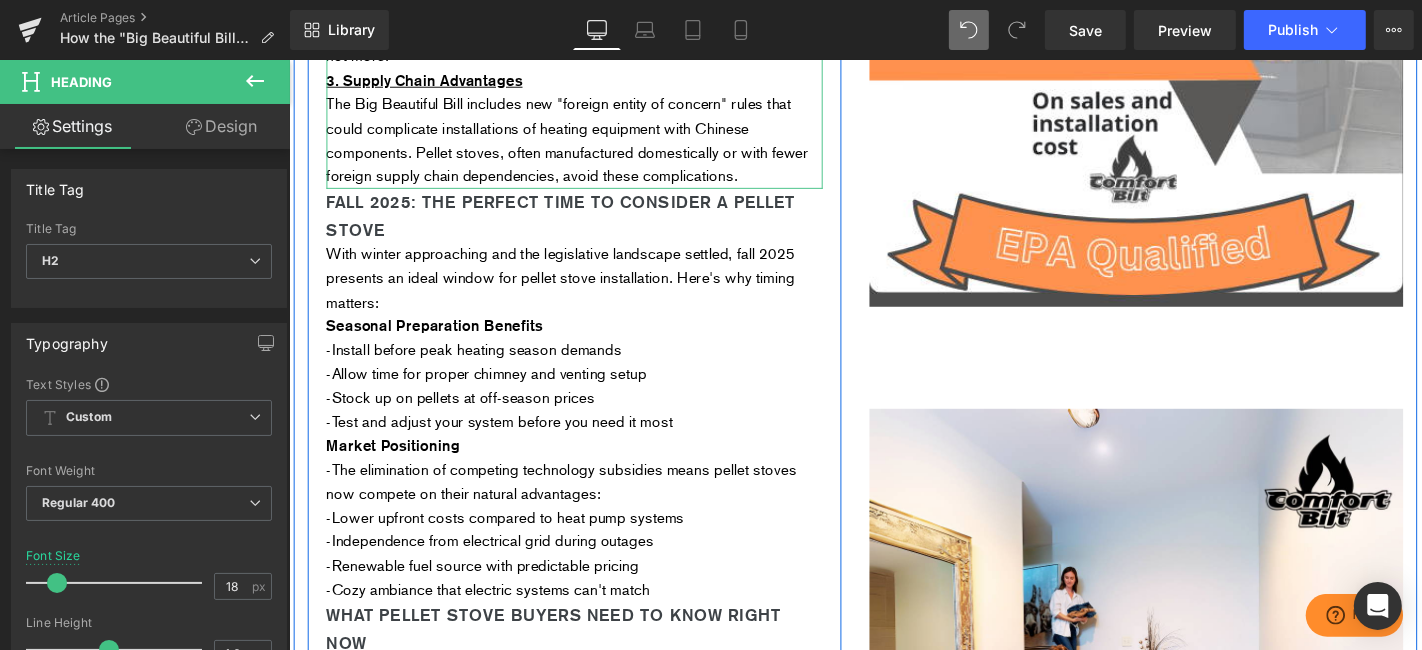 scroll, scrollTop: 1777, scrollLeft: 0, axis: vertical 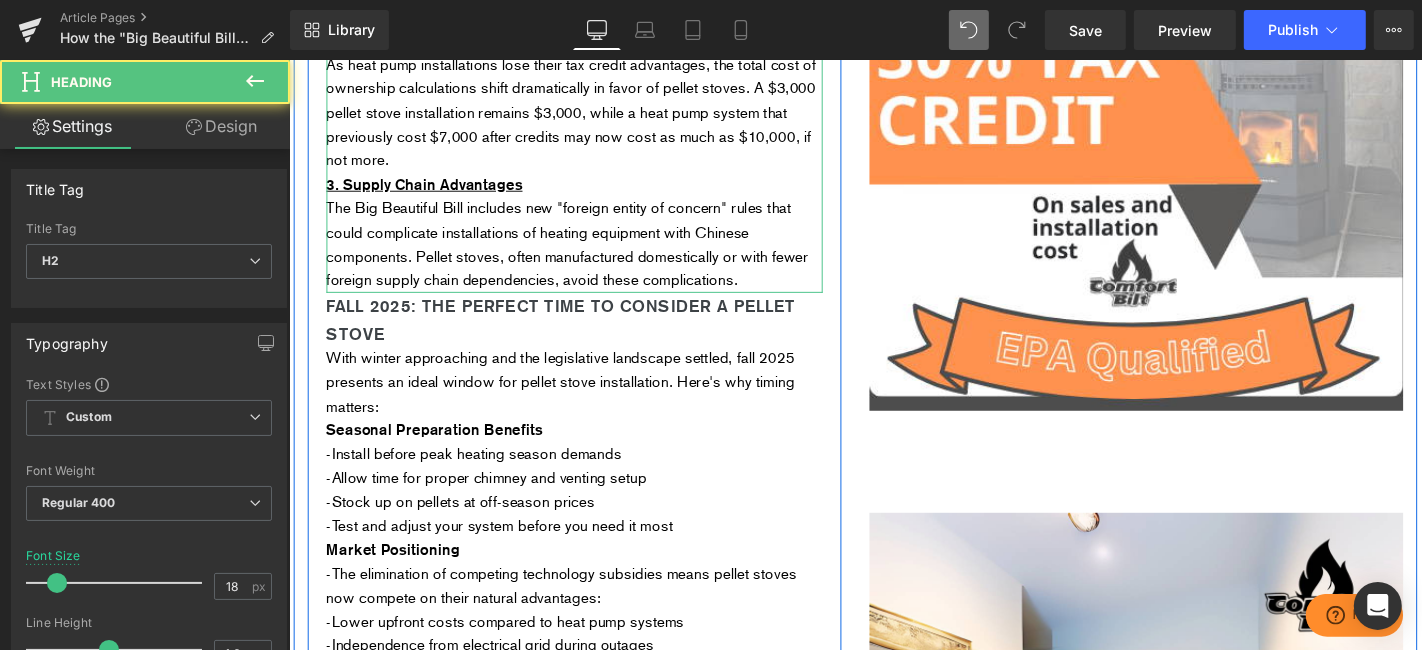 click on "The Big Beautiful Bill includes new "foreign entity of concern" rules that could complicate installations of heating equipment with Chinese components. Pellet stoves, often manufactured domestically or with fewer foreign supply chain dependencies, avoid these complications." at bounding box center (593, 256) 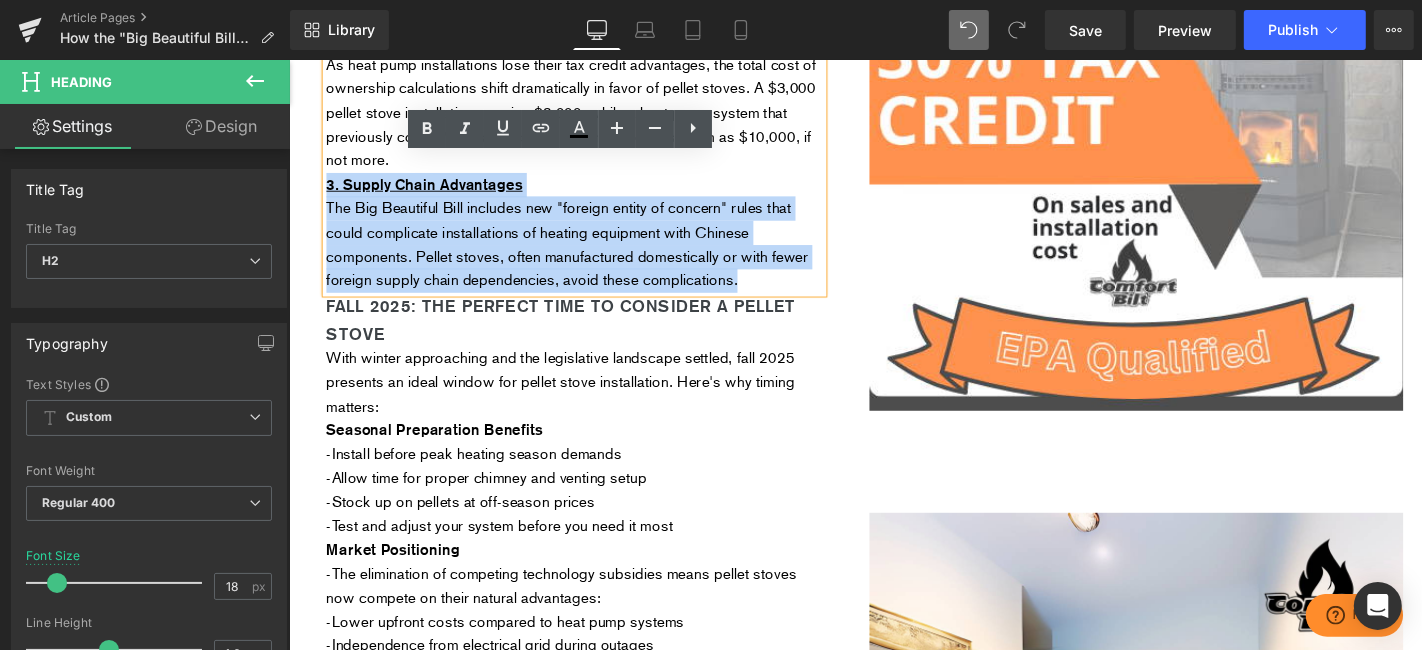 drag, startPoint x: 835, startPoint y: 345, endPoint x: 327, endPoint y: 239, distance: 518.9412 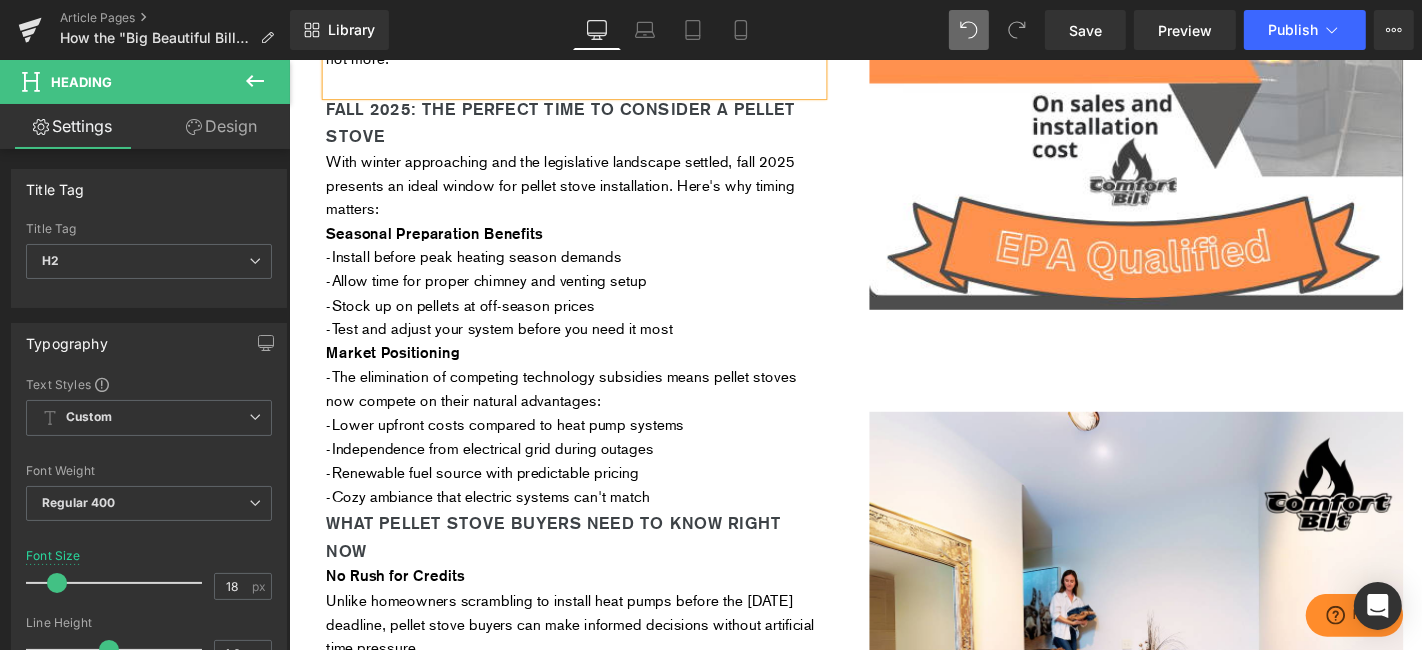 scroll, scrollTop: 1888, scrollLeft: 0, axis: vertical 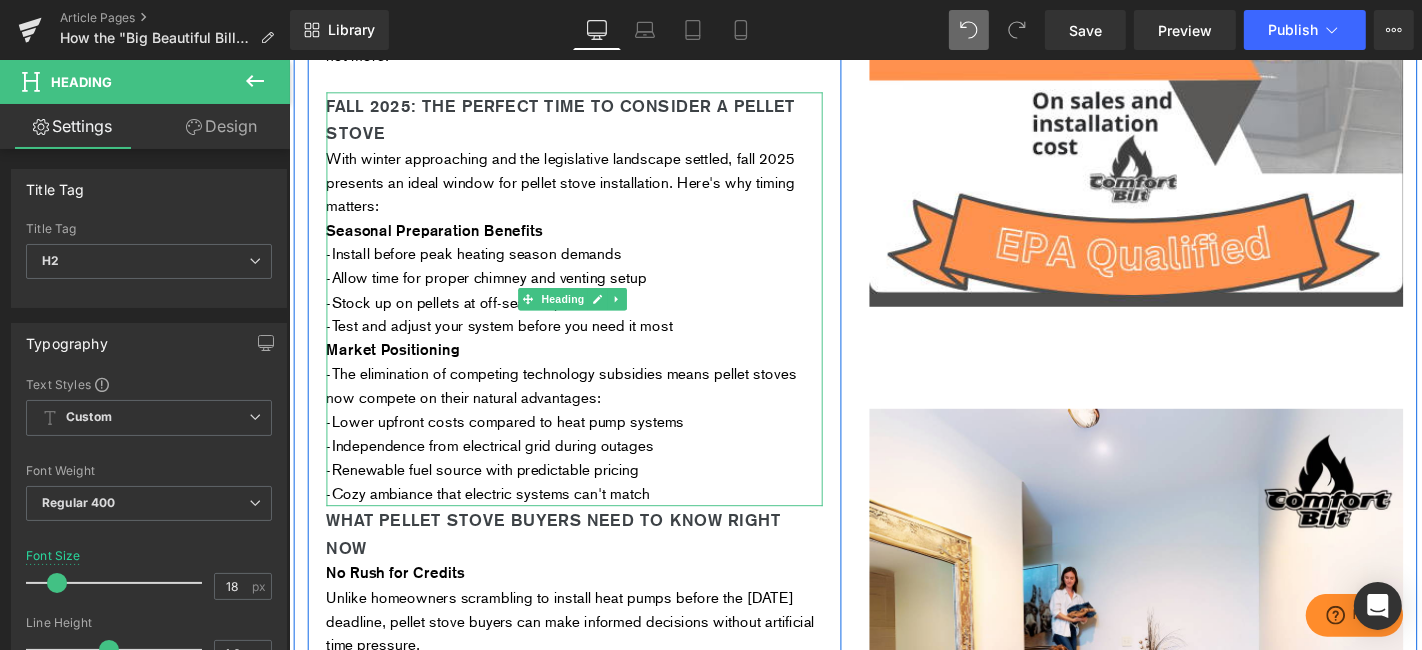 drag, startPoint x: 506, startPoint y: 218, endPoint x: 360, endPoint y: 218, distance: 146 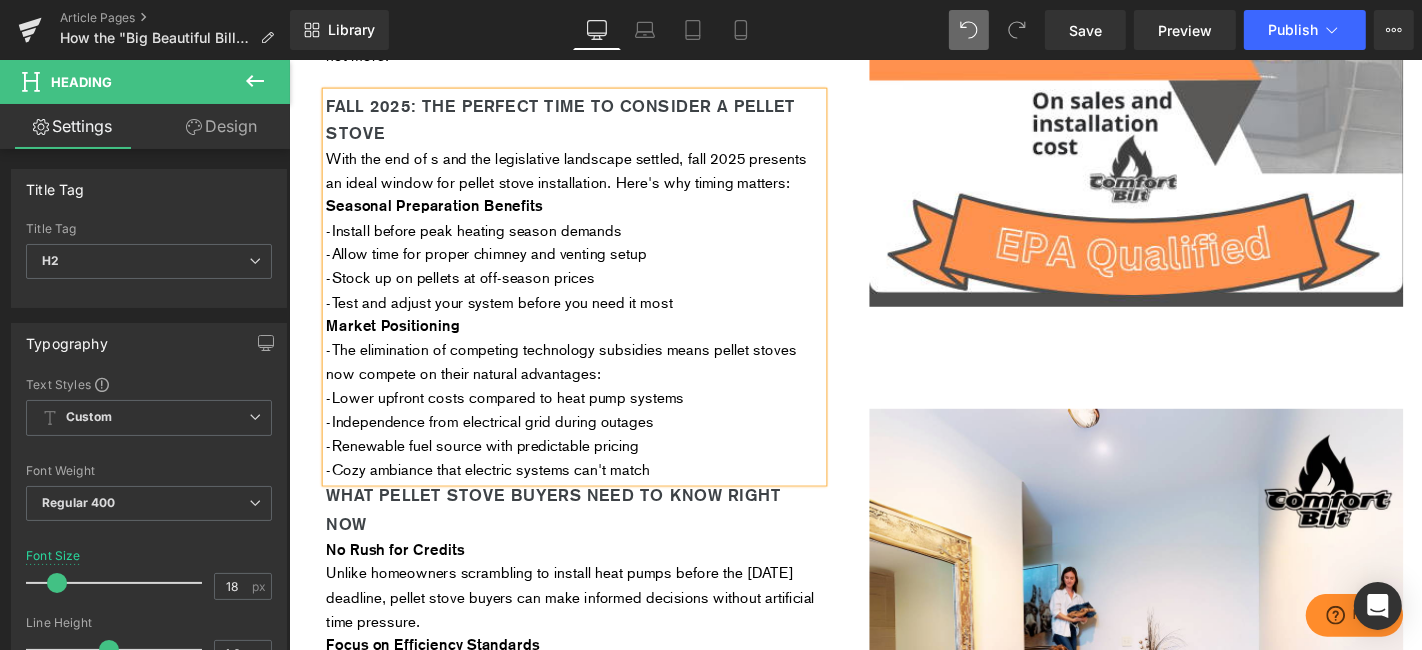 type 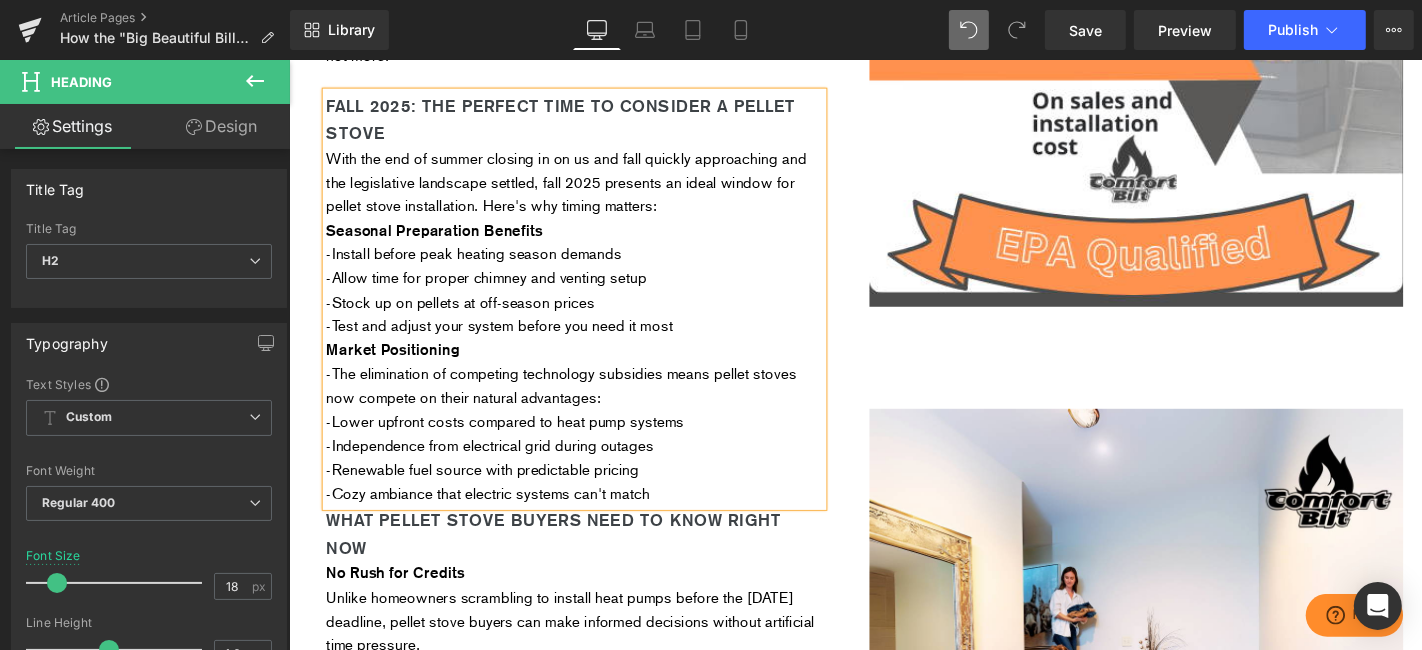 click on "With the end of summer closing in on us and fall quickly approaching and the legislative landscape settled, fall 2025 presents an ideal window for pellet stove installation. Here's why timing matters:" at bounding box center [593, 190] 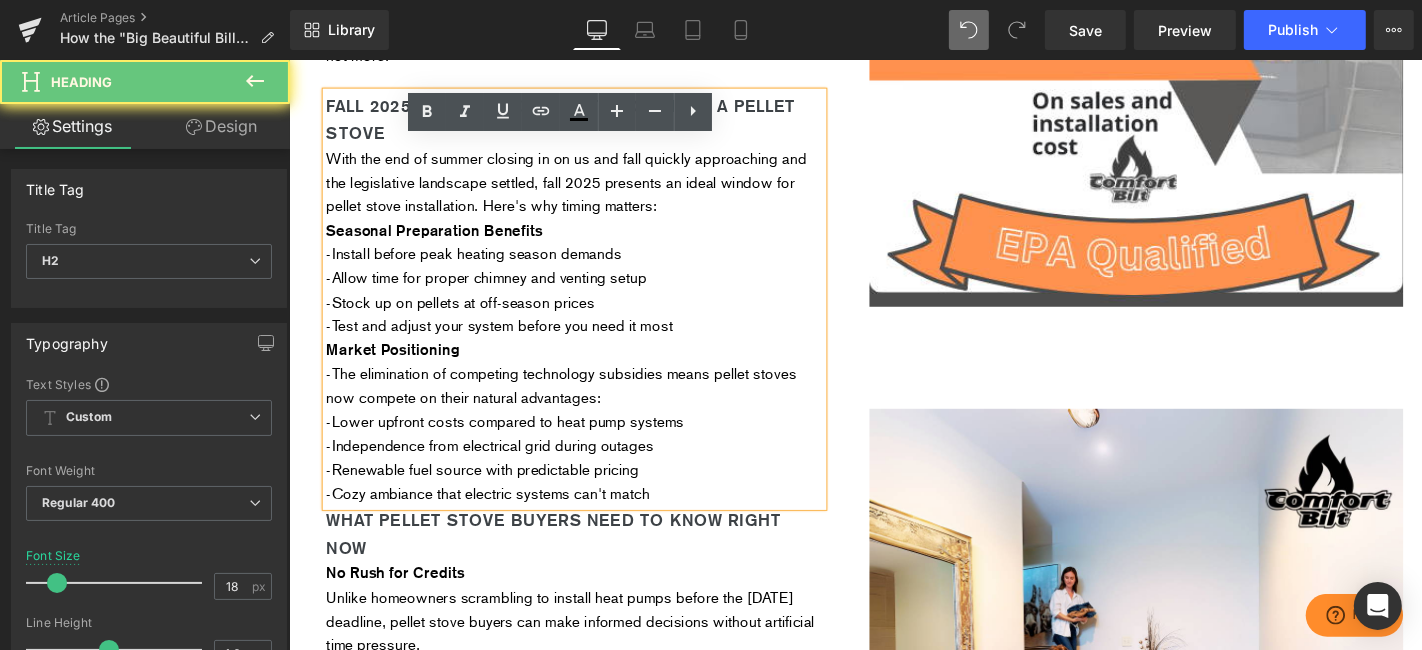 click on "With the end of summer closing in on us and fall quickly approaching and the legislative landscape settled, fall 2025 presents an ideal window for pellet stove installation. Here's why timing matters:" at bounding box center (593, 190) 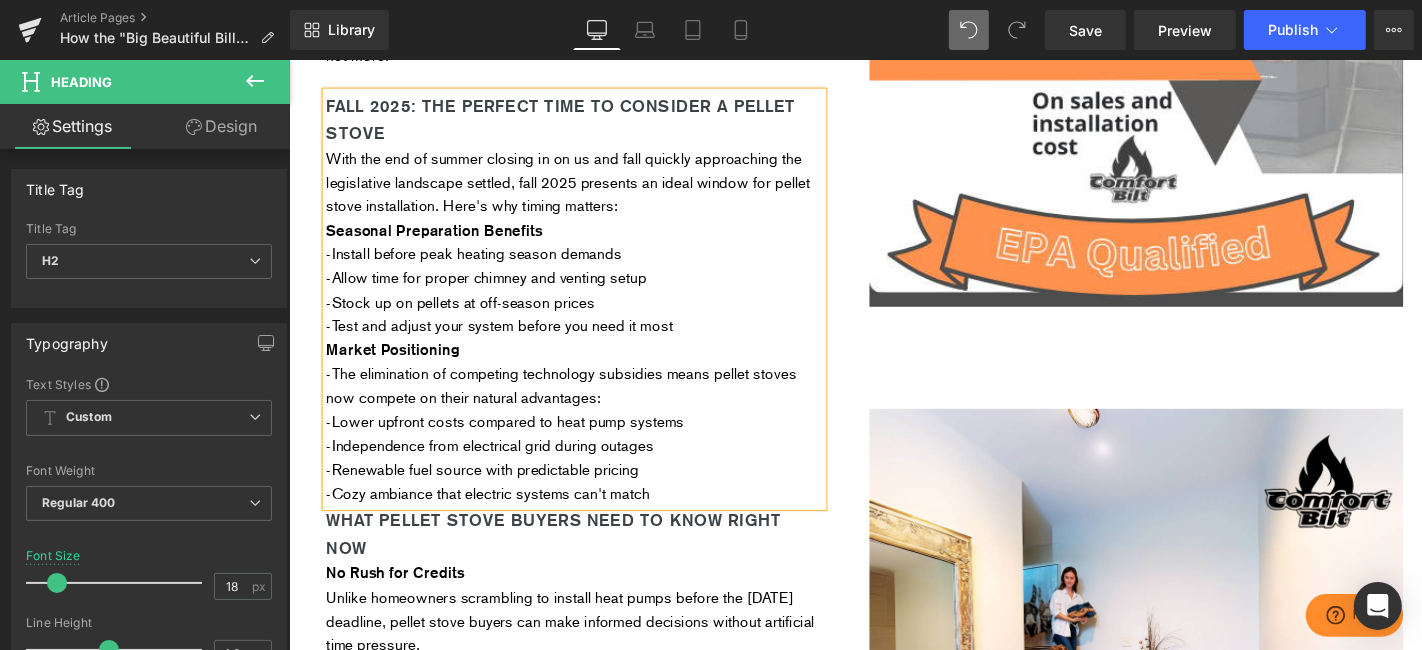 click on "With the end of summer closing in on us and fall quickly approaching the legislative landscape settled, fall 2025 presents an ideal window for pellet stove installation. Here's why timing matters:" at bounding box center (593, 190) 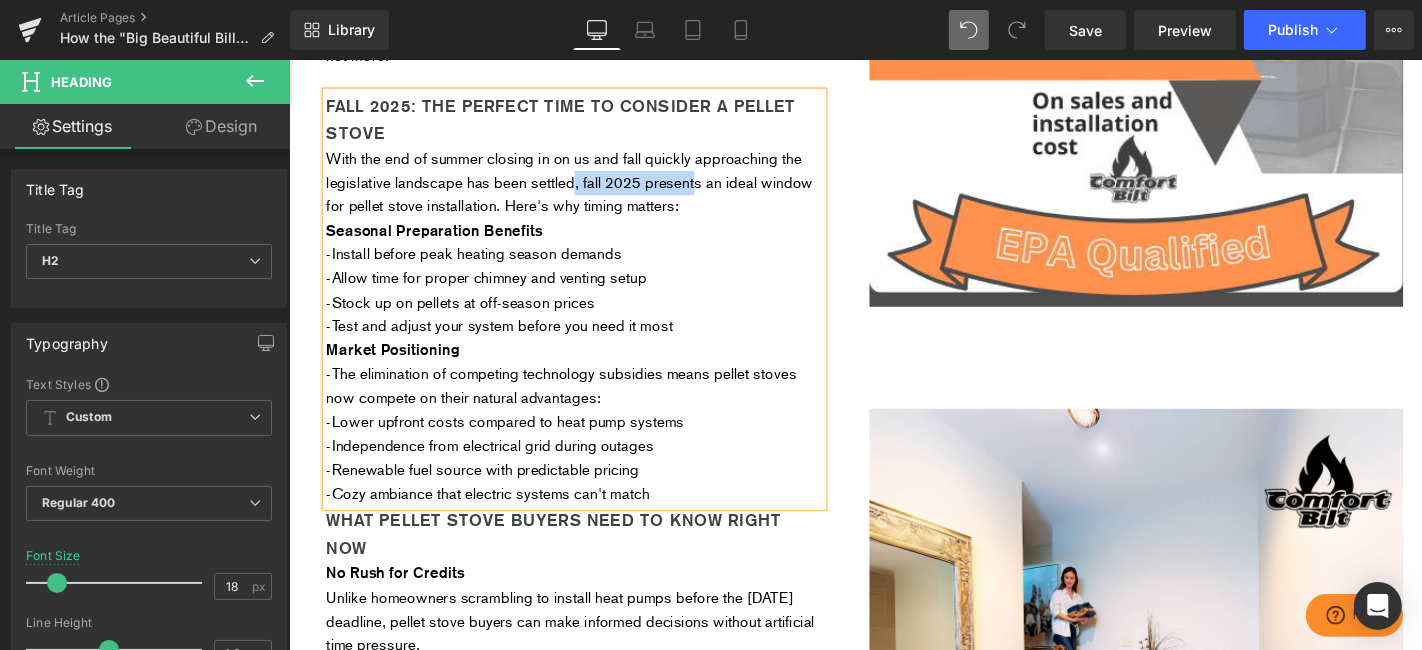 drag, startPoint x: 634, startPoint y: 238, endPoint x: 772, endPoint y: 238, distance: 138 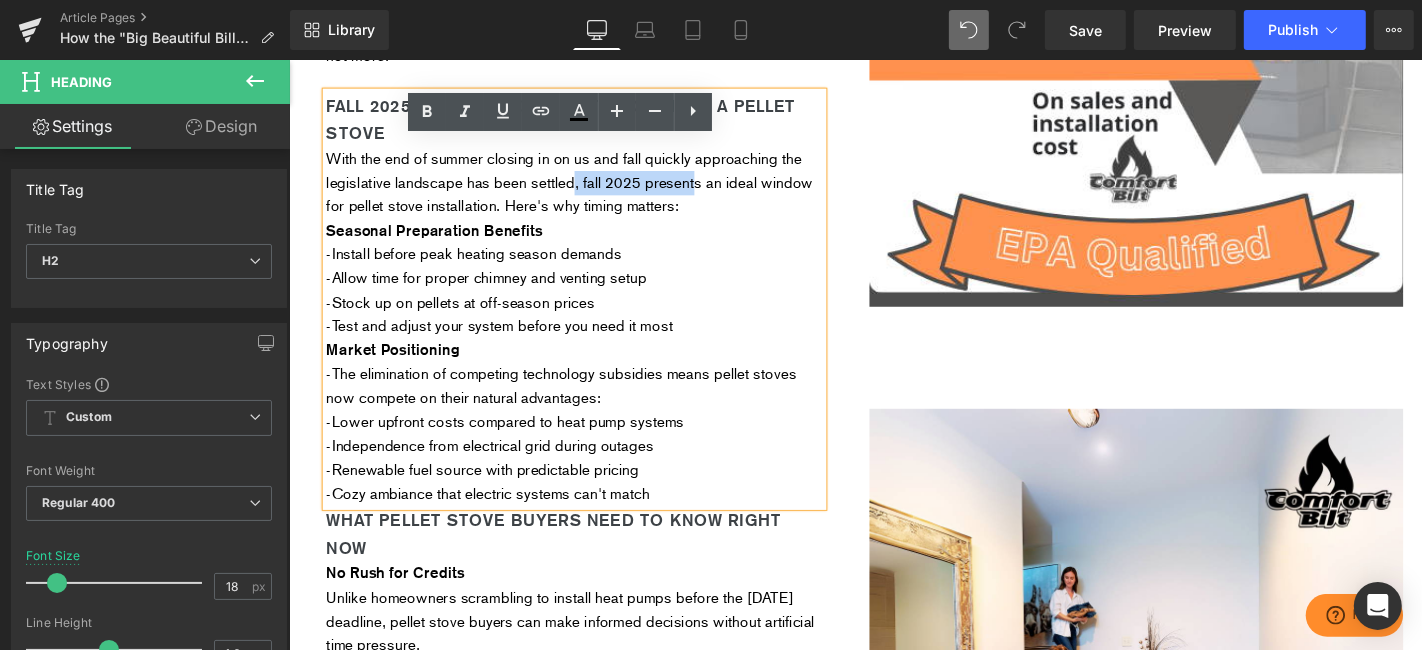 click on "With the end of summer closing in on us and fall quickly approaching the legislative landscape has been settled, fall 2025 presents an ideal window for pellet stove installation. Here's why timing matters:" at bounding box center [593, 190] 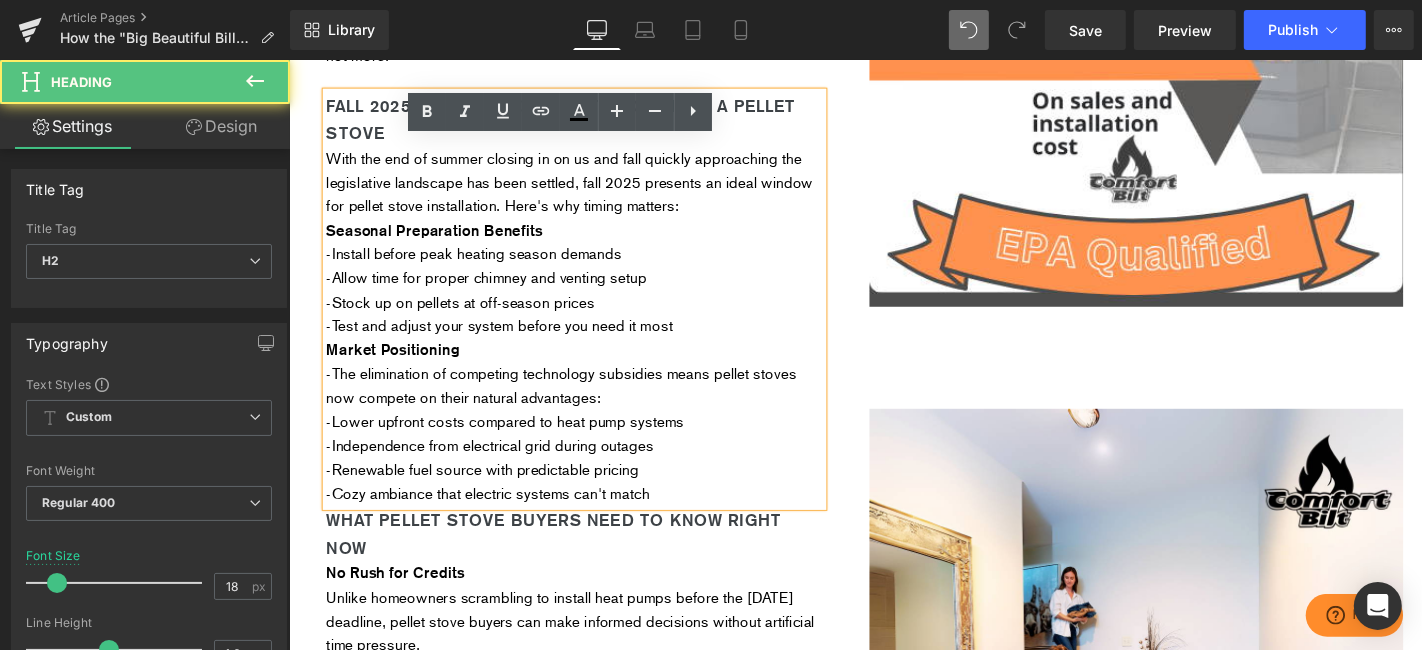 click on "With the end of summer closing in on us and fall quickly approaching the legislative landscape has been settled, fall 2025 presents an ideal window for pellet stove installation. Here's why timing matters:" at bounding box center [593, 190] 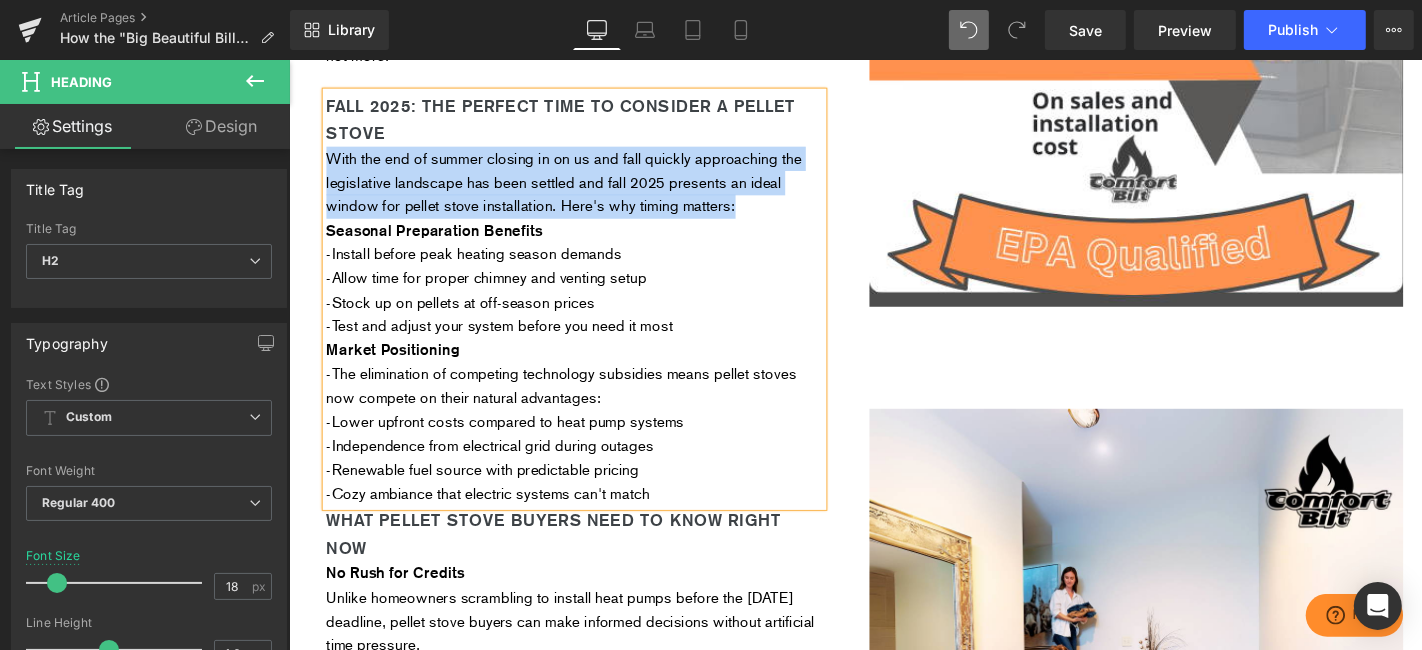 drag, startPoint x: 832, startPoint y: 266, endPoint x: 322, endPoint y: 222, distance: 511.89453 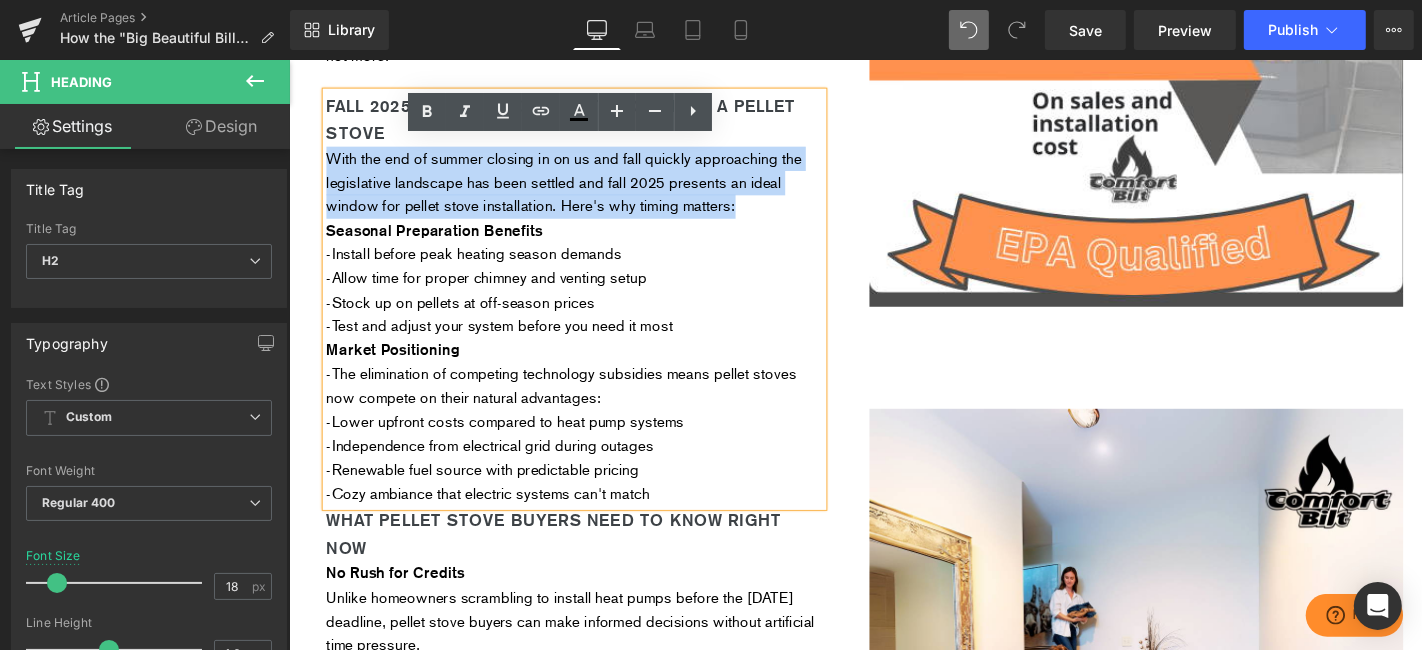 copy on "With the end of summer closing in on us and fall quickly approaching the legislative landscape has been settled and fall 2025 presents an ideal window for pellet stove installation. Here's why timing matters:" 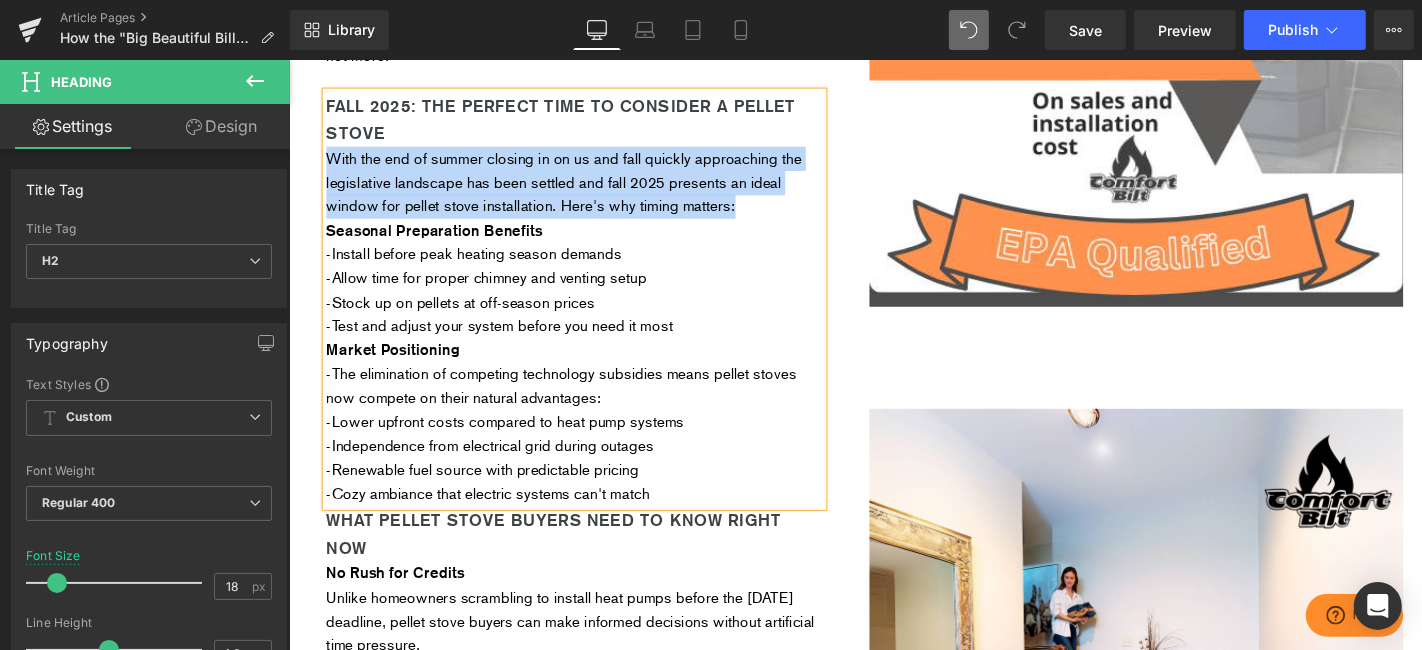 click on "With the end of summer closing in on us and fall quickly approaching the legislative landscape has been settled and fall 2025 presents an ideal window for pellet stove installation. Here's why timing matters:" at bounding box center [593, 190] 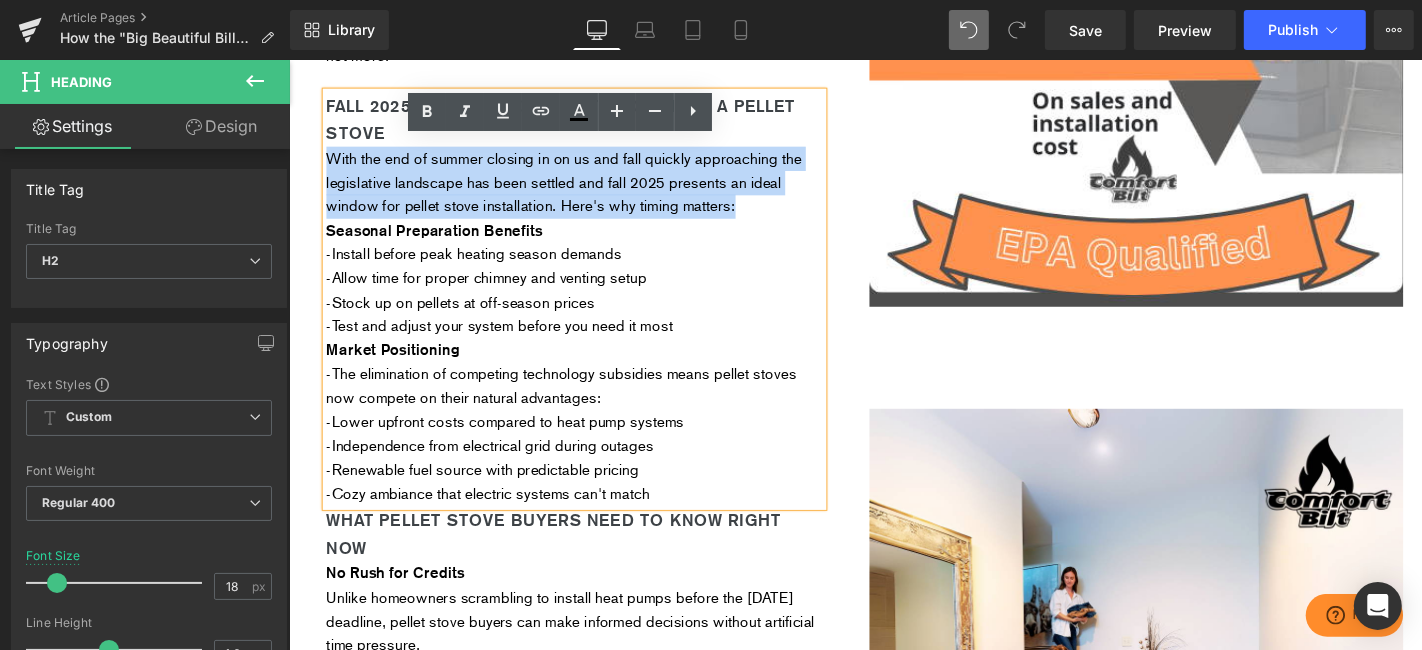 drag, startPoint x: 834, startPoint y: 269, endPoint x: 327, endPoint y: 218, distance: 509.55862 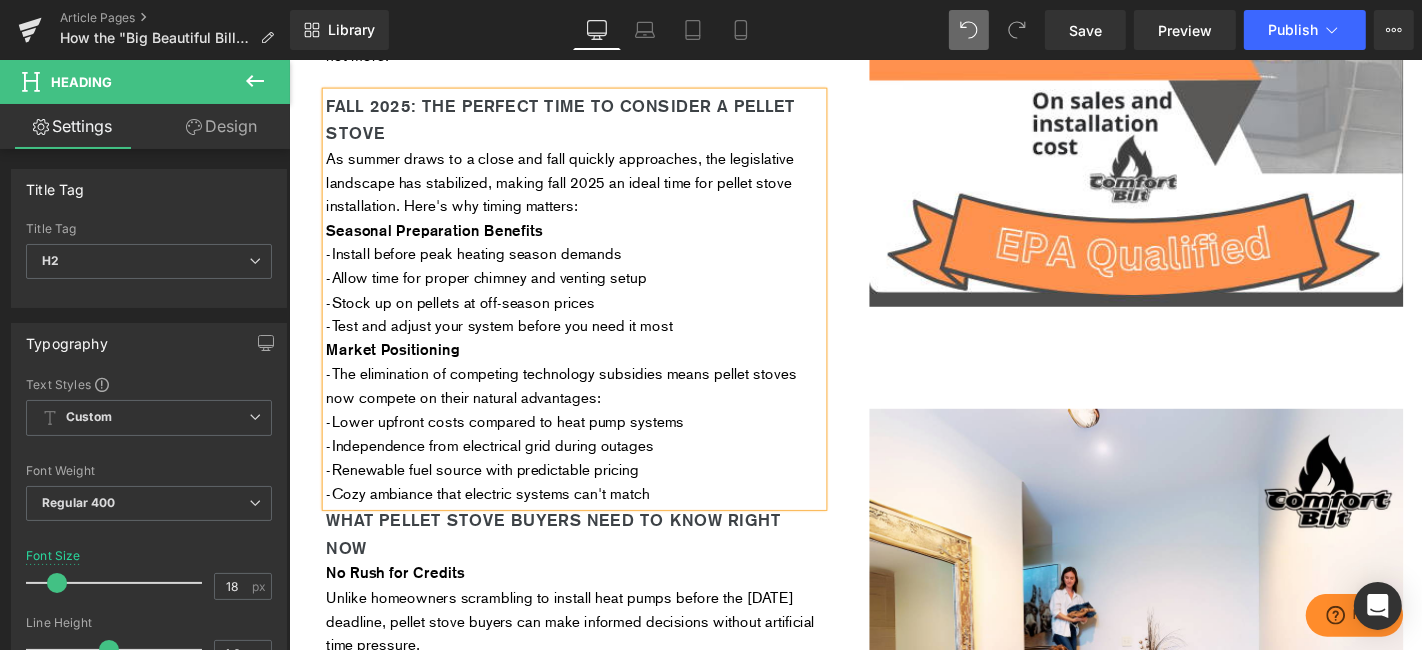 scroll, scrollTop: 2000, scrollLeft: 0, axis: vertical 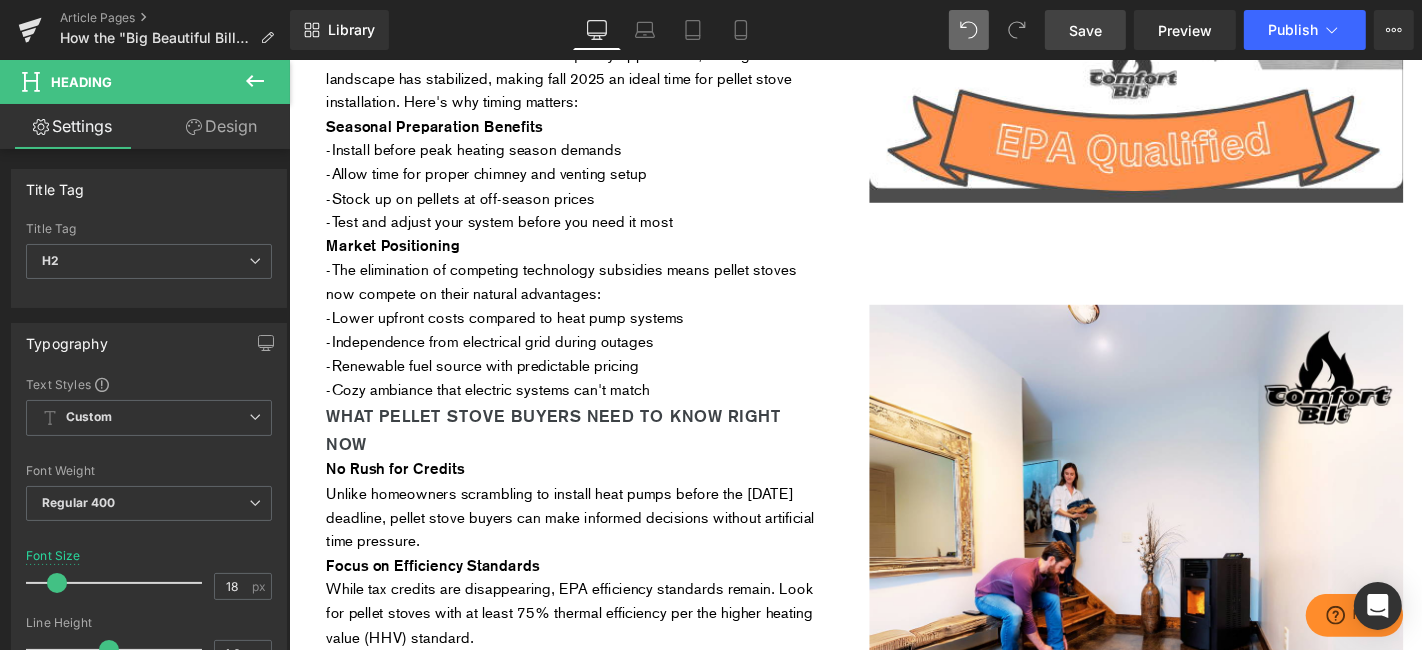 click on "Save" at bounding box center [1085, 30] 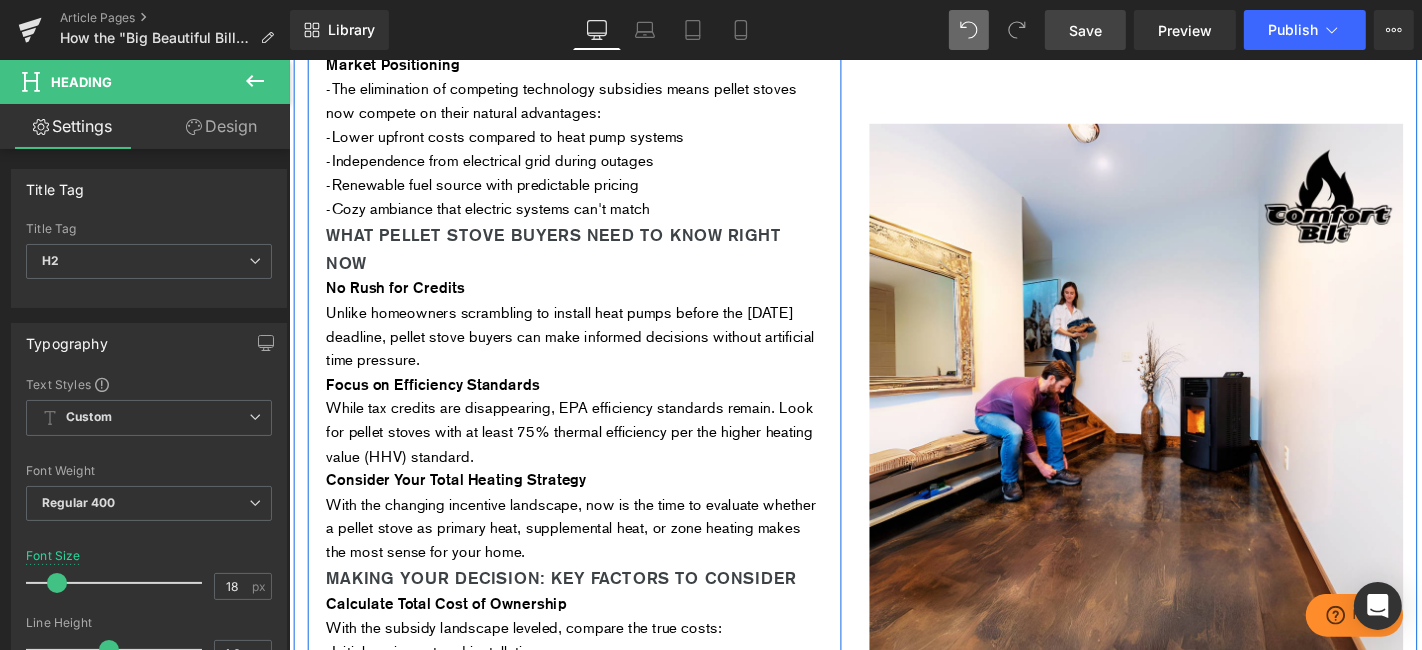 scroll, scrollTop: 2222, scrollLeft: 0, axis: vertical 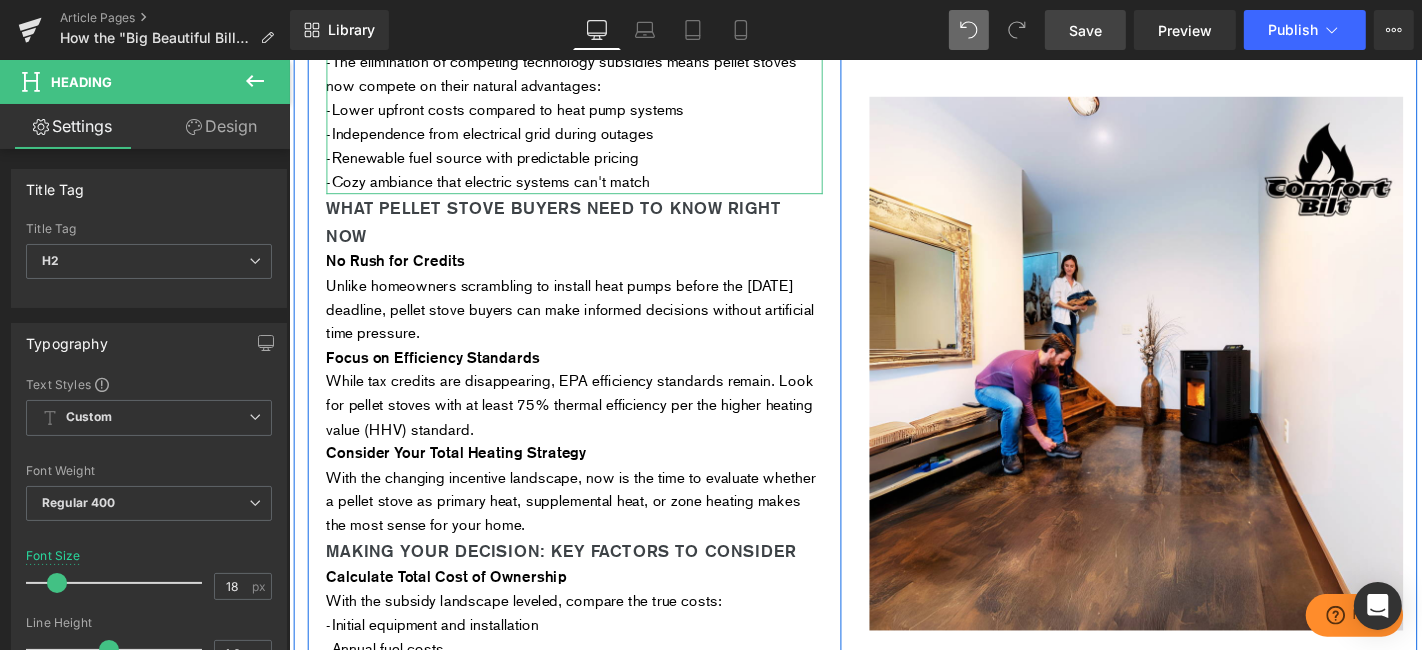 click on "-The elimination of competing technology subsidies means pellet stoves now compete on their natural advantages:" at bounding box center [593, 73] 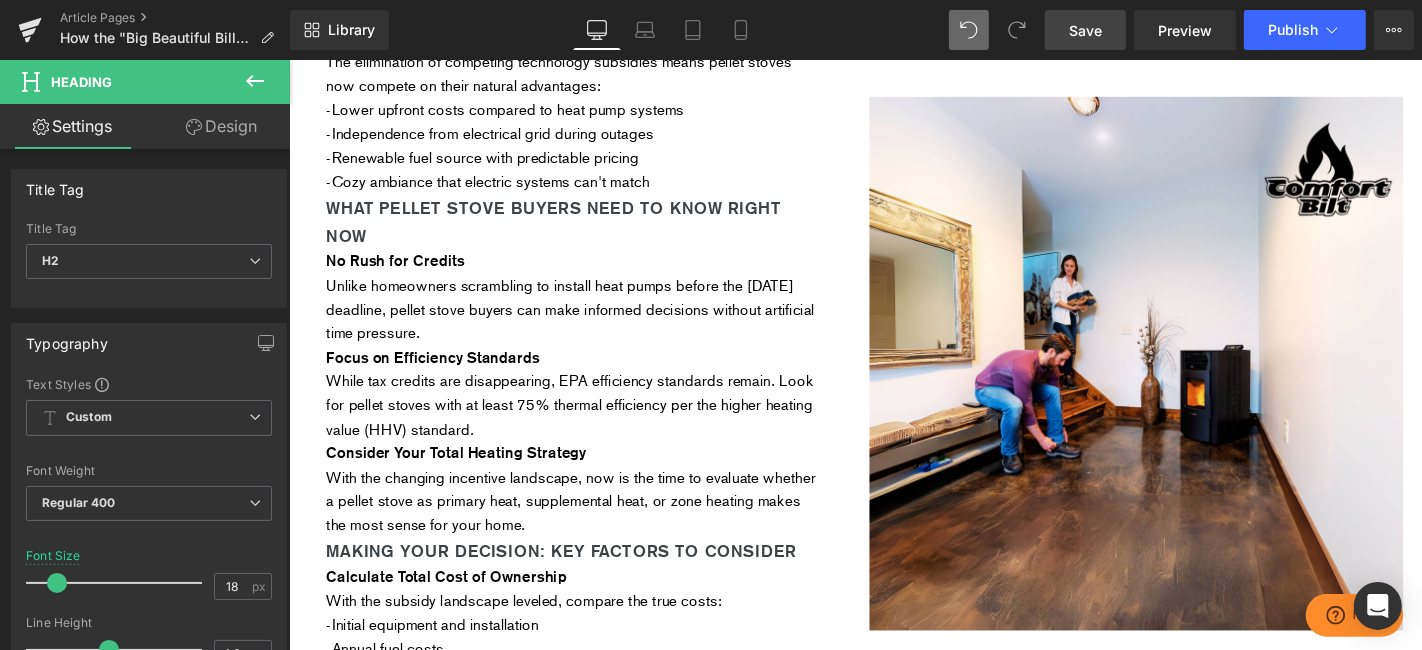 click on "Save" at bounding box center (1085, 30) 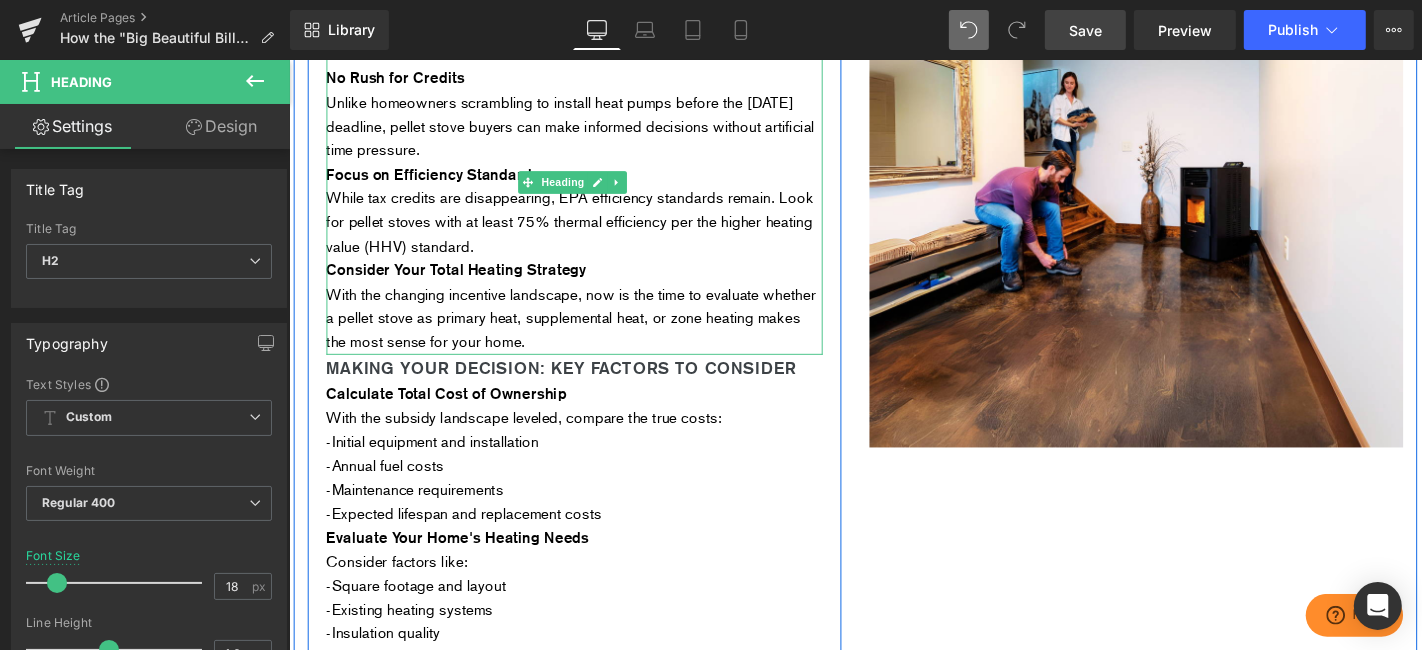 scroll, scrollTop: 2444, scrollLeft: 0, axis: vertical 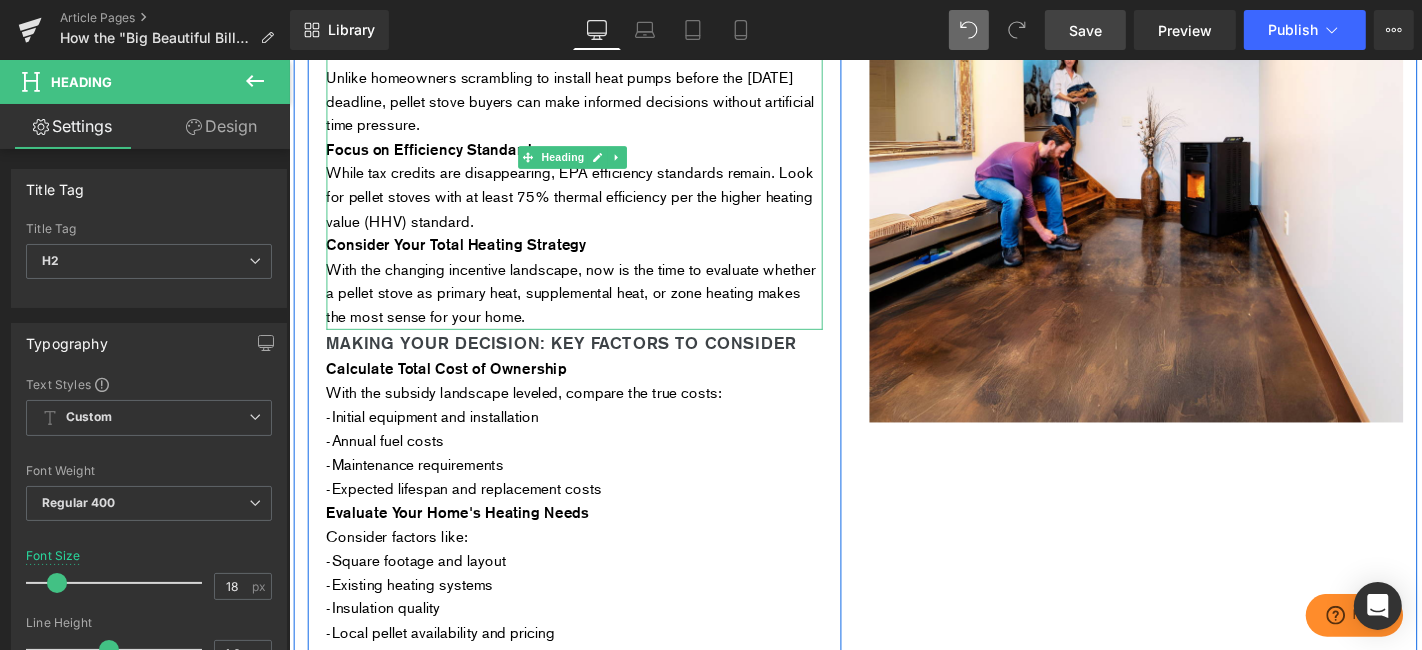 click on "While tax credits are disappearing, EPA efficiency standards remain. Look for pellet stoves with at least 75% thermal efficiency per the higher heating value (HHV) standard." at bounding box center (593, 205) 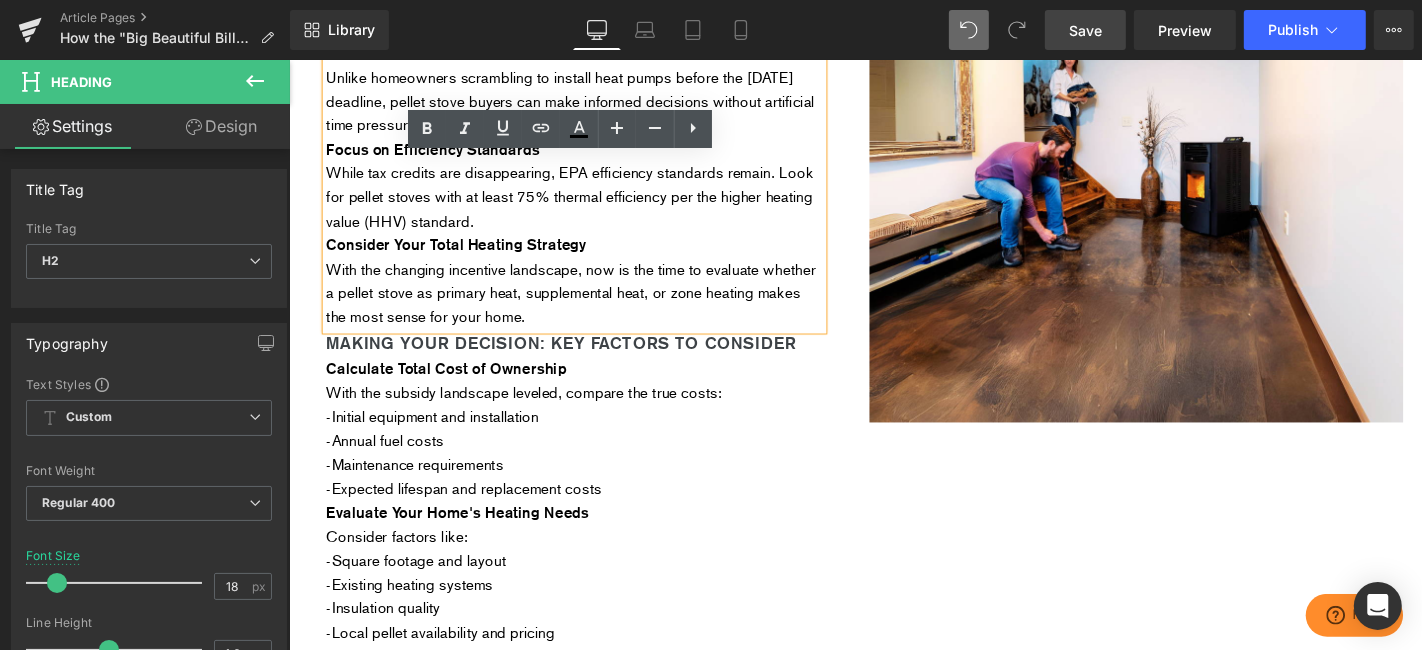 type 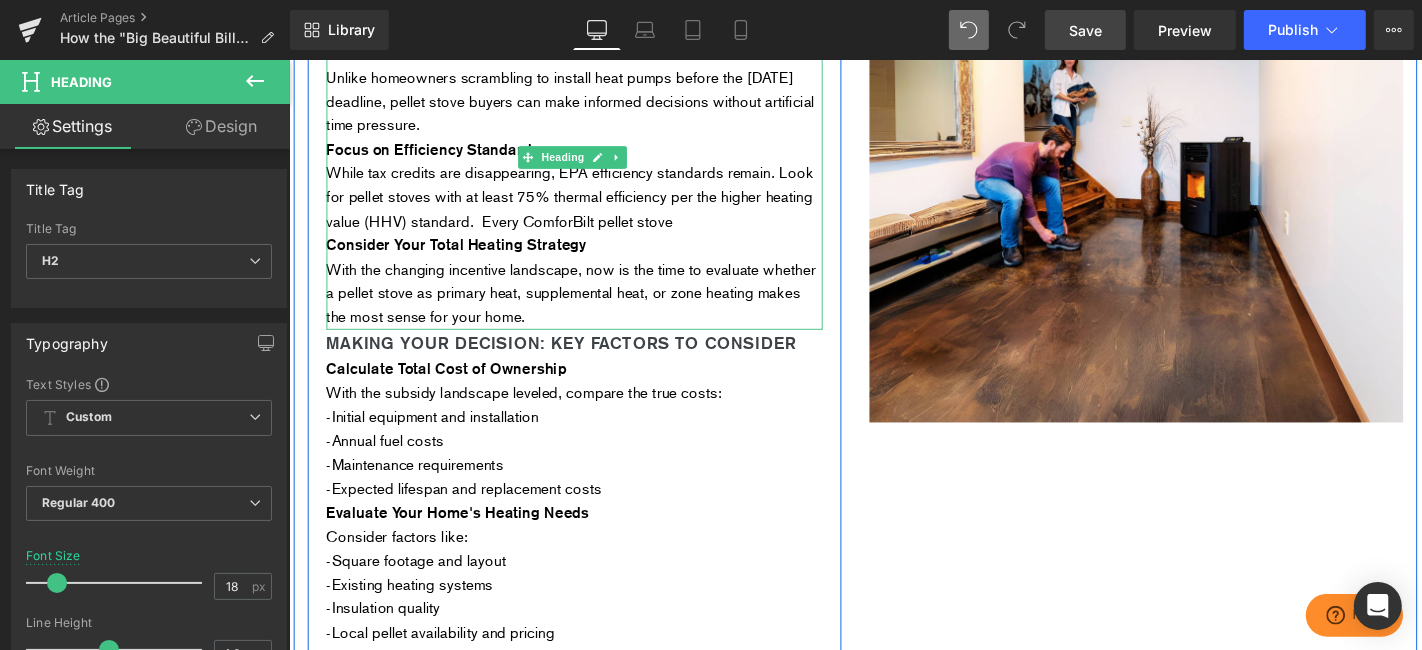 click on "While tax credits are disappearing, EPA efficiency standards remain. Look for pellet stoves with at least 75% thermal efficiency per the higher heating value (HHV) standard.  Every ComforBilt pellet stove" at bounding box center (593, 205) 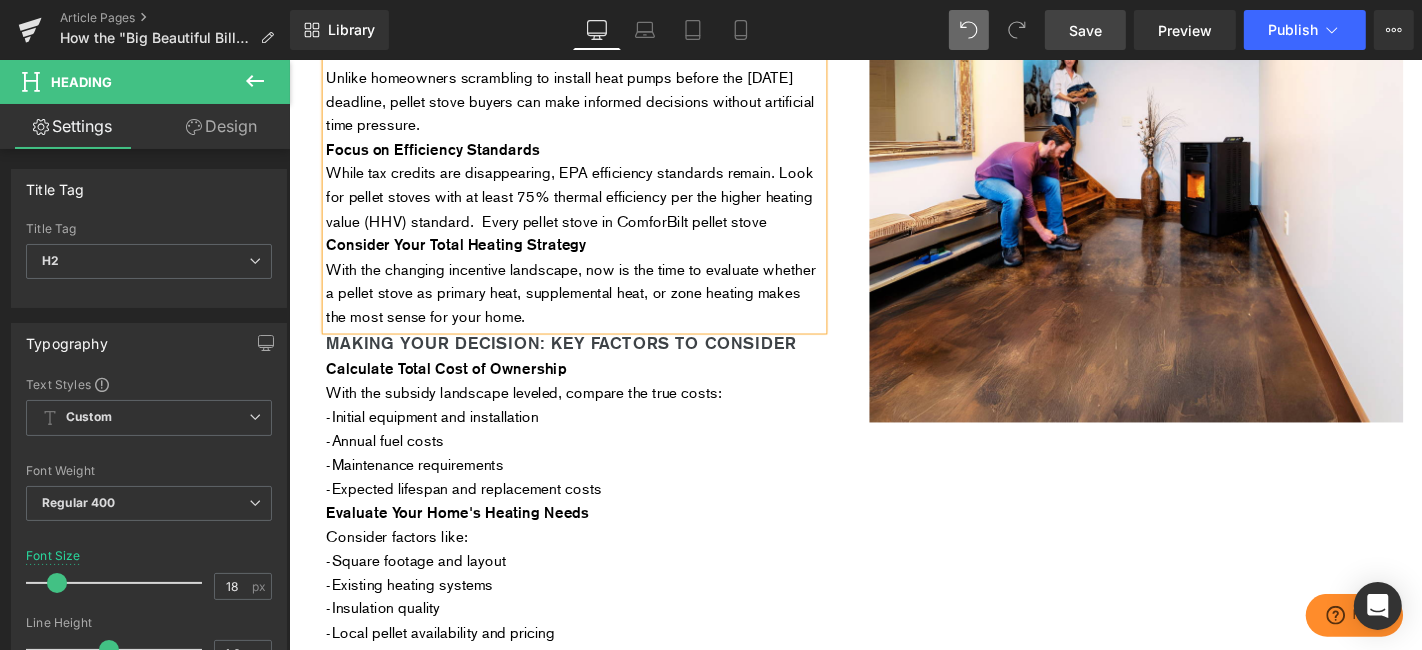 click on "While tax credits are disappearing, EPA efficiency standards remain. Look for pellet stoves with at least 75% thermal efficiency per the higher heating value (HHV) standard.  Every pellet stove in ComforBilt pellet stove" at bounding box center (593, 205) 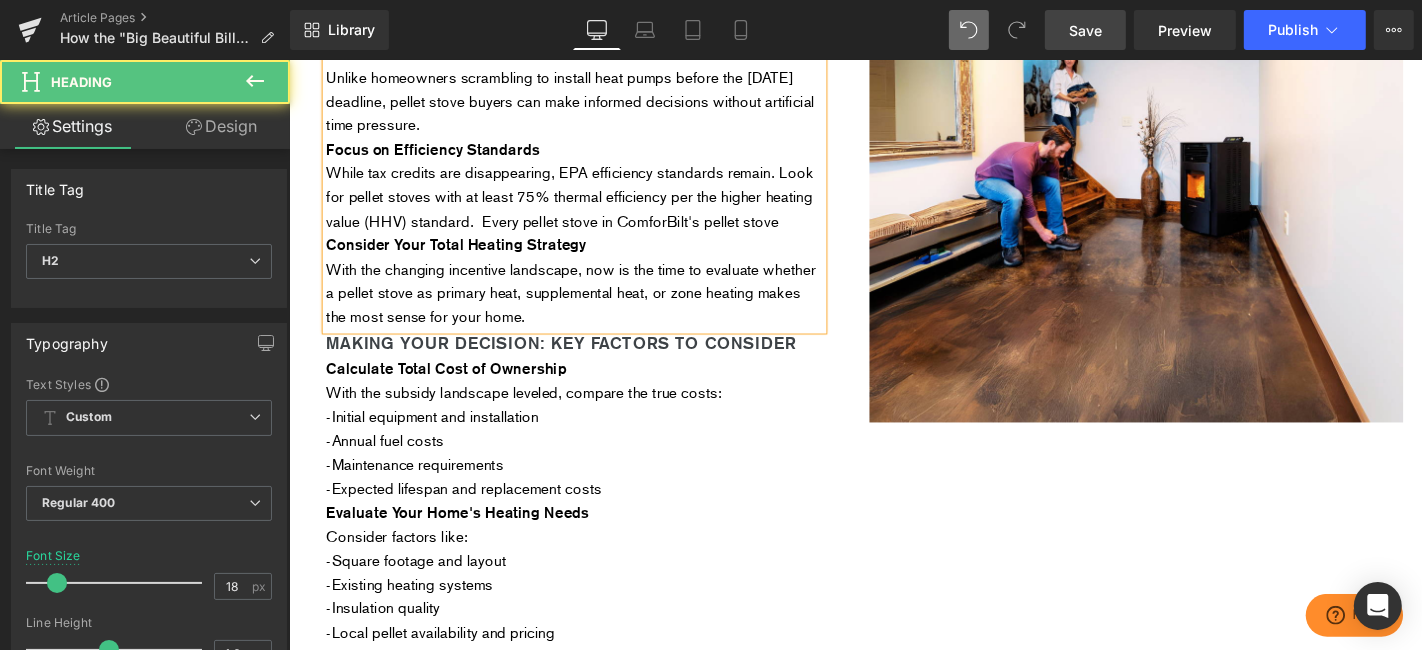drag, startPoint x: 508, startPoint y: 306, endPoint x: 420, endPoint y: 309, distance: 88.051125 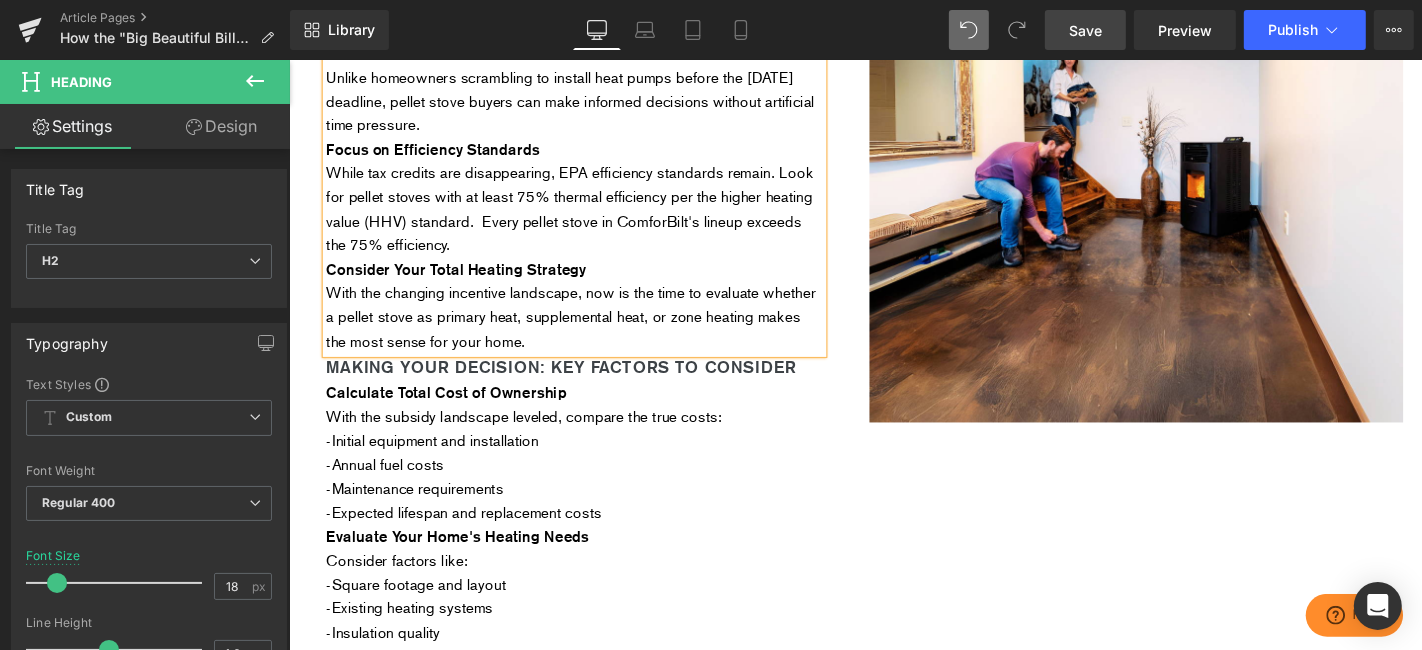 click on "Consider Your Total Heating Strategy" at bounding box center [593, 283] 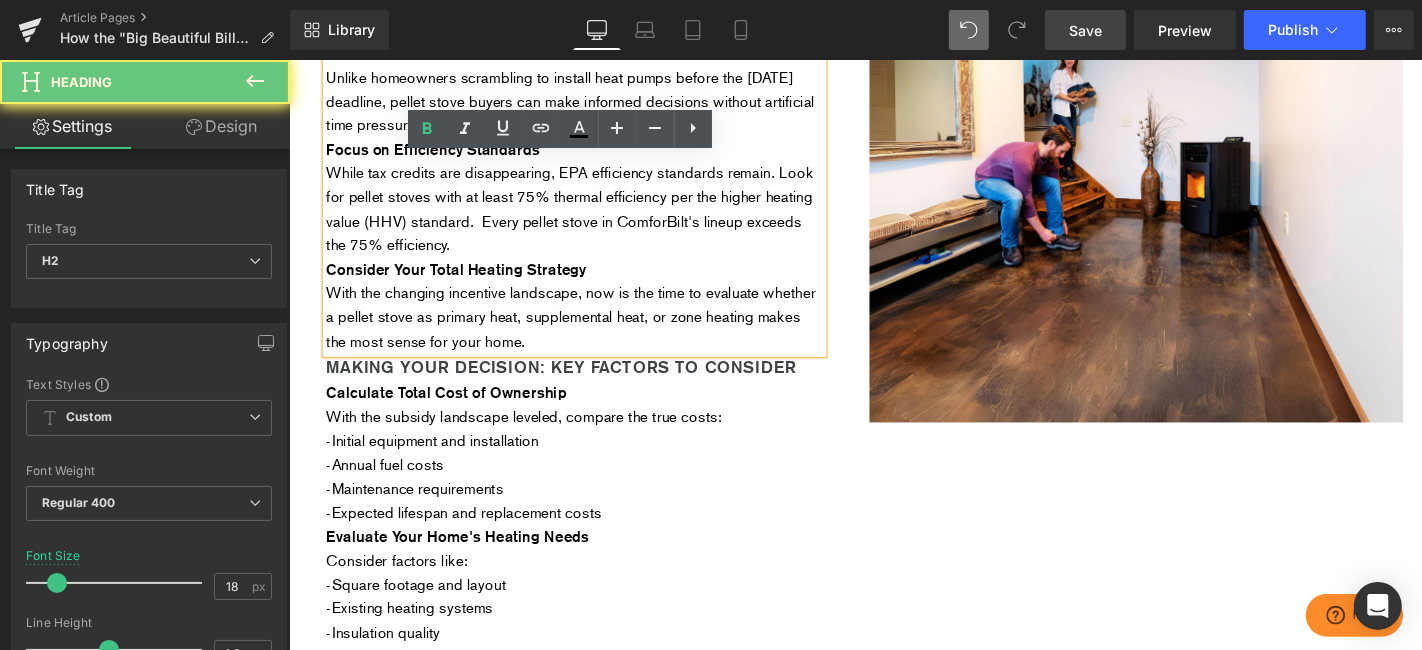 click on "While tax credits are disappearing, EPA efficiency standards remain. Look for pellet stoves with at least 75% thermal efficiency per the higher heating value (HHV) standard.  Every pellet stove in ComforBilt's lineup exceeds the 75% efficiency." at bounding box center [593, 218] 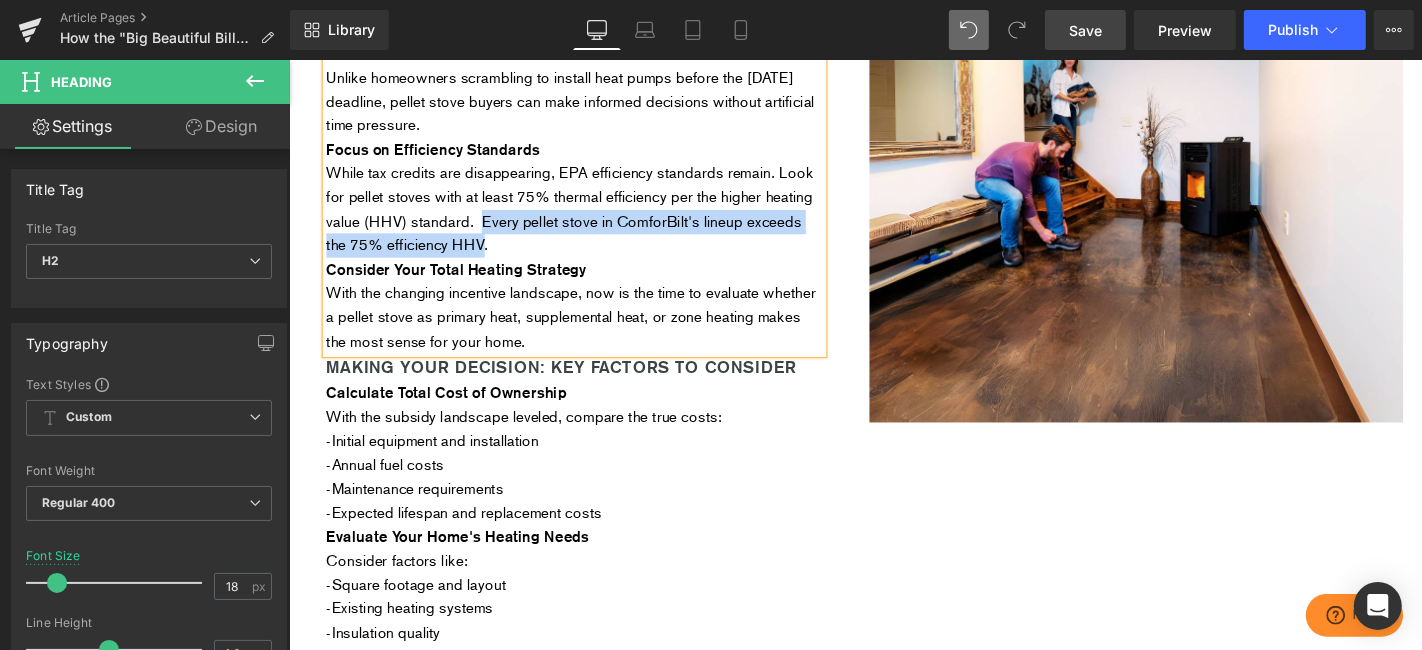 drag, startPoint x: 711, startPoint y: 301, endPoint x: 615, endPoint y: 280, distance: 98.270035 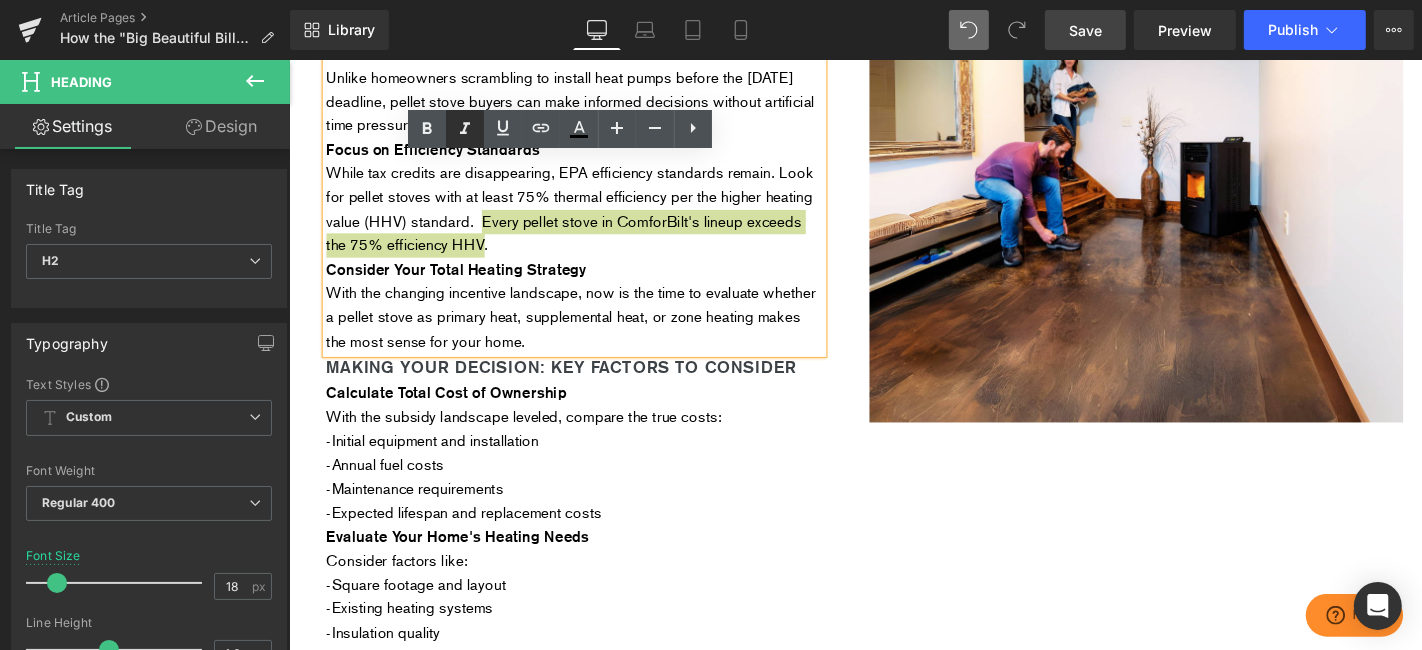 click at bounding box center [465, 129] 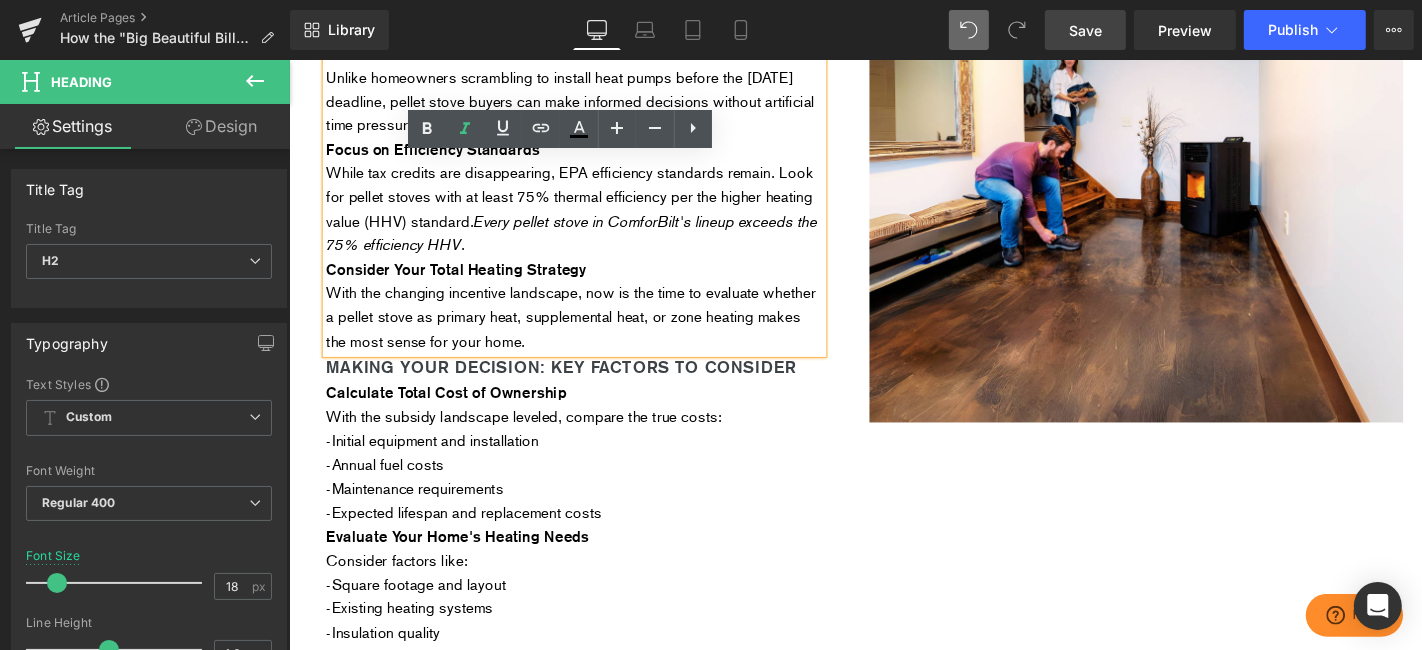 click on "While tax credits are disappearing, EPA efficiency standards remain. Look for pellet stoves with at least 75% thermal efficiency per the higher heating value (HHV) standard.   Every pellet stove in ComforBilt's lineup exceeds the 75% efficiency HHV ." at bounding box center [593, 218] 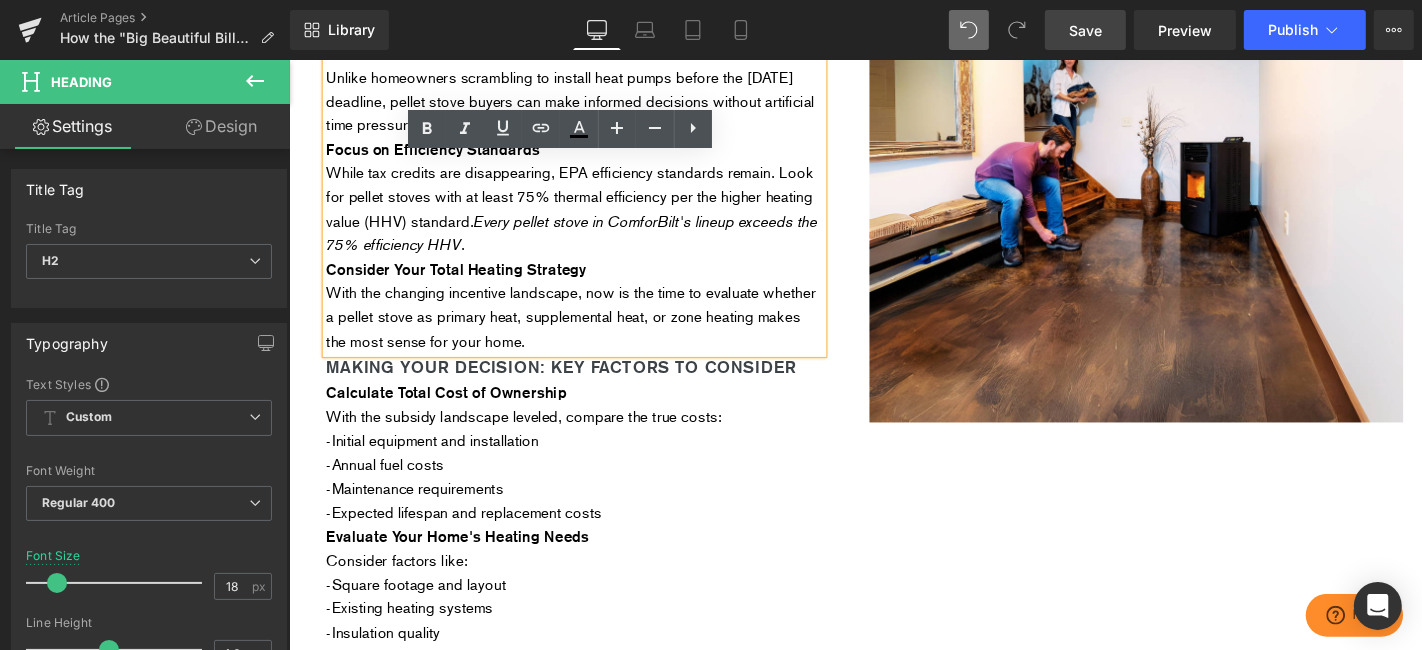 click on "While tax credits are disappearing, EPA efficiency standards remain. Look for pellet stoves with at least 75% thermal efficiency per the higher heating value (HHV) standard.   Every pellet stove in ComforBilt's lineup exceeds the 75% efficiency HHV ." at bounding box center [593, 218] 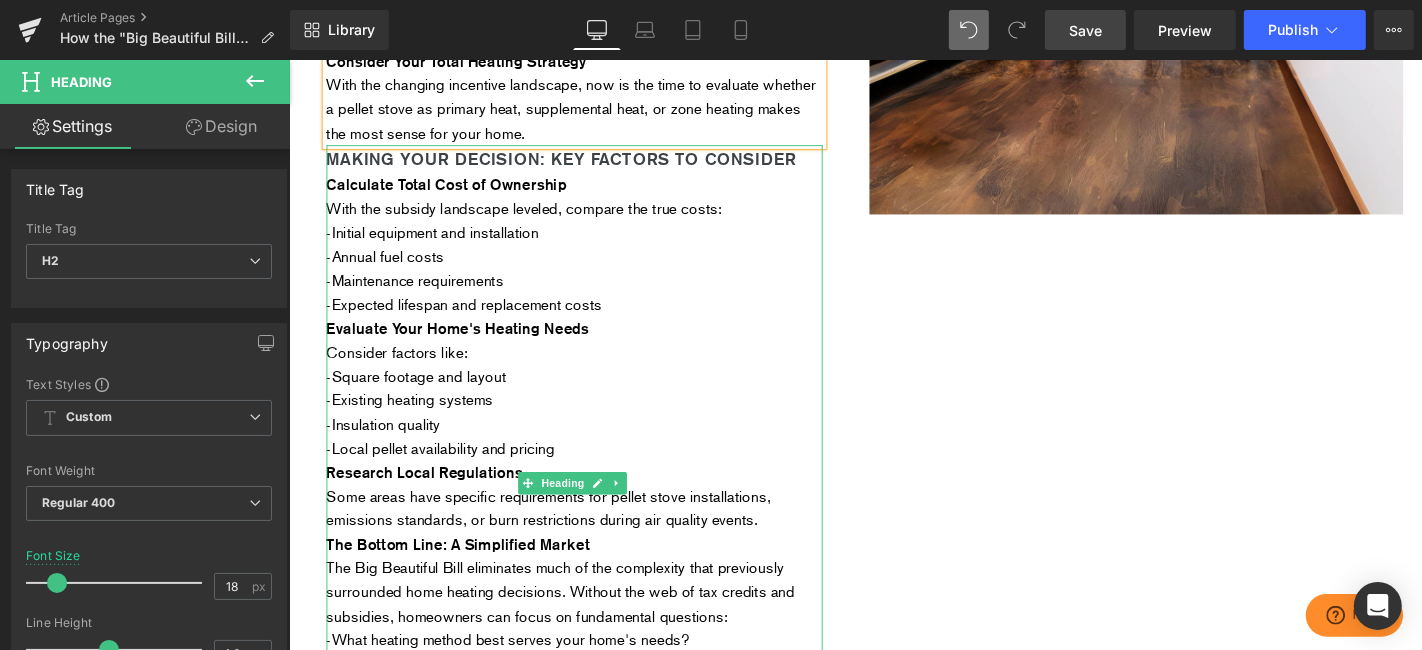 scroll, scrollTop: 2777, scrollLeft: 0, axis: vertical 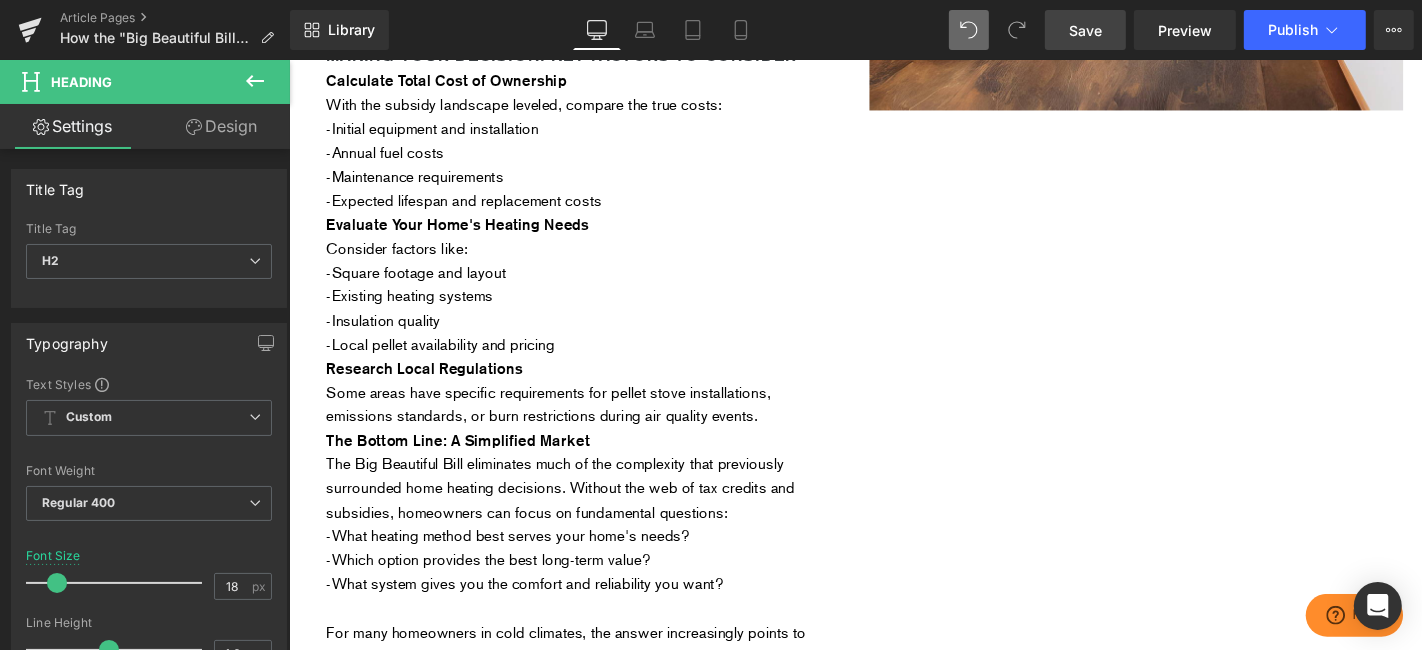 click on "Save" at bounding box center [1085, 30] 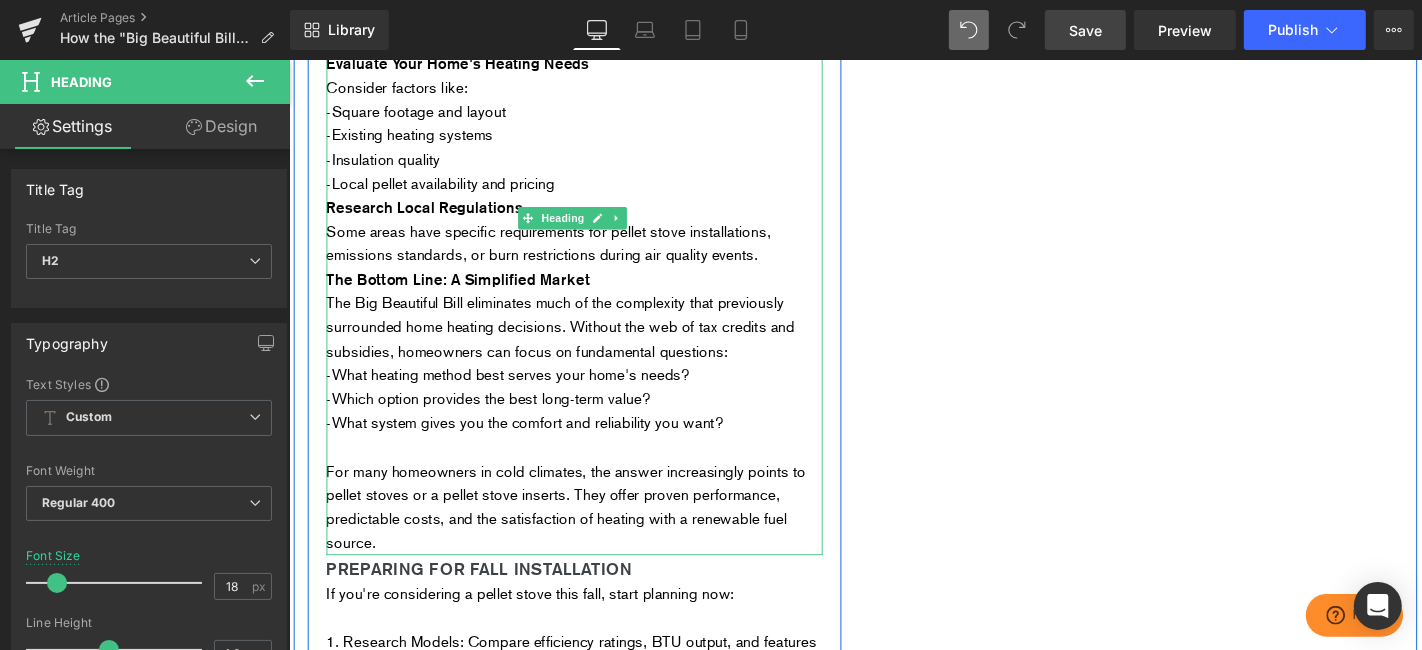 scroll, scrollTop: 3000, scrollLeft: 0, axis: vertical 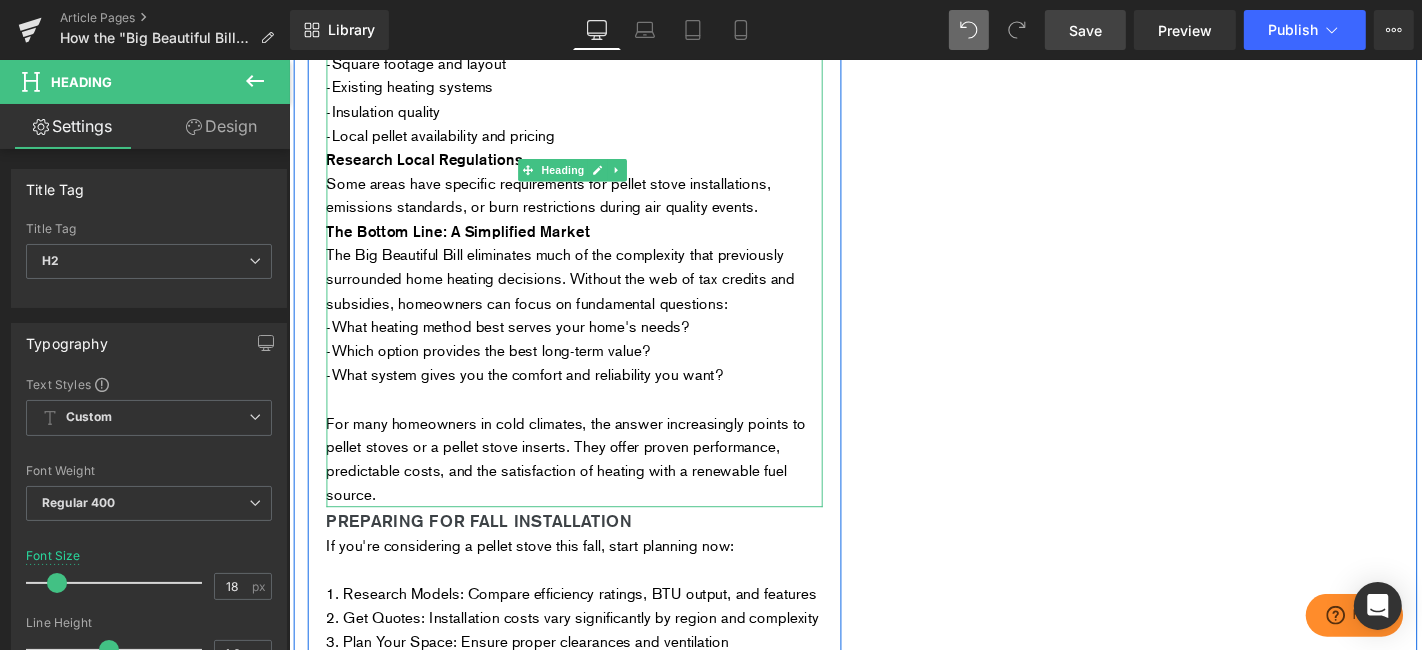 click on "The Bottom Line: A Simplified Market" at bounding box center (593, 243) 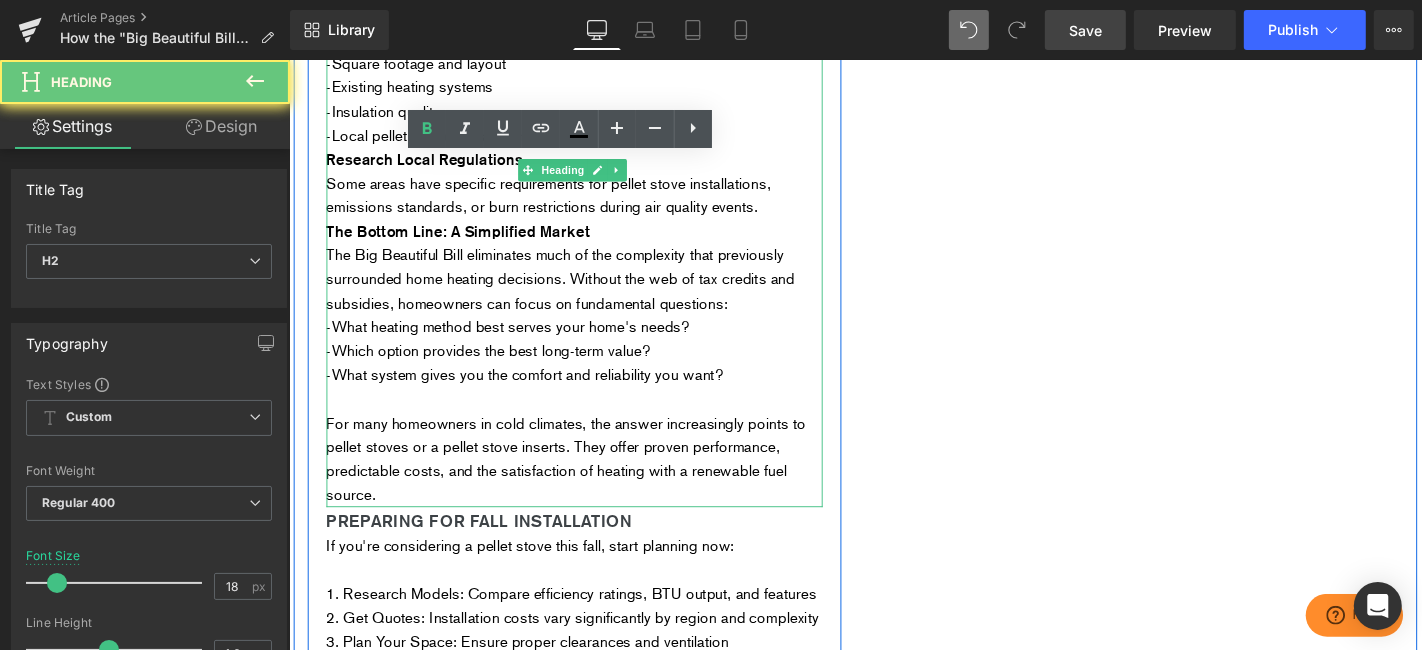 click on "Some areas have specific requirements for pellet stove installations, emissions standards, or burn restrictions during air quality events." at bounding box center (565, 204) 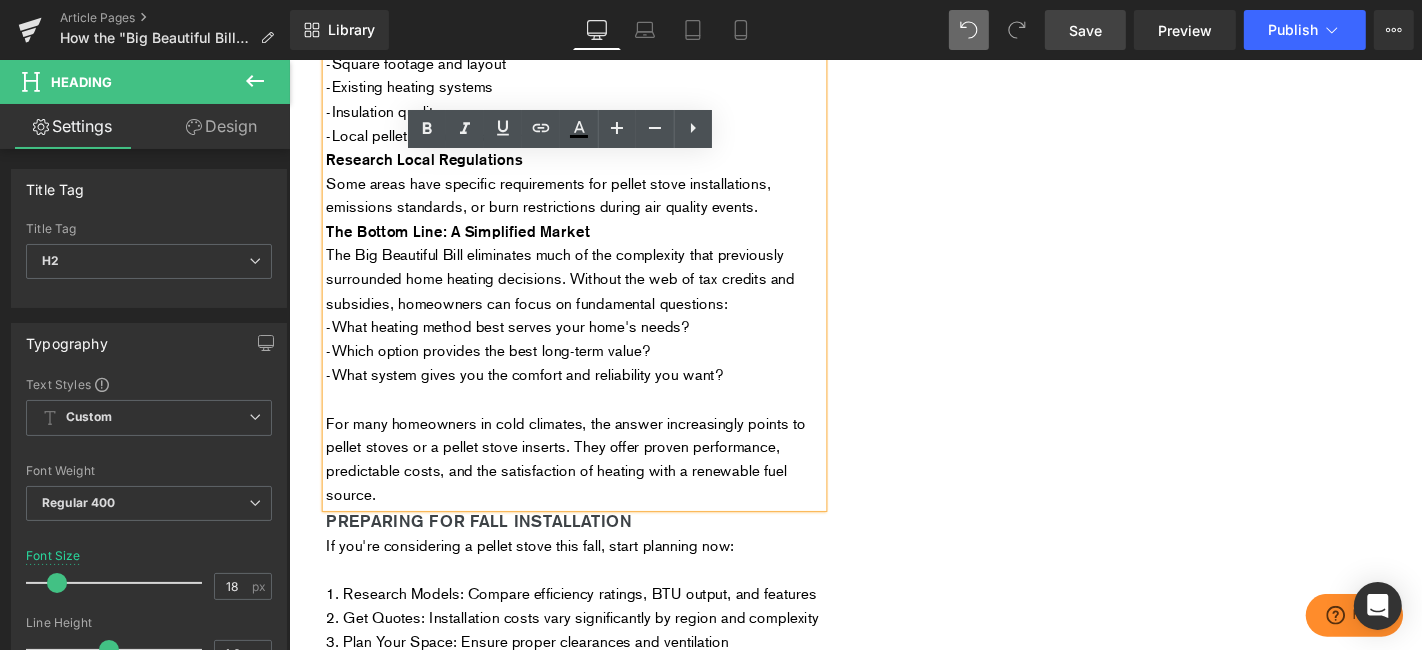 click on "Some areas have specific requirements for pellet stove installations, emissions standards, or burn restrictions during air quality events." at bounding box center (565, 204) 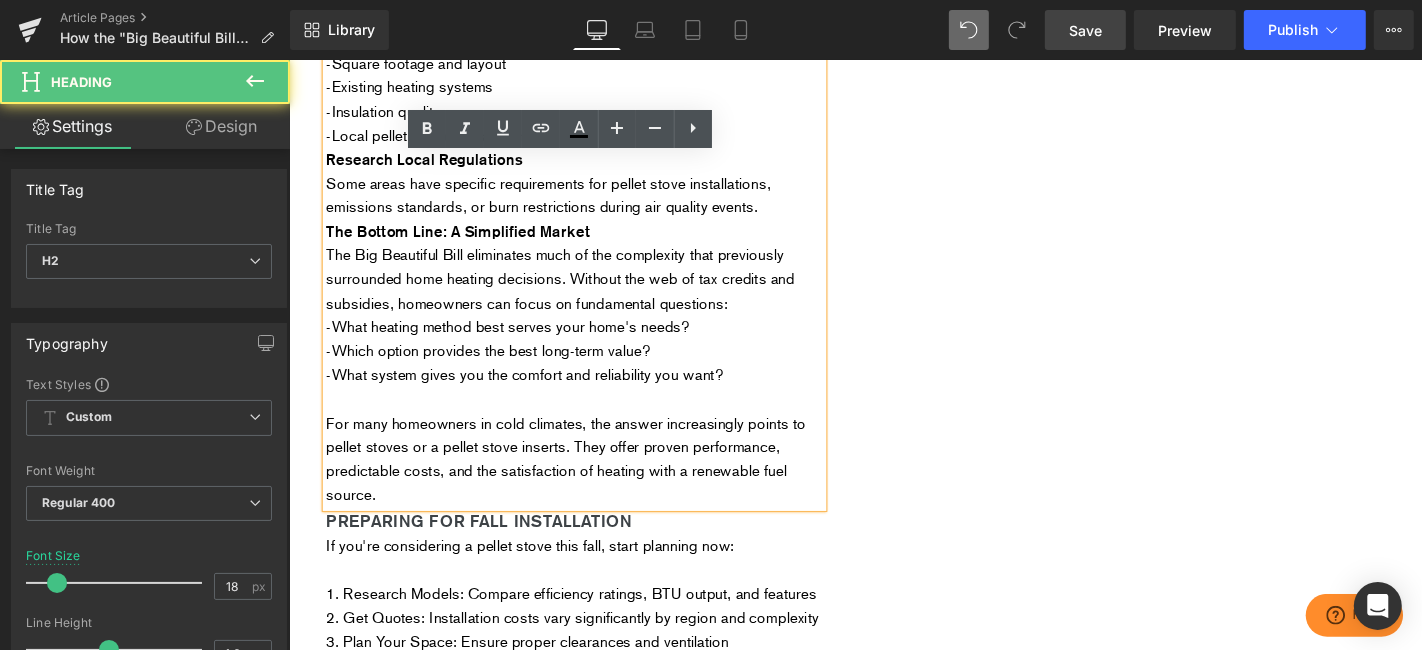 type 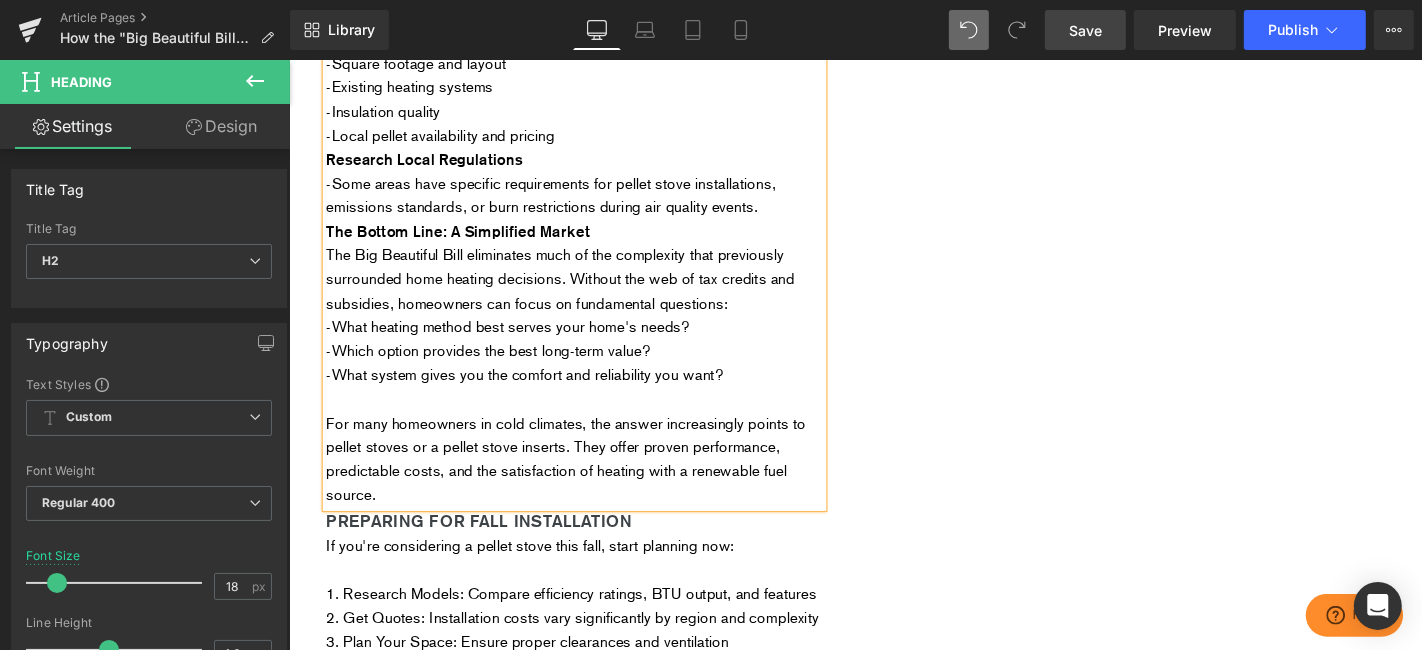 click on "-Some areas have specific requirements for pellet stove installations, emissions standards, or burn restrictions during air quality events." at bounding box center [593, 204] 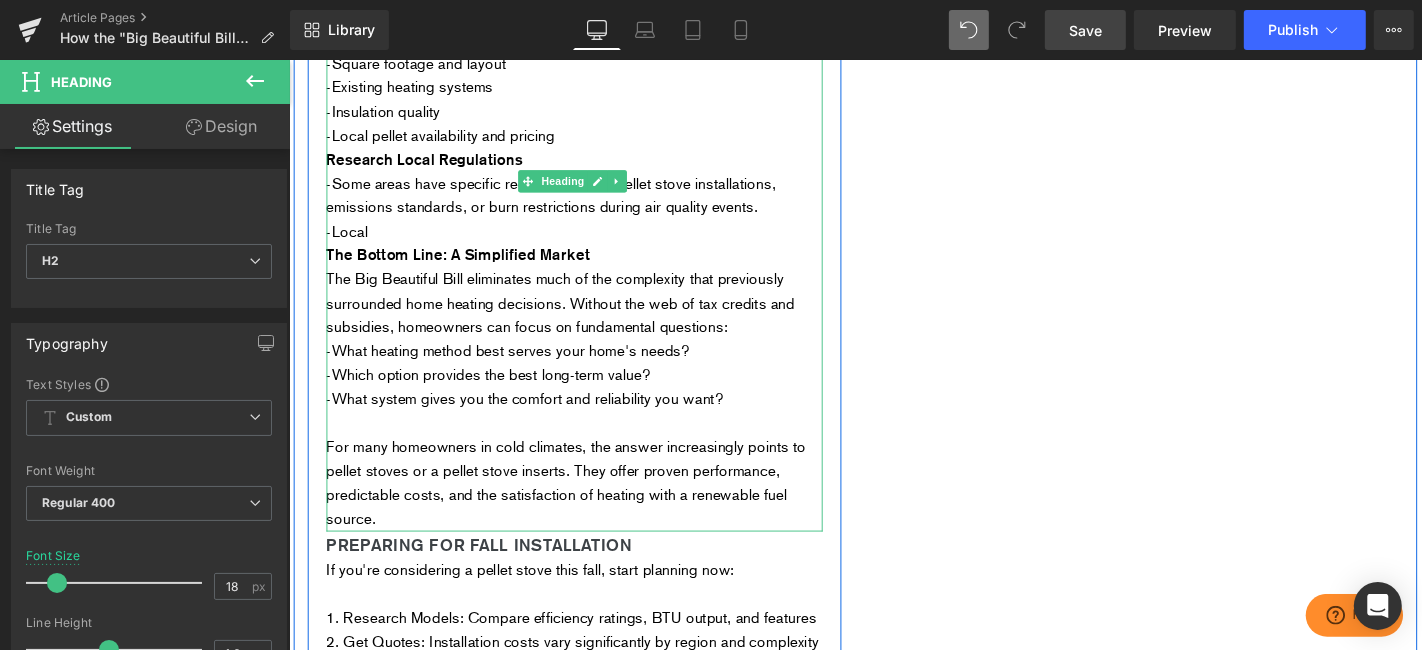 click on "-Local" at bounding box center [350, 242] 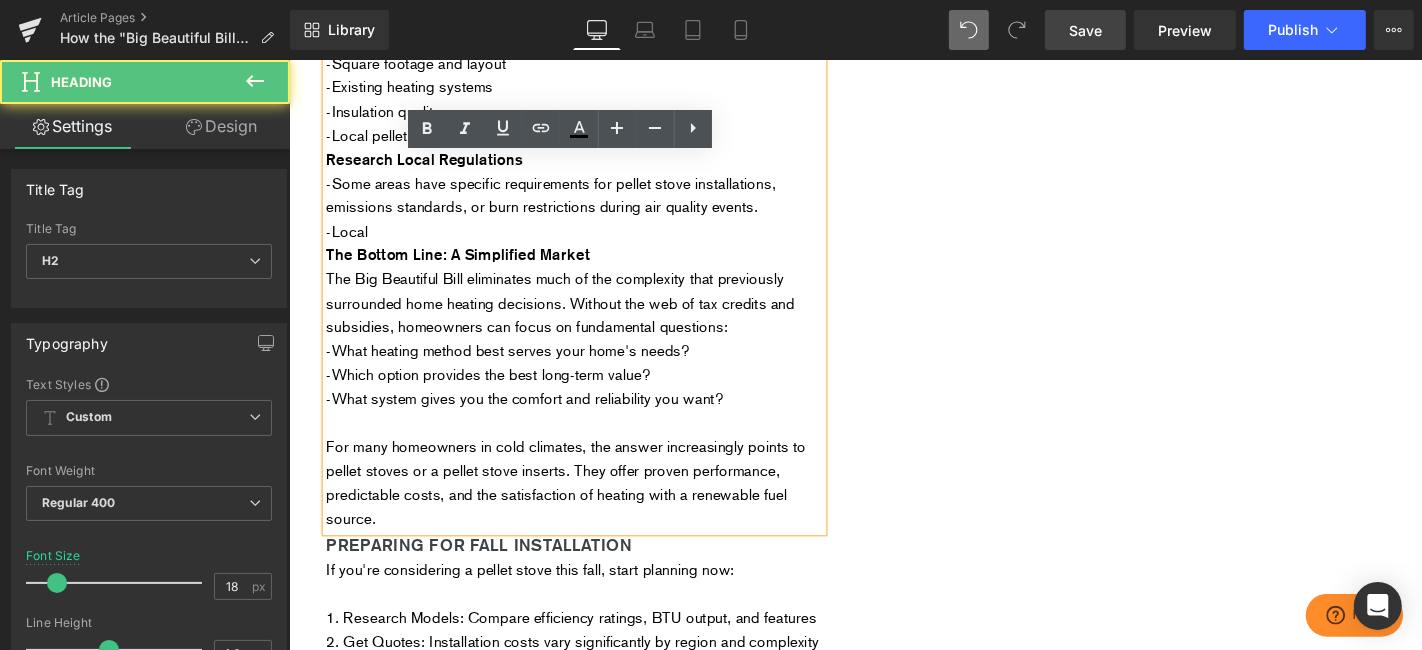 click on "-Local" at bounding box center [593, 243] 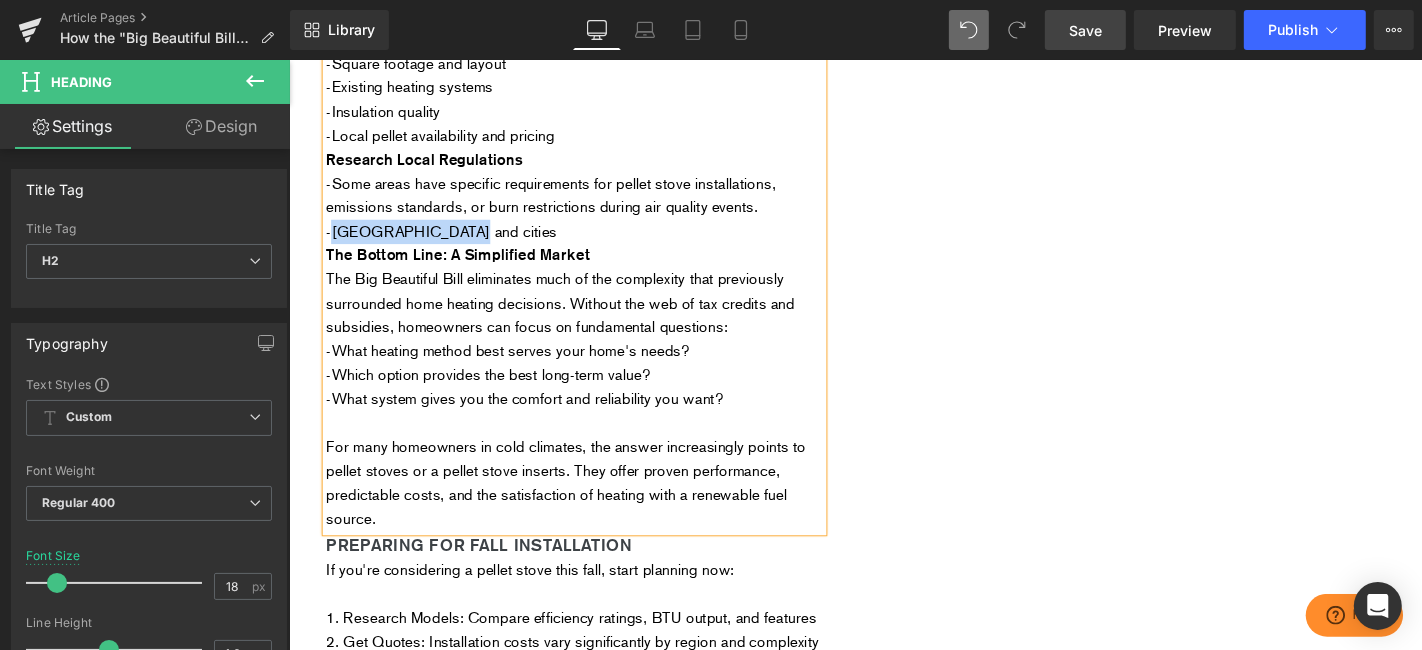 drag, startPoint x: 452, startPoint y: 321, endPoint x: 328, endPoint y: 322, distance: 124.004036 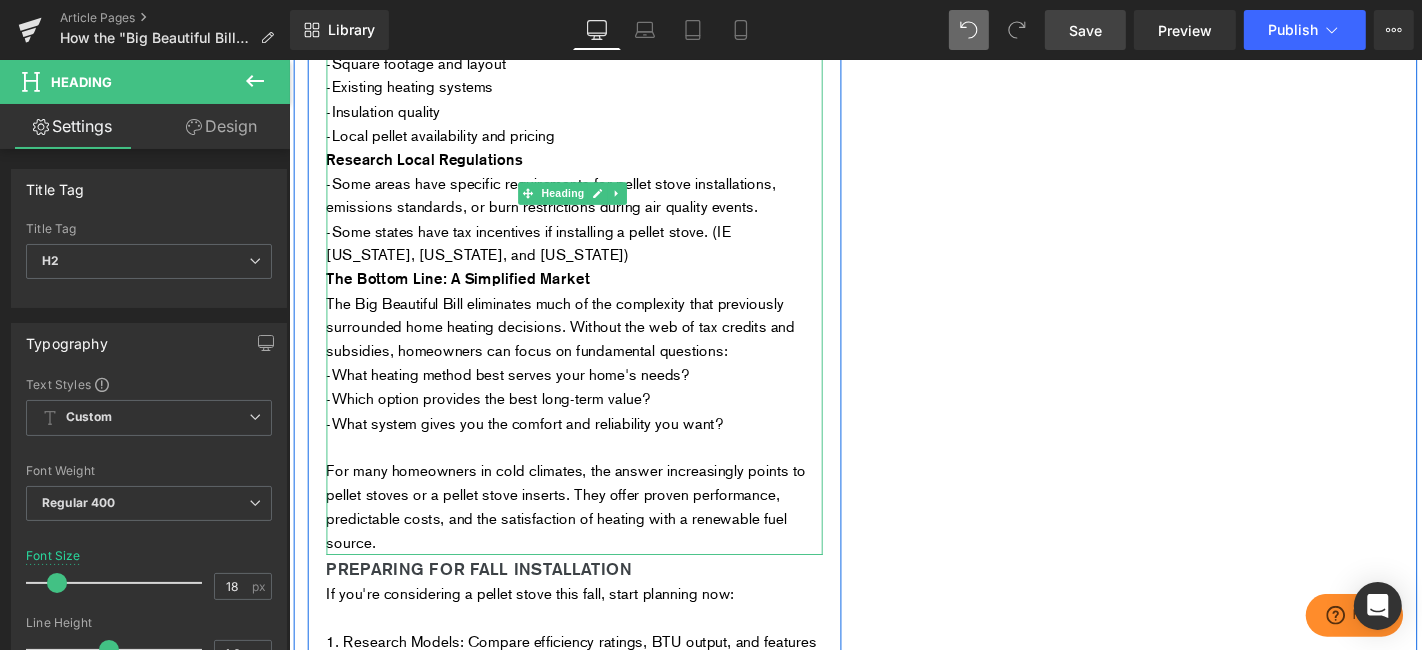 click on "-Some states have tax incentives if installing a pellet stove. (IE [US_STATE], [US_STATE], and [US_STATE])" at bounding box center [544, 255] 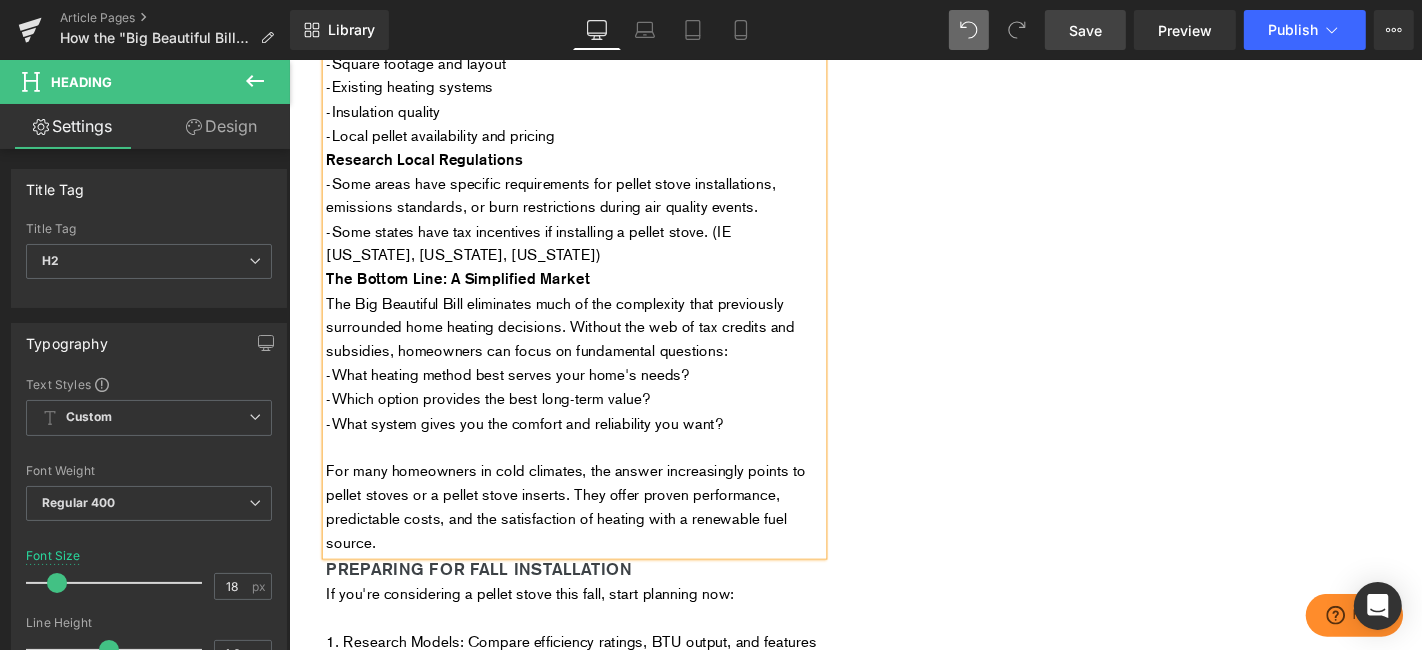 click on "-Some states have tax incentives if installing a pellet stove. (IE [US_STATE], [US_STATE], [US_STATE])" at bounding box center [544, 255] 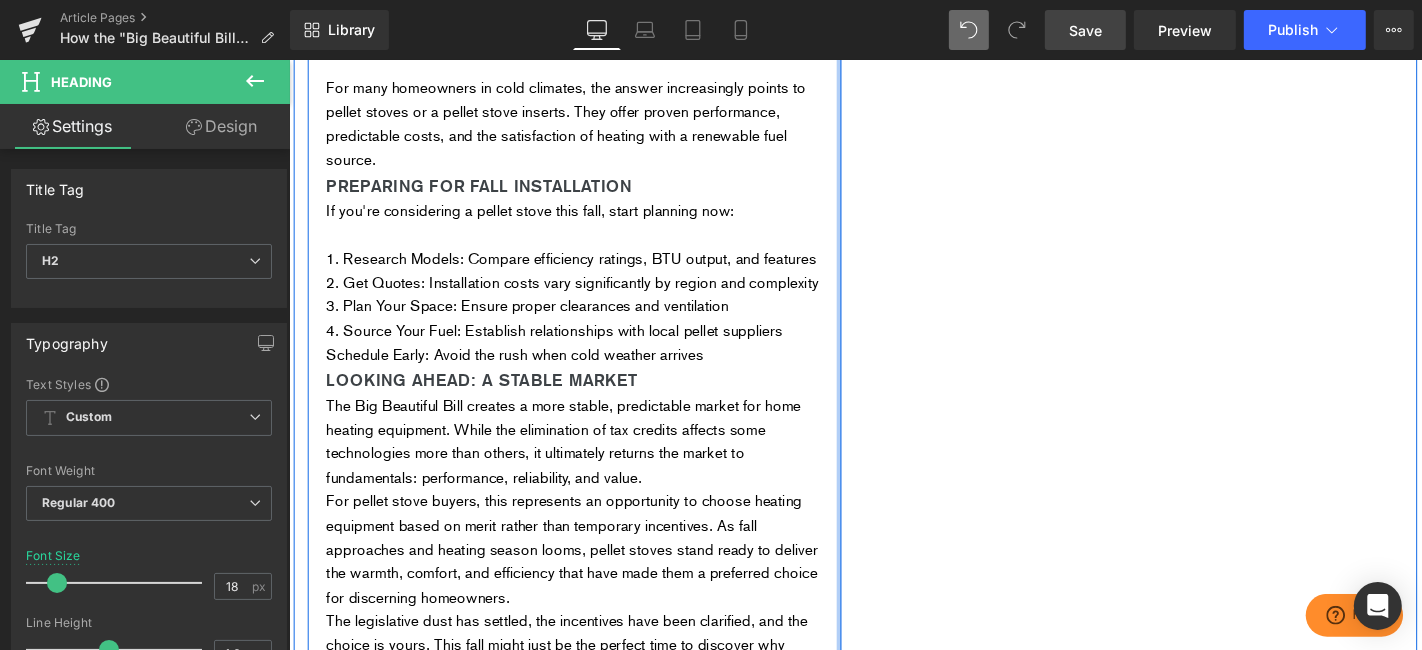 scroll, scrollTop: 3444, scrollLeft: 0, axis: vertical 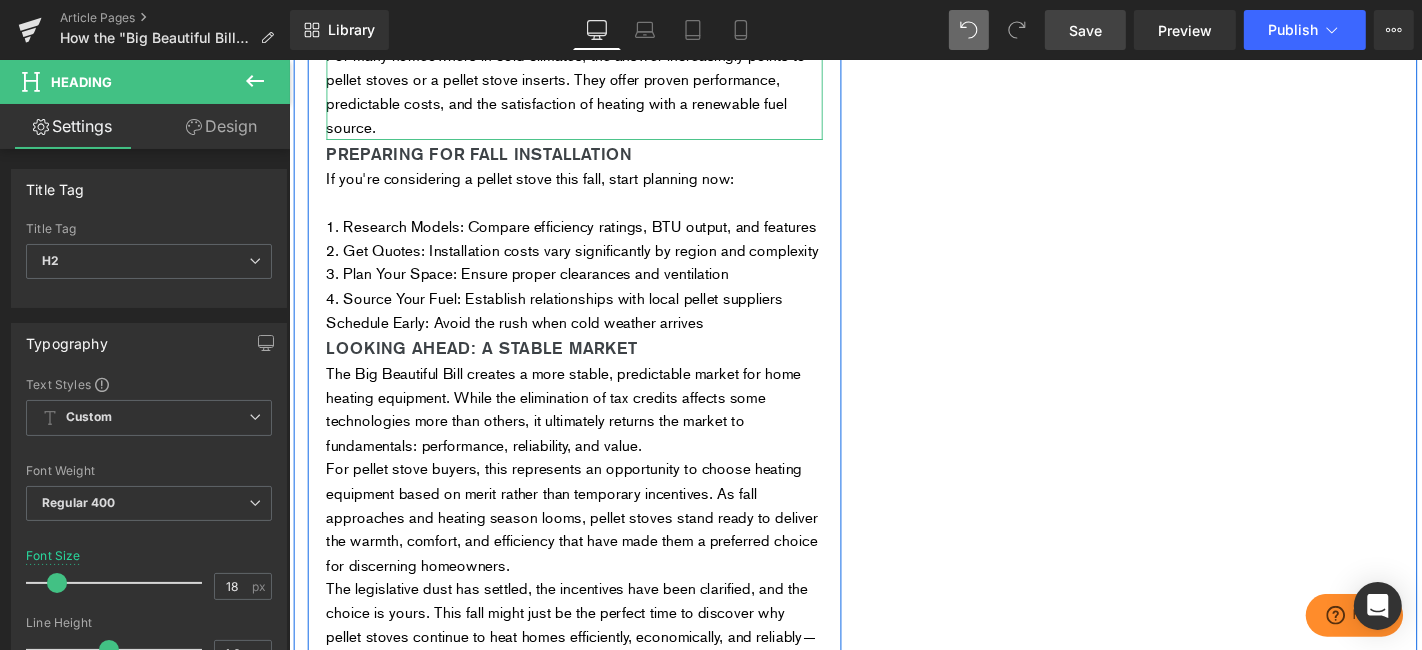 click on "For many homeowners in cold climates, the answer increasingly points to pellet stoves or a pellet stove inserts. They offer proven performance, predictable costs, and the satisfaction of heating with a renewable fuel source." at bounding box center [593, 93] 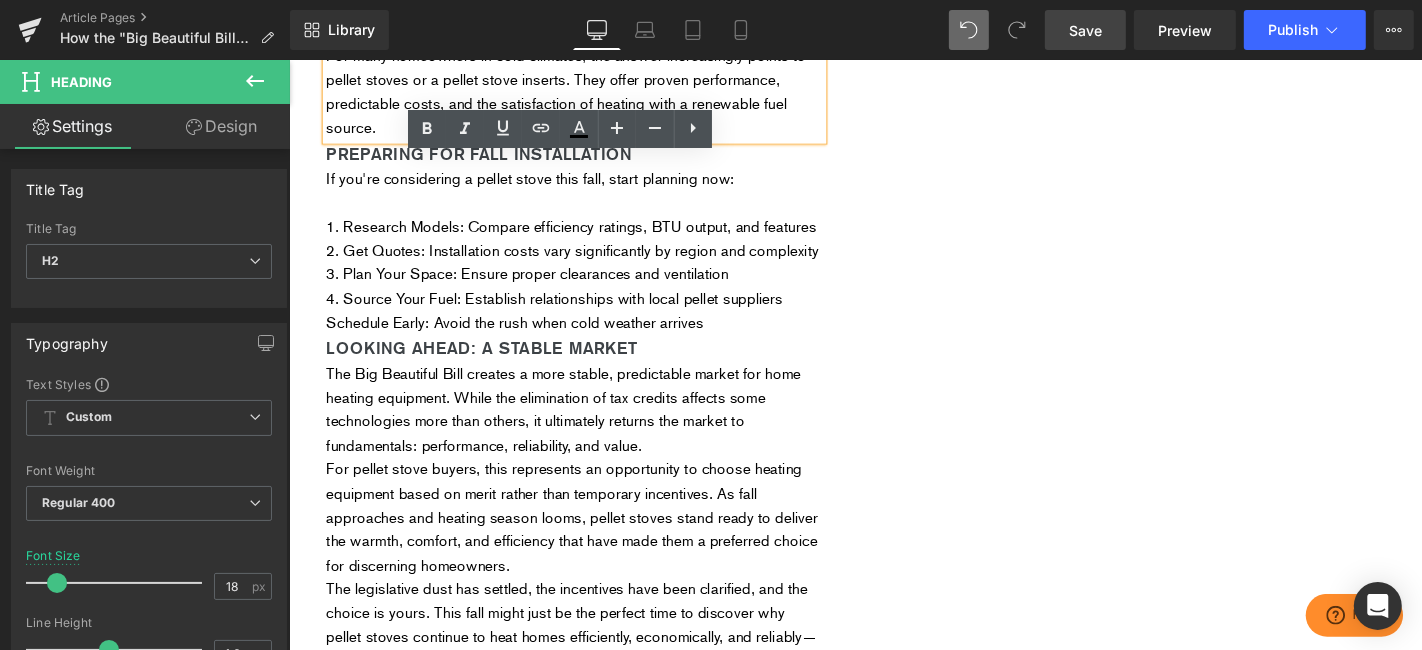 scroll, scrollTop: 3333, scrollLeft: 0, axis: vertical 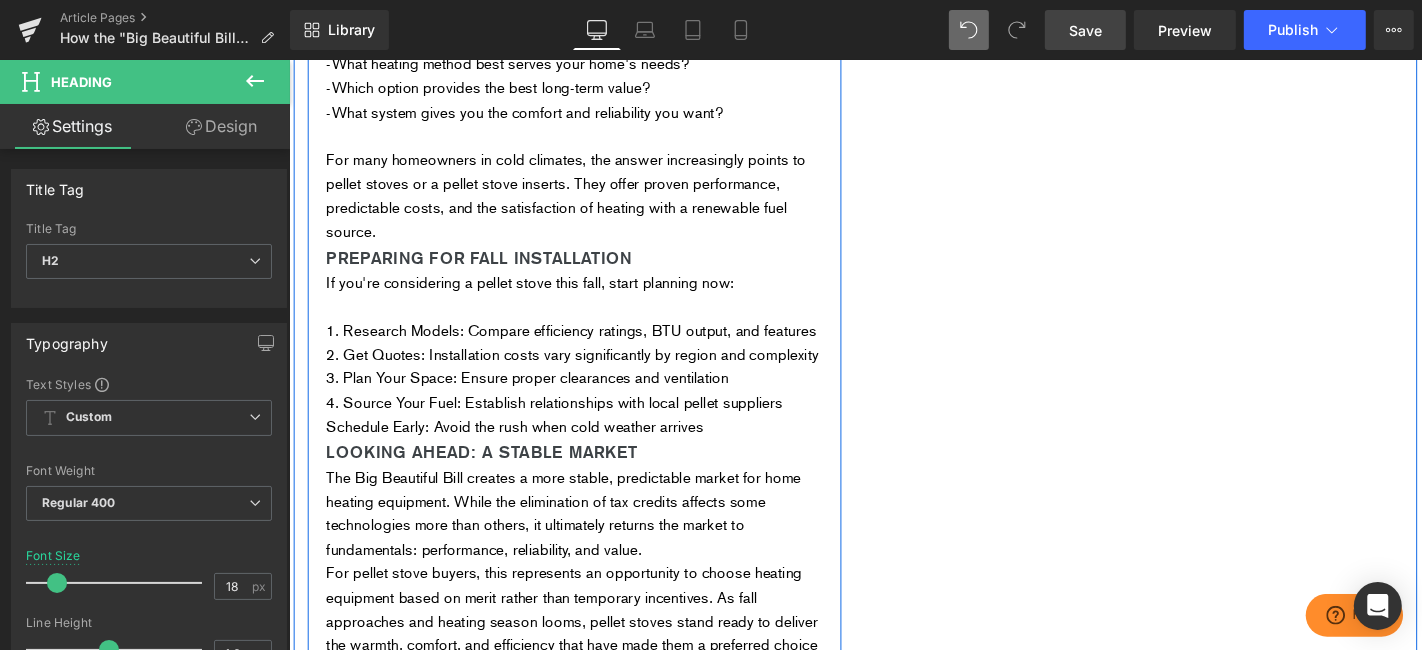 click on "For many homeowners in cold climates, the answer increasingly points to pellet stoves or a pellet stove inserts. They offer proven performance, predictable costs, and the satisfaction of heating with a renewable fuel source." at bounding box center (593, 204) 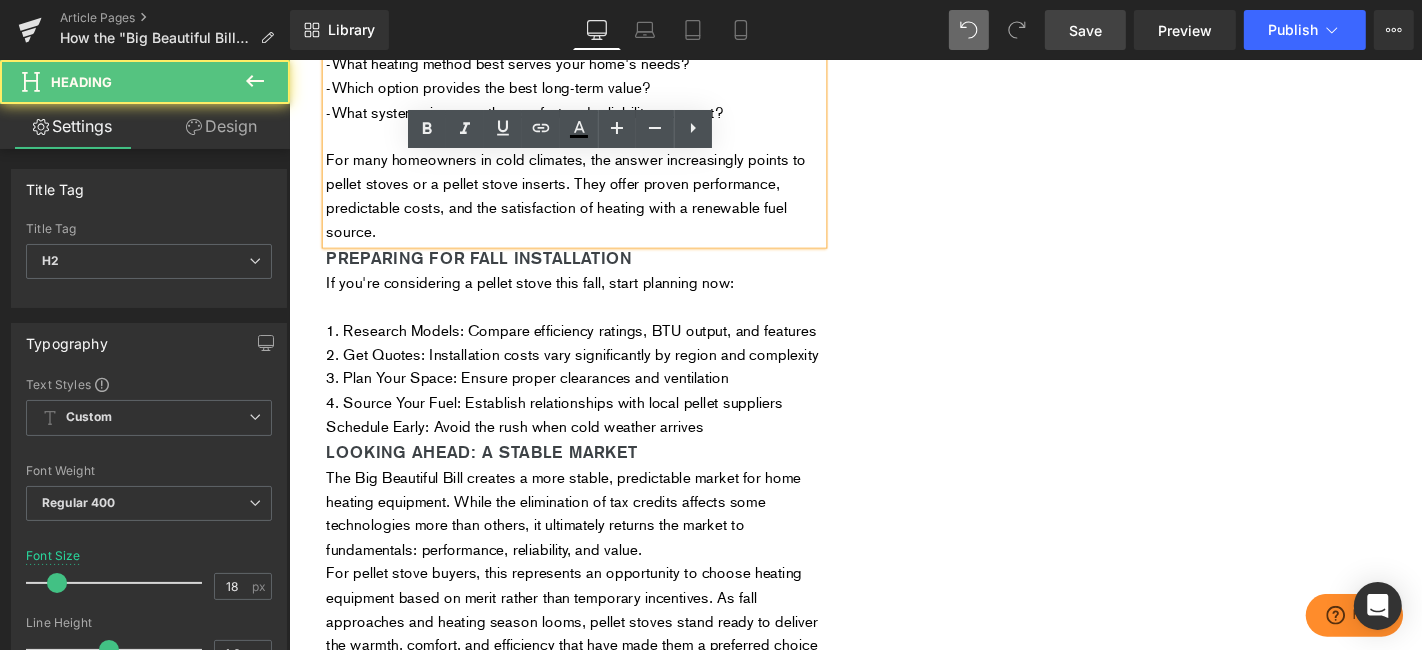 click on "For many homeowners in cold climates, the answer increasingly points to pellet stoves or a pellet stove inserts. They offer proven performance, predictable costs, and the satisfaction of heating with a renewable fuel source." at bounding box center [593, 204] 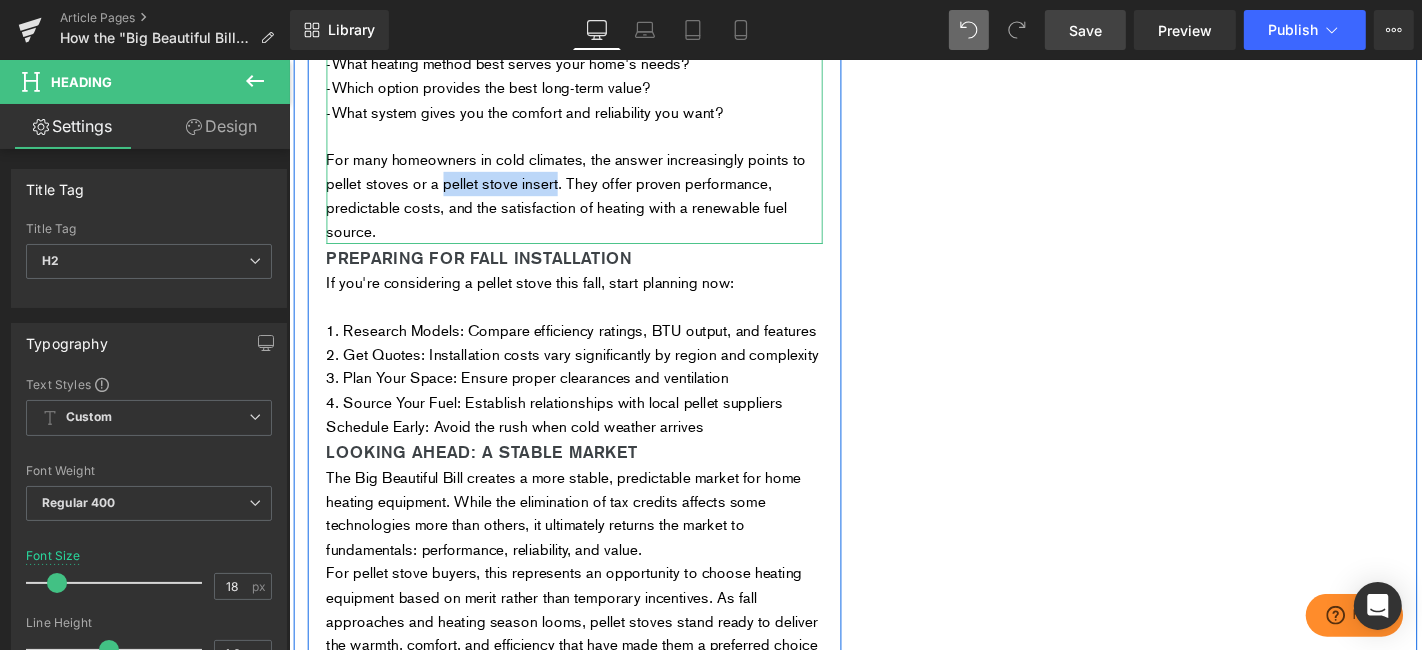 drag, startPoint x: 655, startPoint y: 290, endPoint x: 527, endPoint y: 291, distance: 128.0039 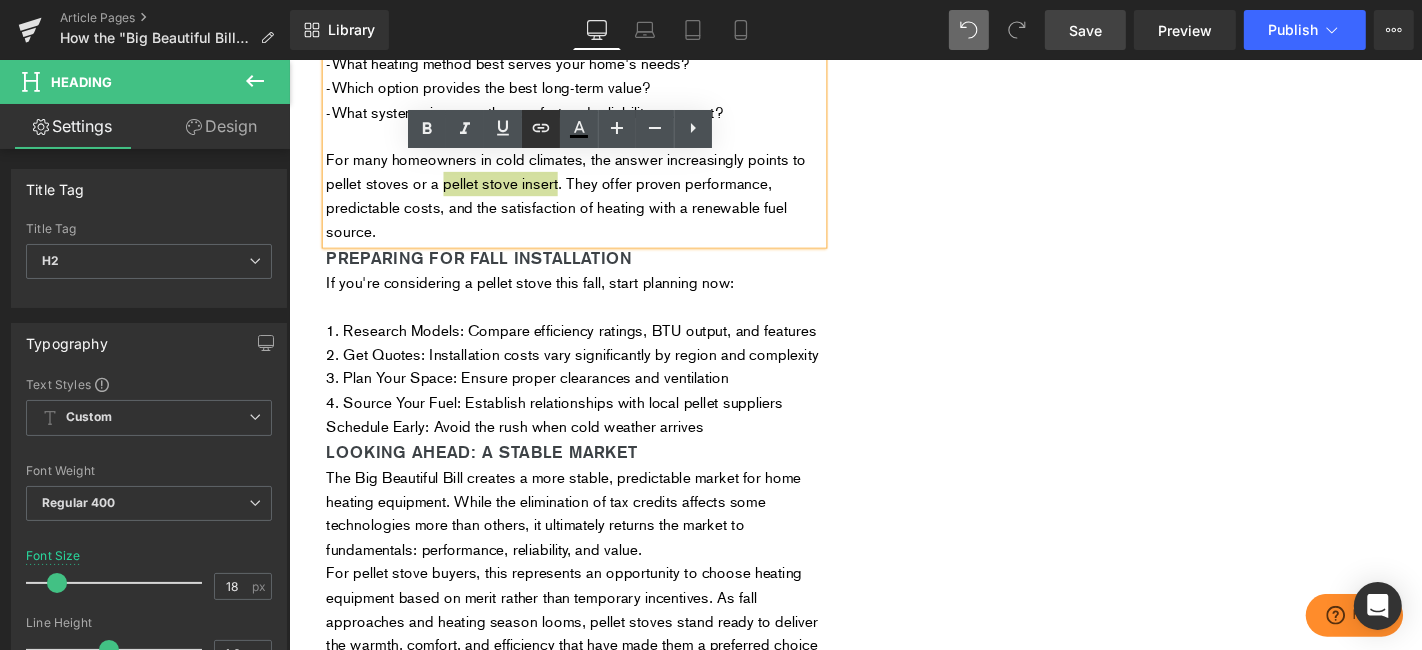 click 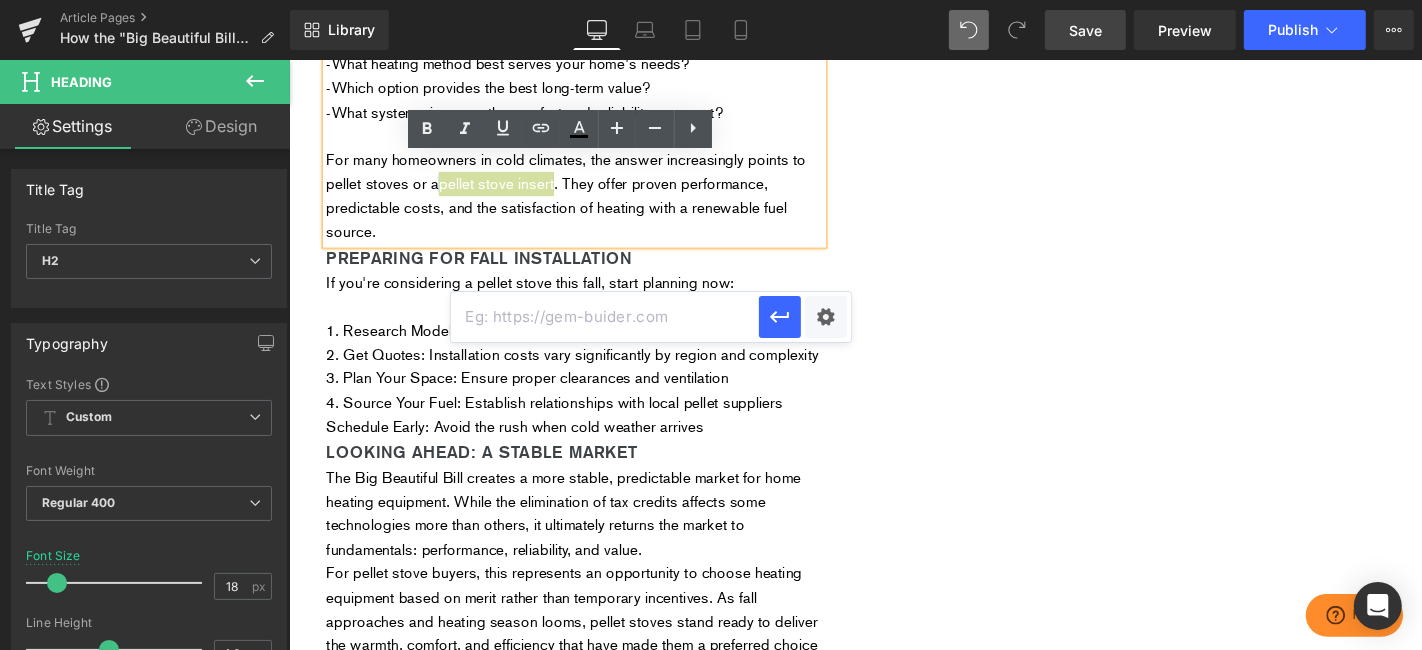 click at bounding box center (605, 317) 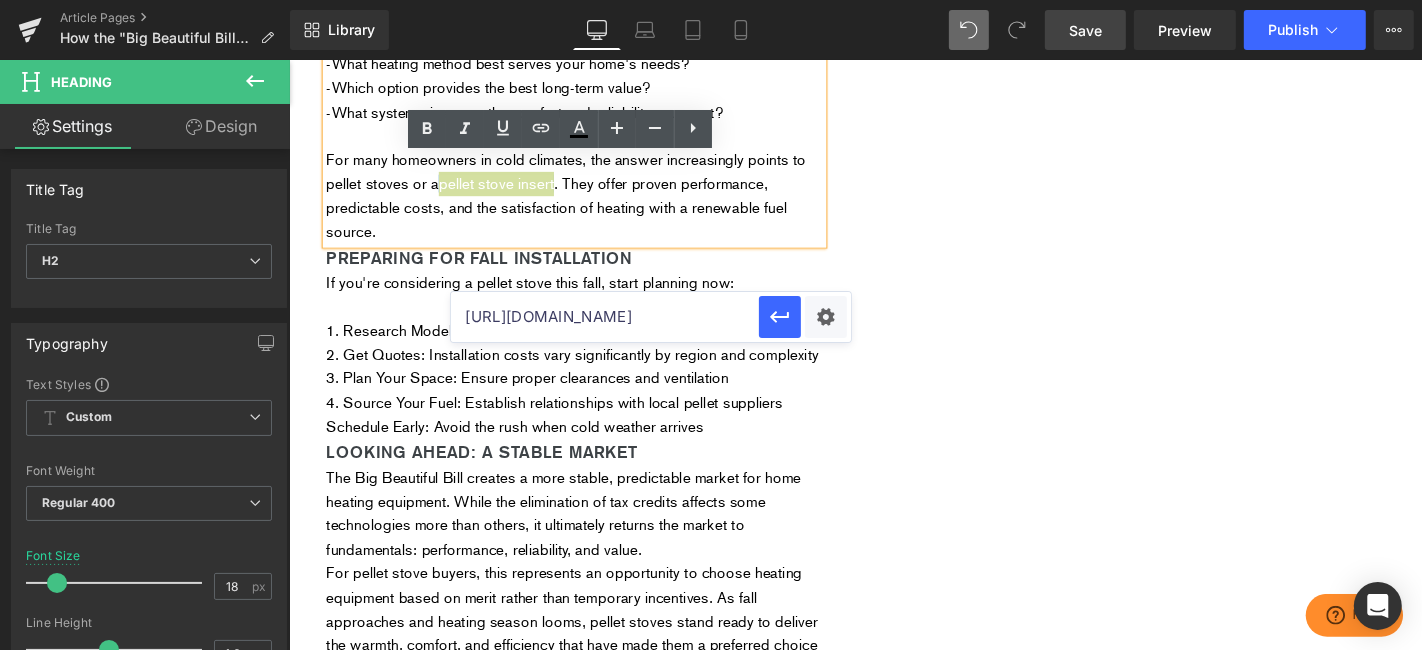 scroll, scrollTop: 0, scrollLeft: 178, axis: horizontal 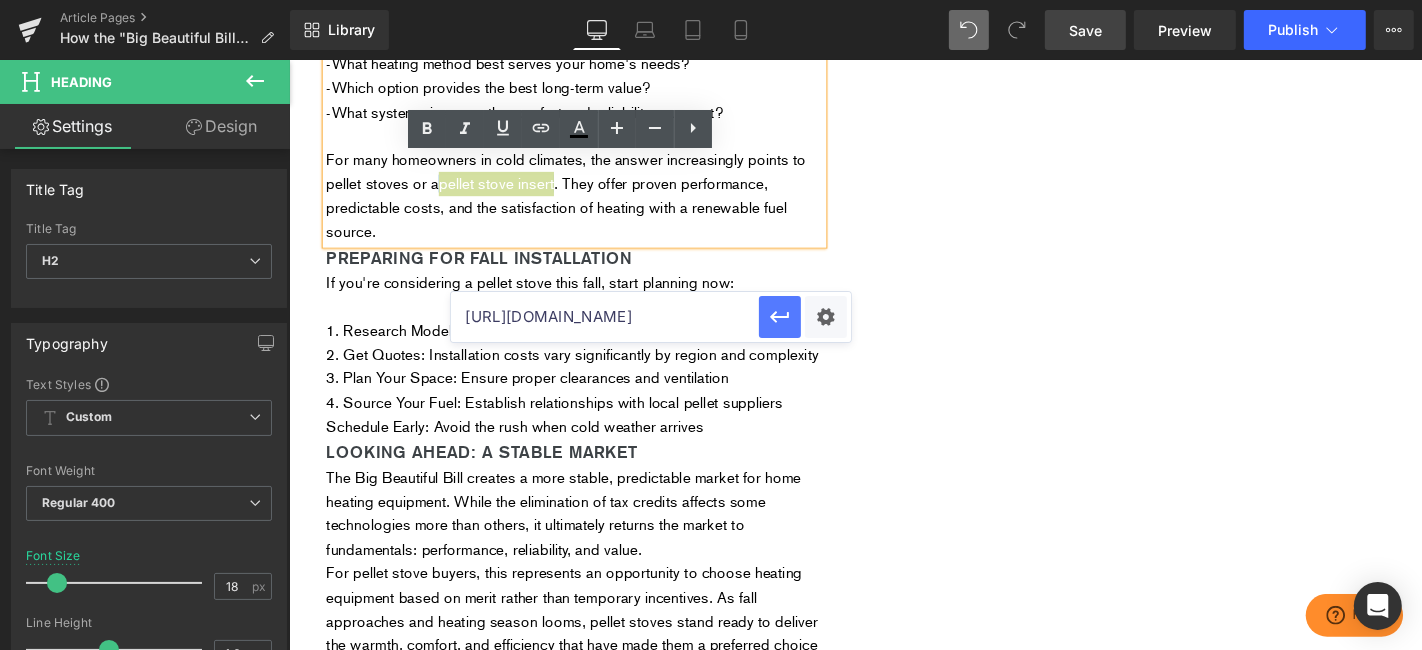 type on "[URL][DOMAIN_NAME]" 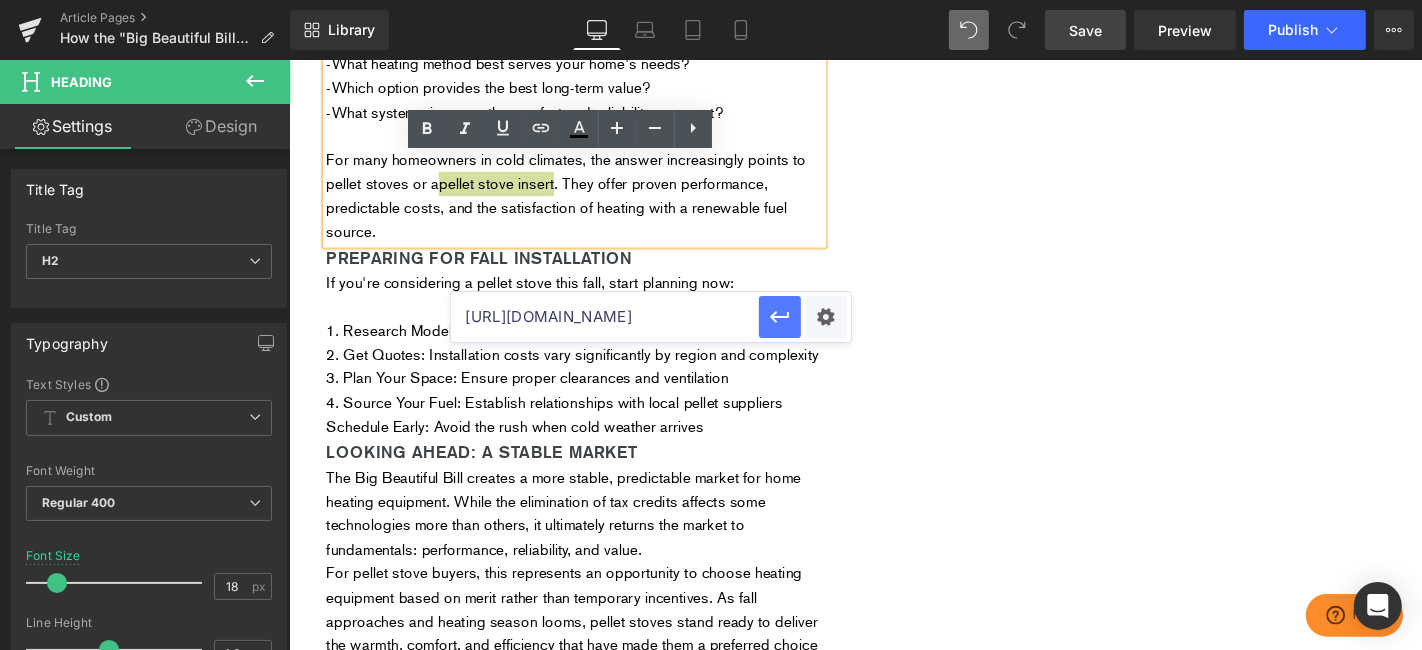 scroll, scrollTop: 0, scrollLeft: 0, axis: both 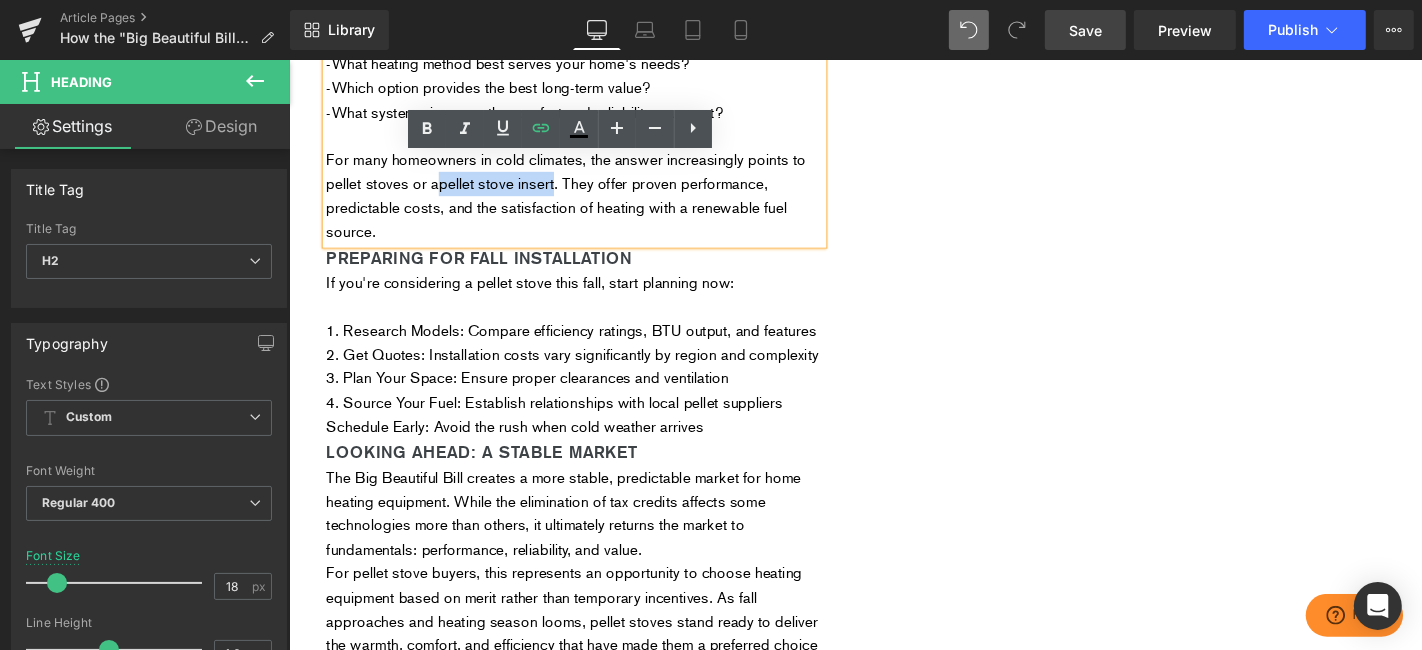 click on "For many homeowners in cold climates, the answer increasingly points to pellet stoves or a  pellet stove insert . They offer proven performance, predictable costs, and the satisfaction of heating with a renewable fuel source." at bounding box center (593, 204) 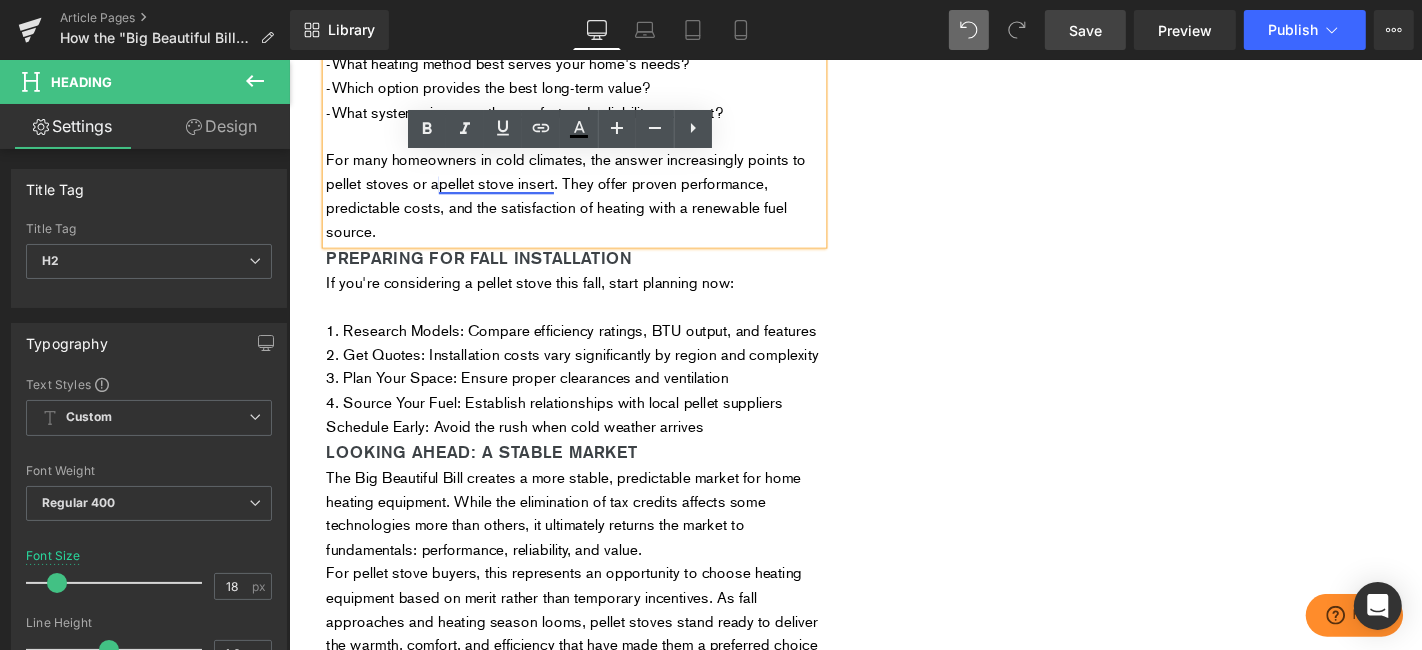 click on "pellet stove insert" at bounding box center [509, 190] 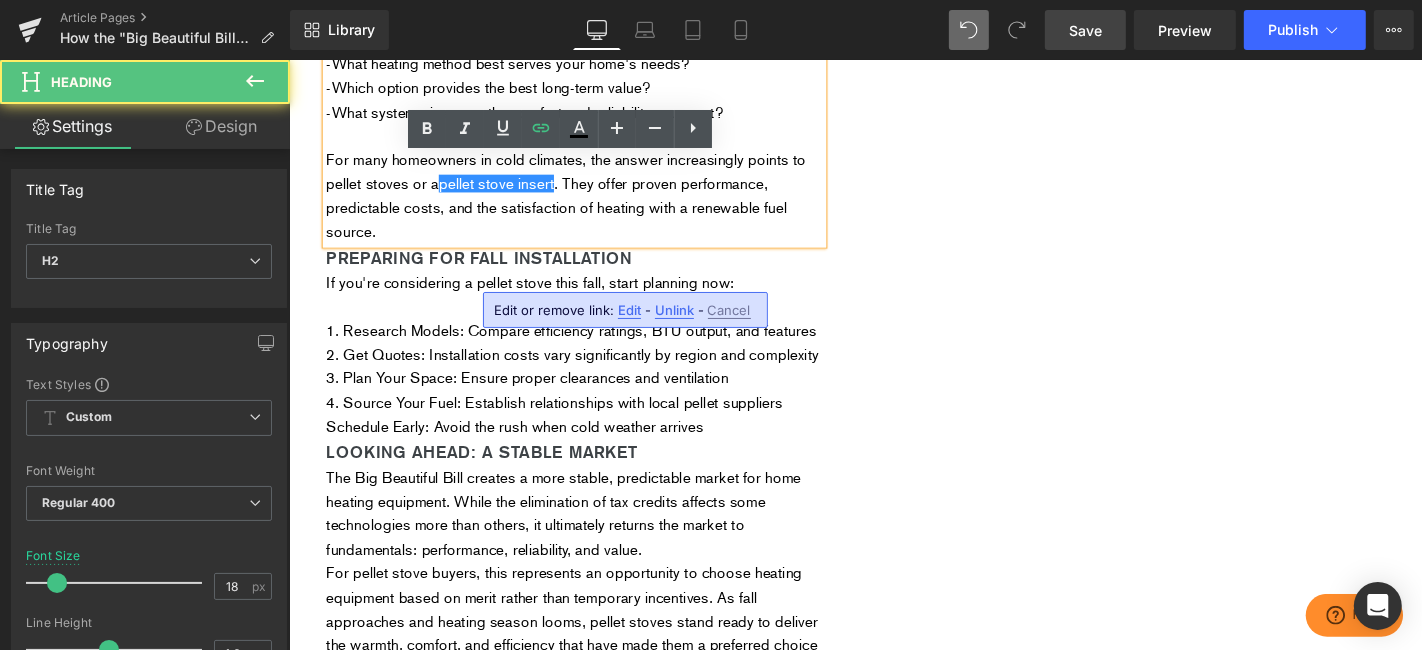 click on "For many homeowners in cold climates, the answer increasingly points to pellet stoves or a  pellet stove insert . They offer proven performance, predictable costs, and the satisfaction of heating with a renewable fuel source." at bounding box center (593, 204) 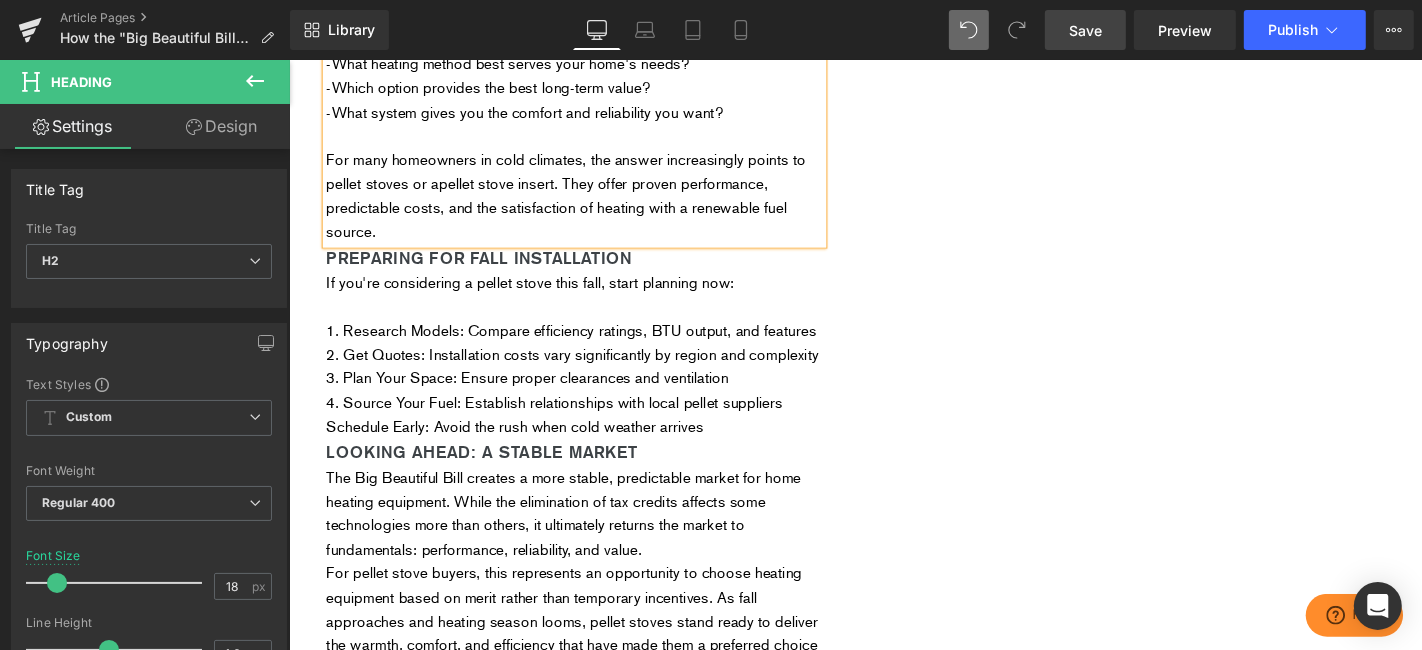 scroll, scrollTop: 3444, scrollLeft: 0, axis: vertical 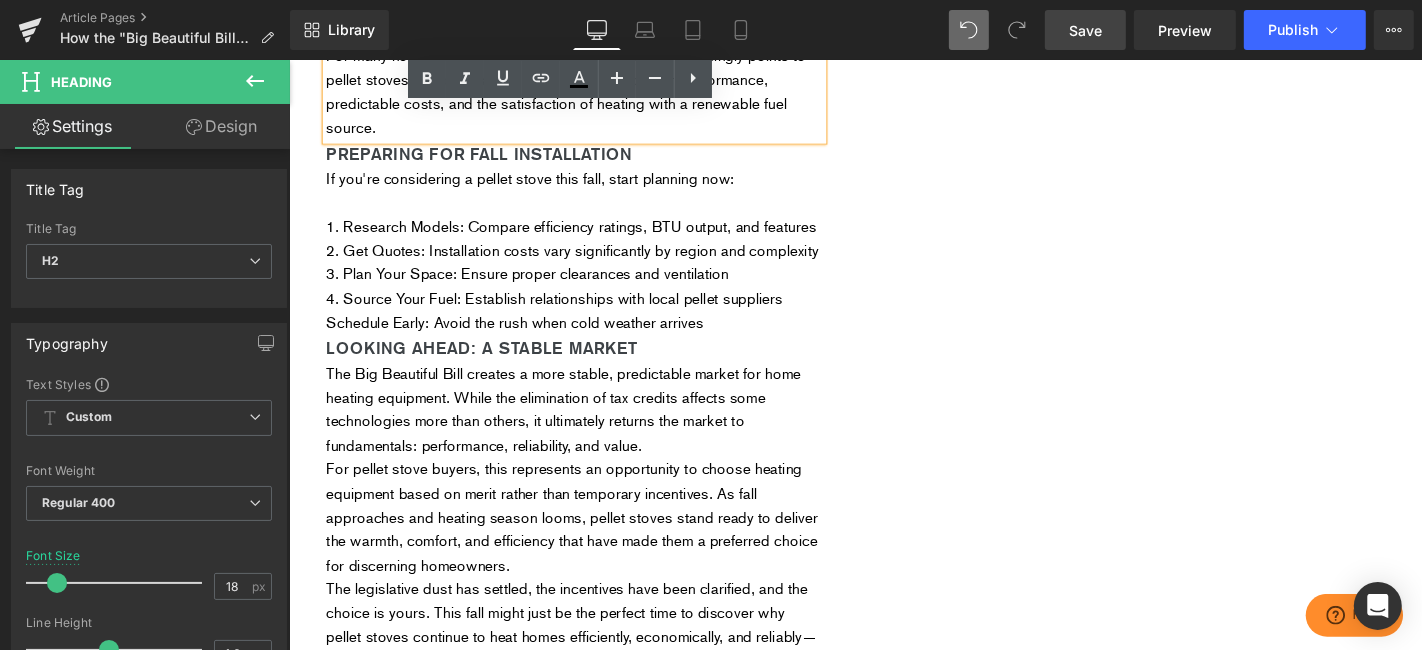 click on "Save" at bounding box center [1085, 30] 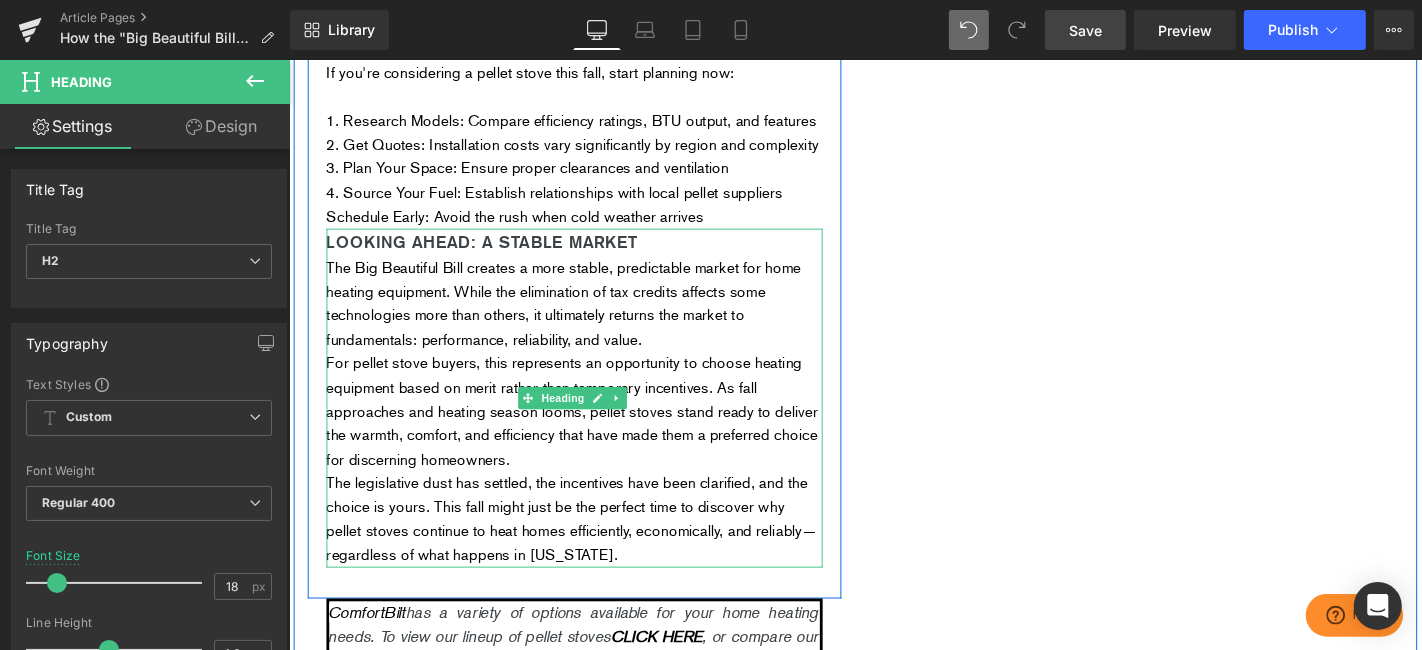 scroll, scrollTop: 3555, scrollLeft: 0, axis: vertical 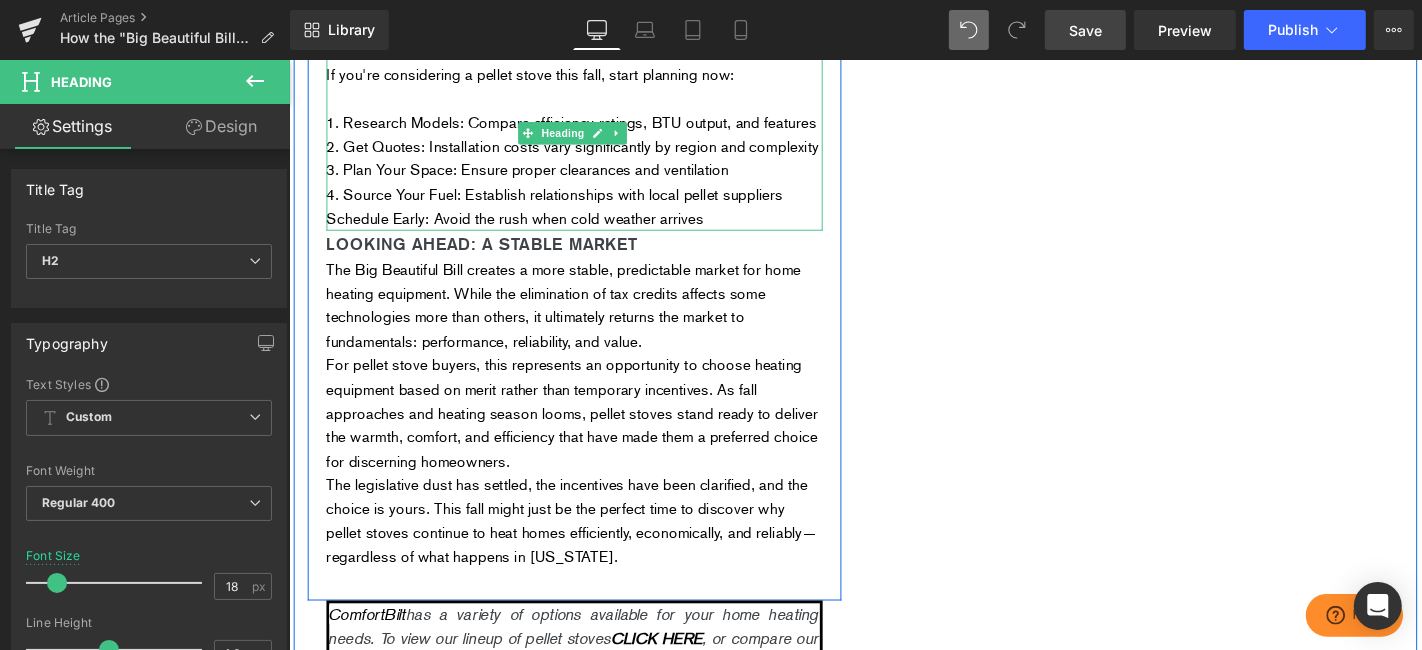 click at bounding box center (593, 101) 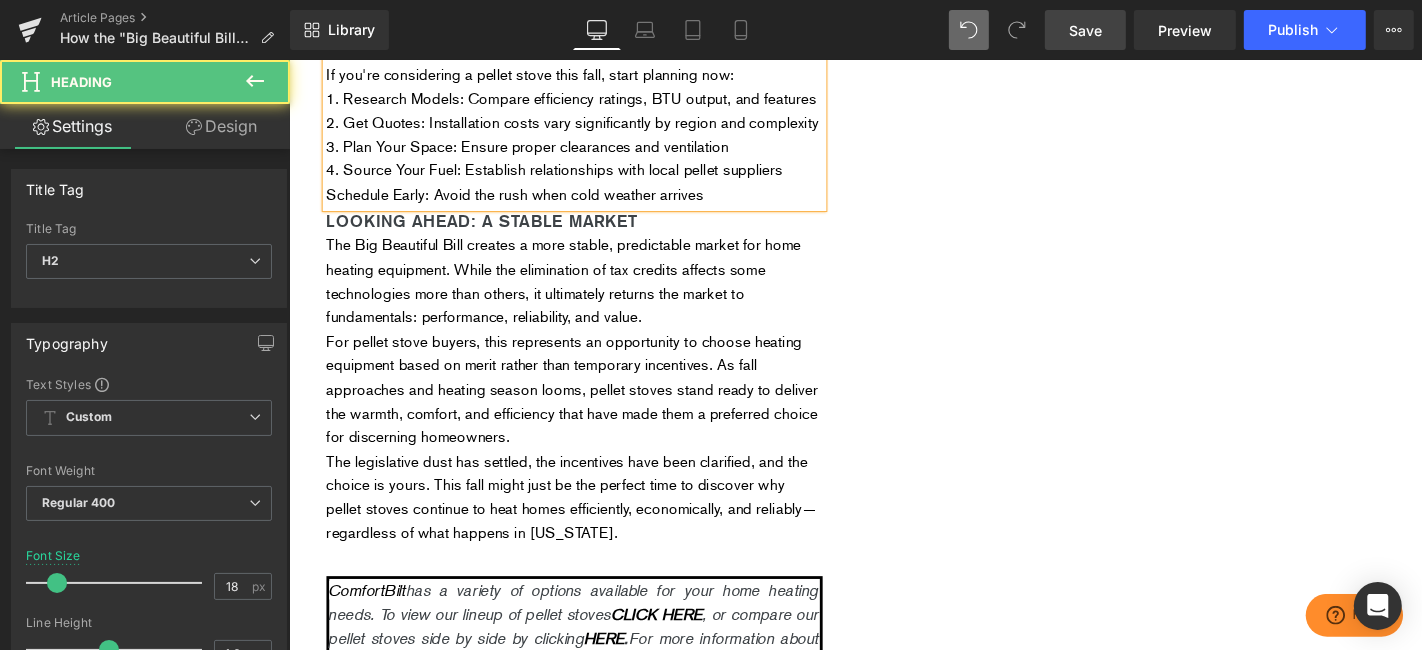 type 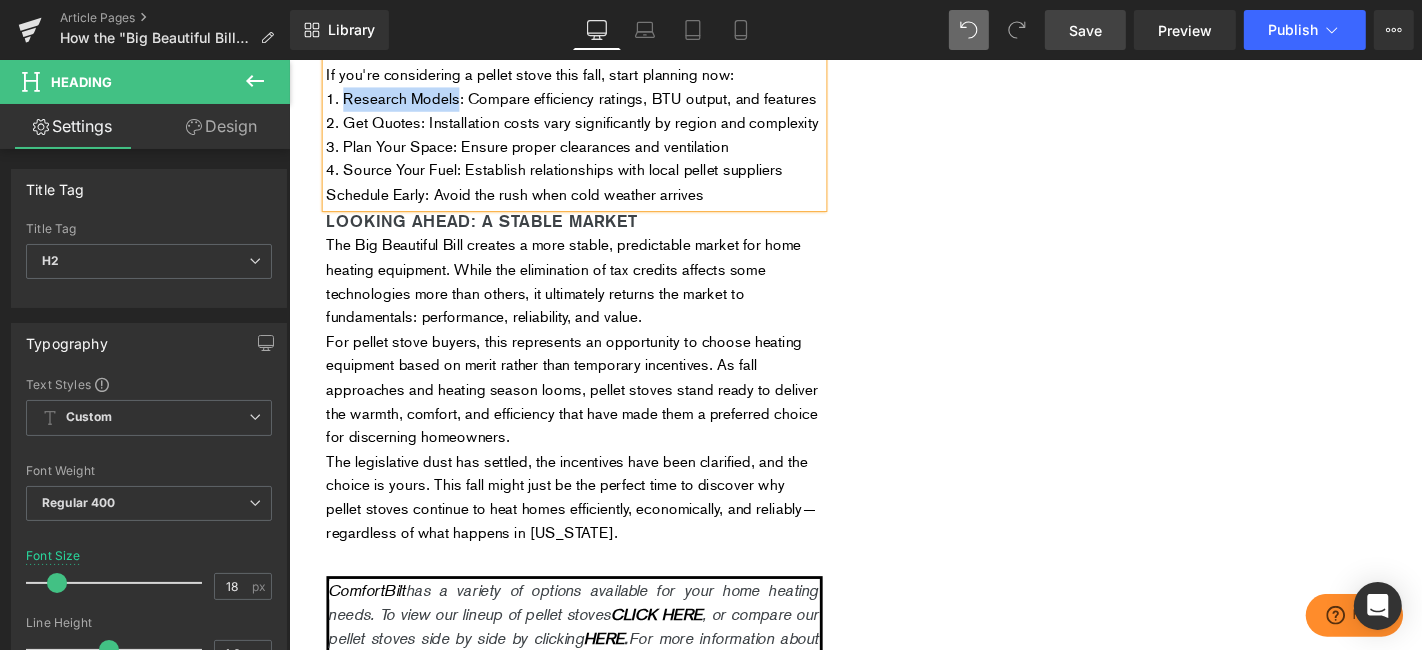 drag, startPoint x: 469, startPoint y: 201, endPoint x: 345, endPoint y: 196, distance: 124.10077 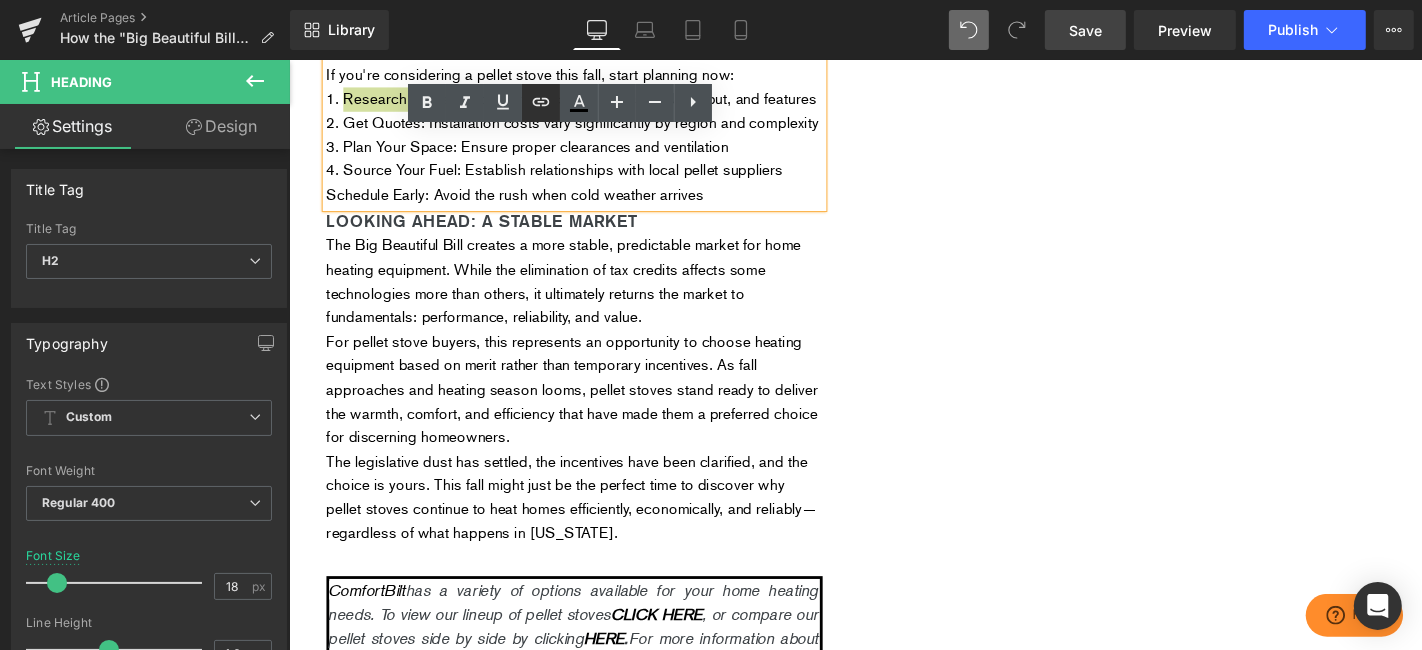 click 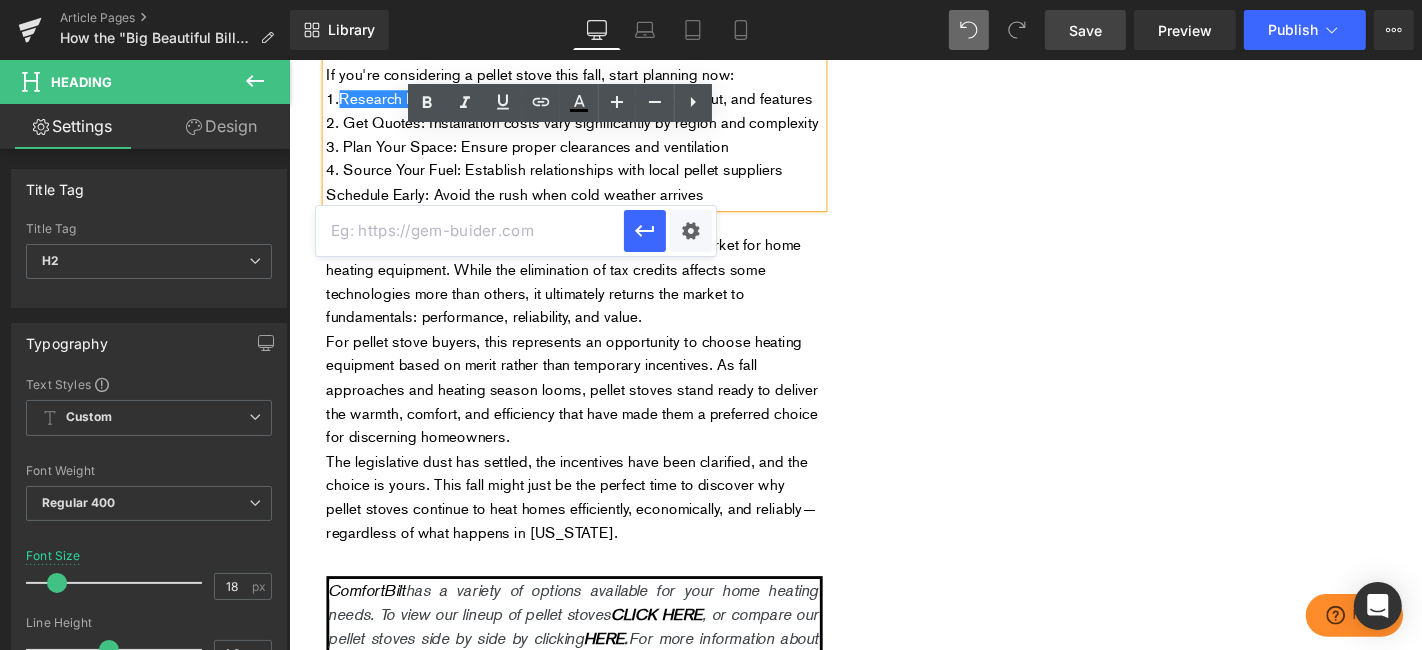 click at bounding box center [470, 231] 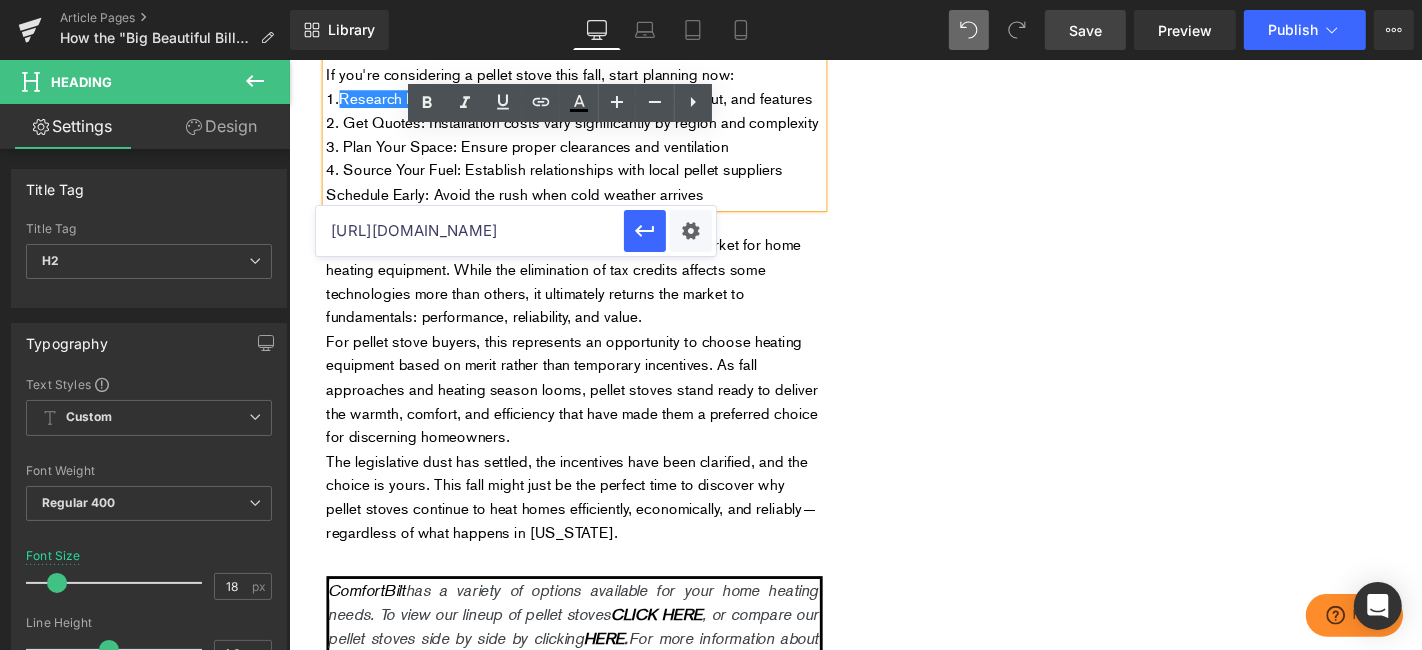 scroll, scrollTop: 0, scrollLeft: 165, axis: horizontal 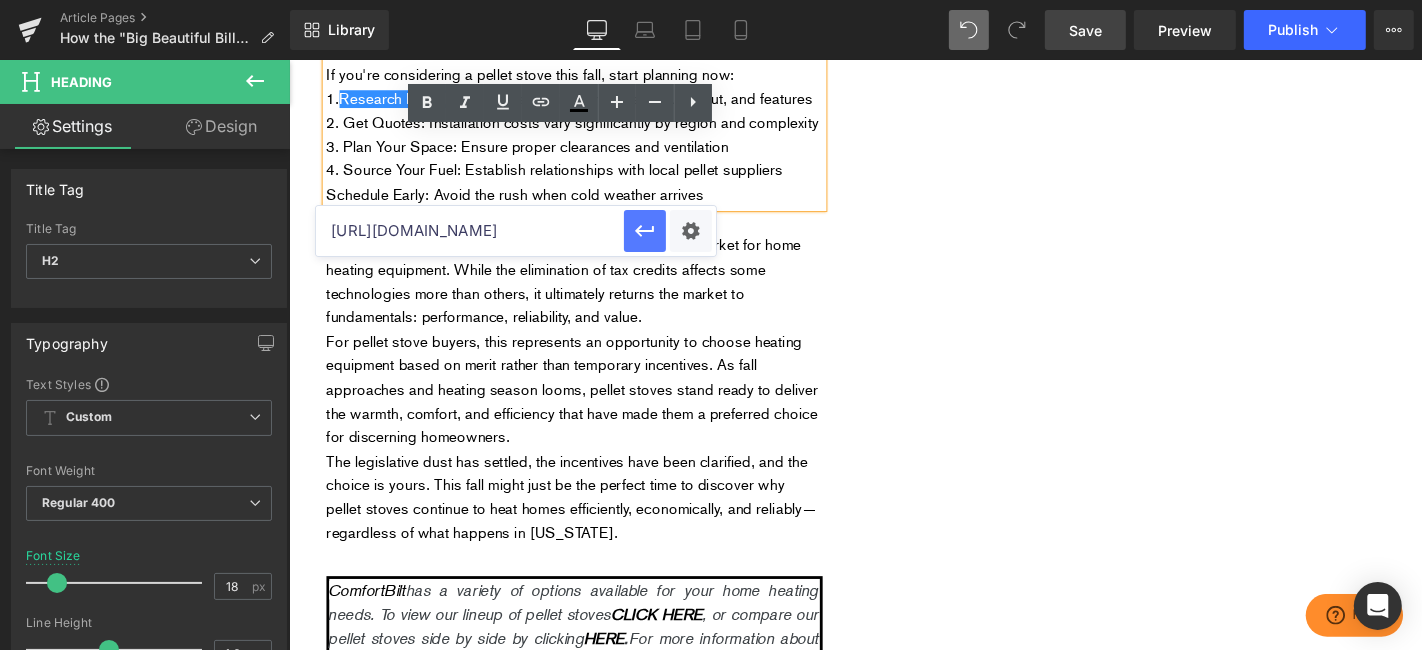 type on "[URL][DOMAIN_NAME]" 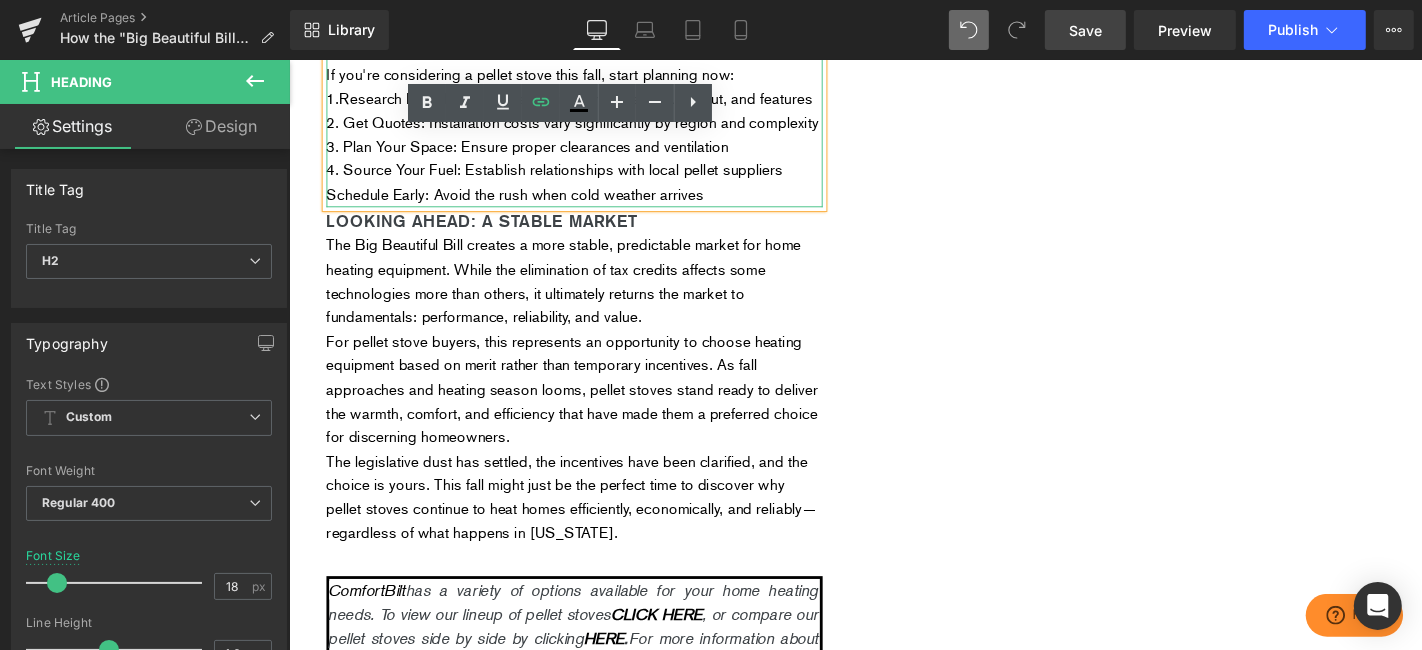 scroll, scrollTop: 3666, scrollLeft: 0, axis: vertical 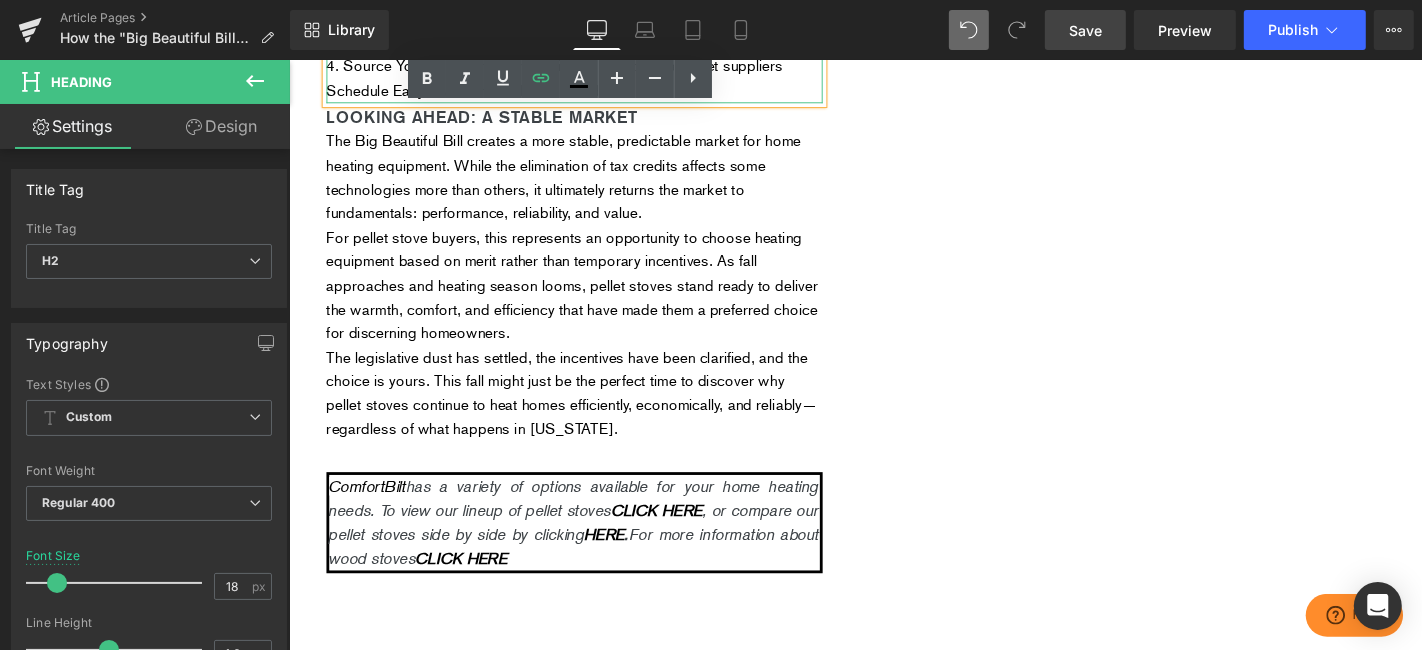 click on "2. Get Quotes: Installation costs vary significantly by region and complexity" at bounding box center [593, 15] 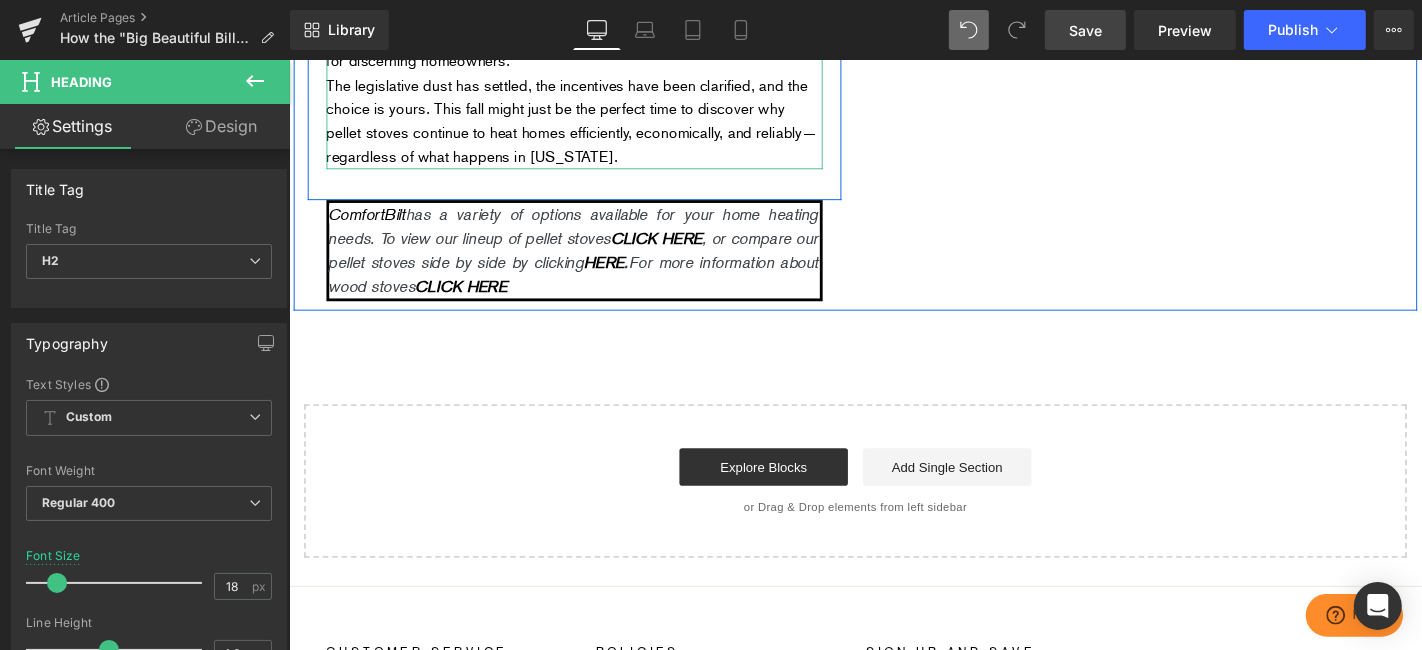 scroll, scrollTop: 4000, scrollLeft: 0, axis: vertical 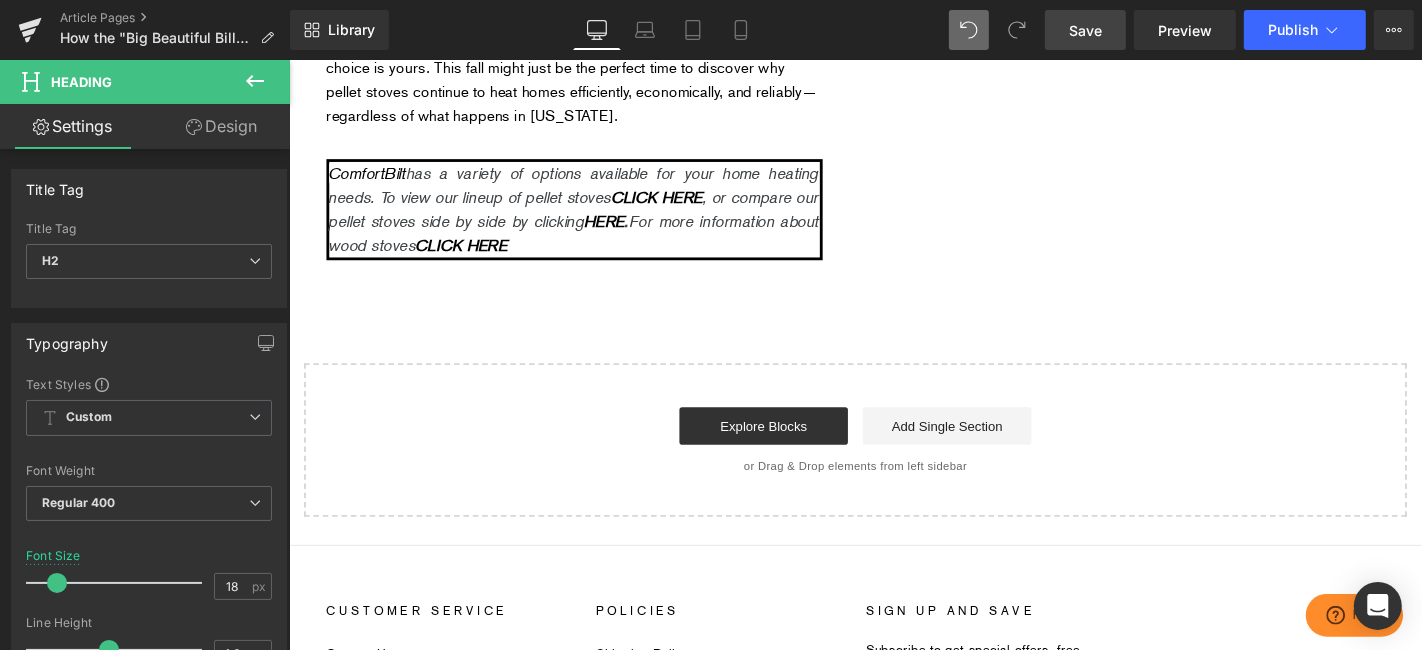 click on "Save" at bounding box center (1085, 30) 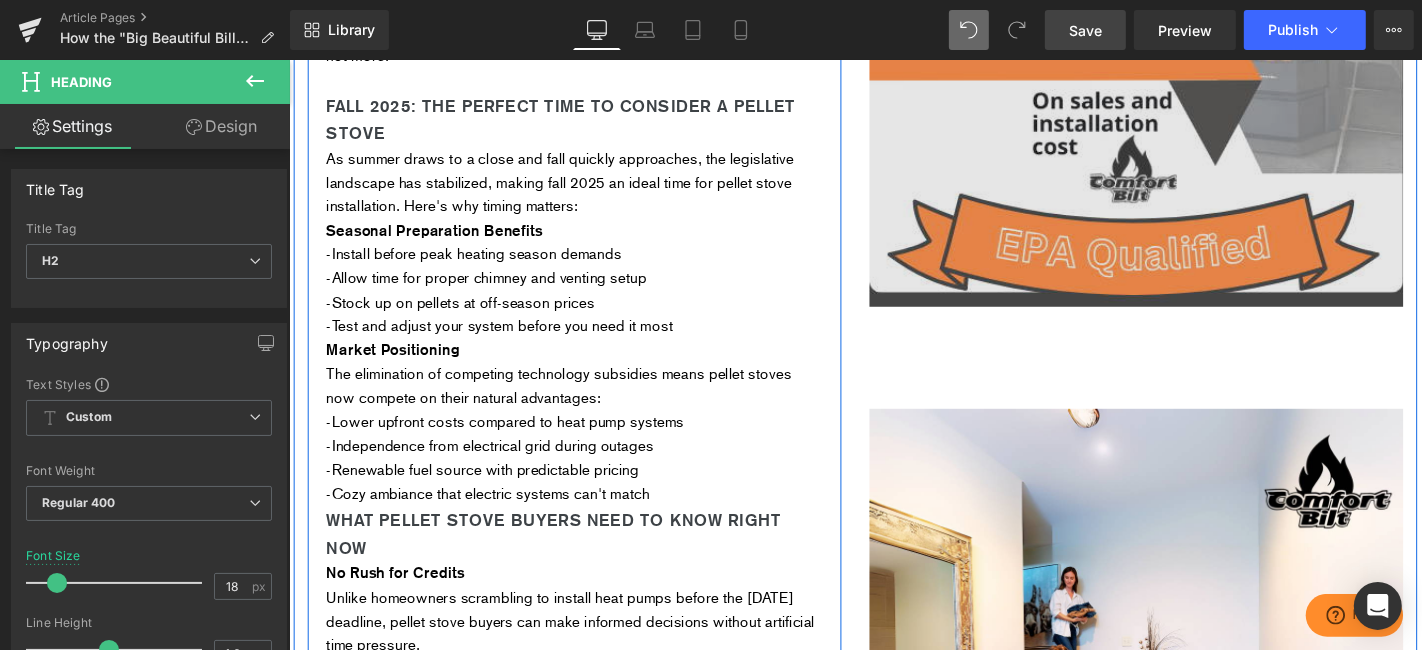 scroll, scrollTop: 1666, scrollLeft: 0, axis: vertical 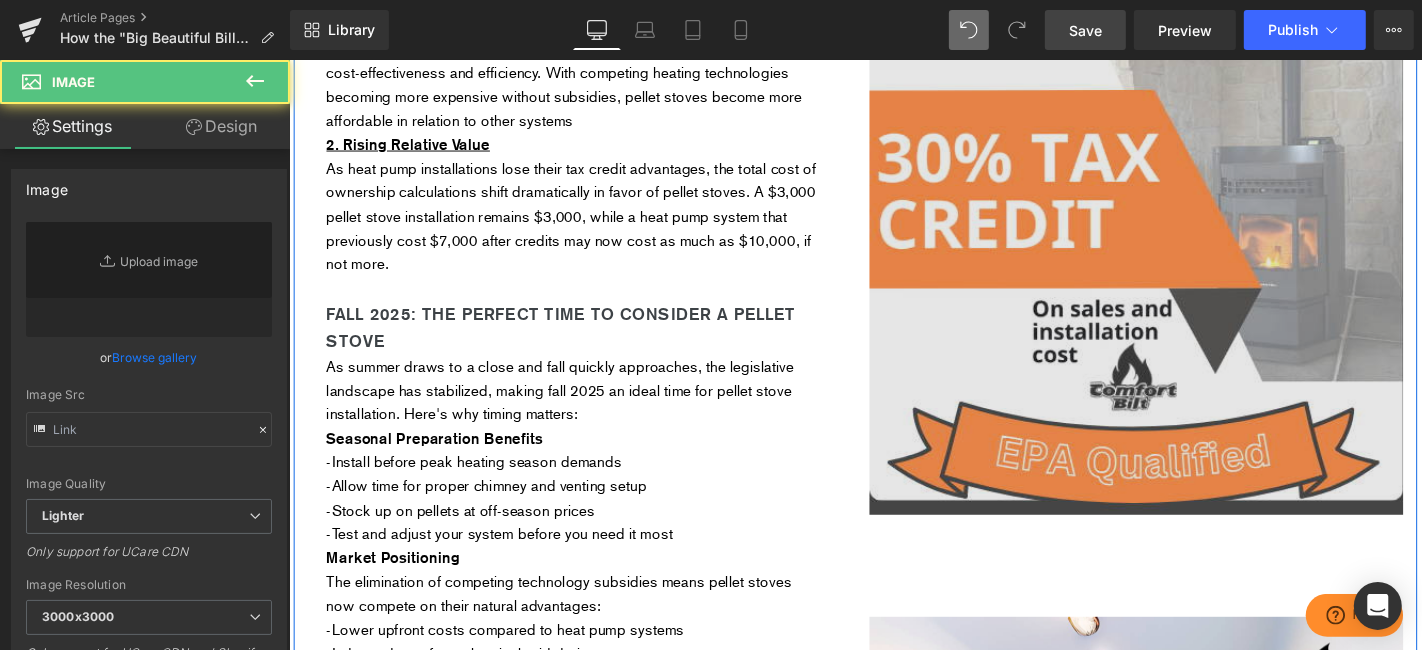 click at bounding box center (1193, 257) 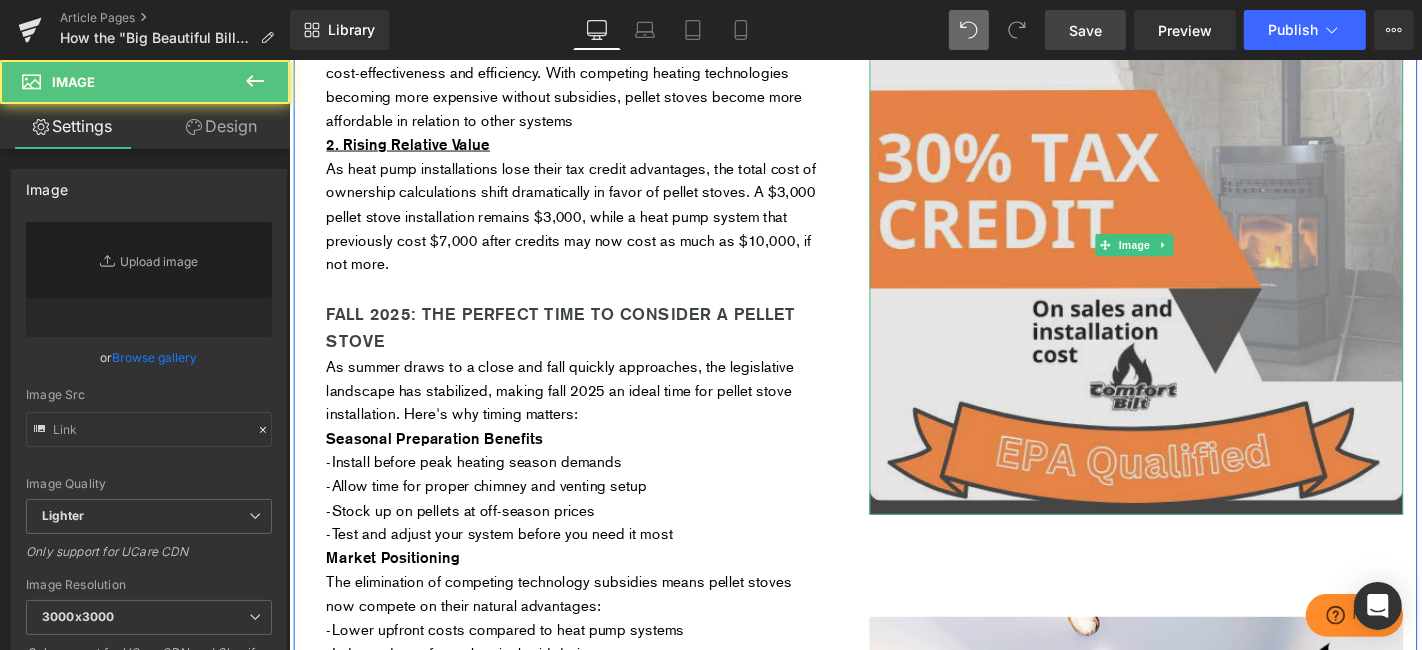 type on "[URL][DOMAIN_NAME]" 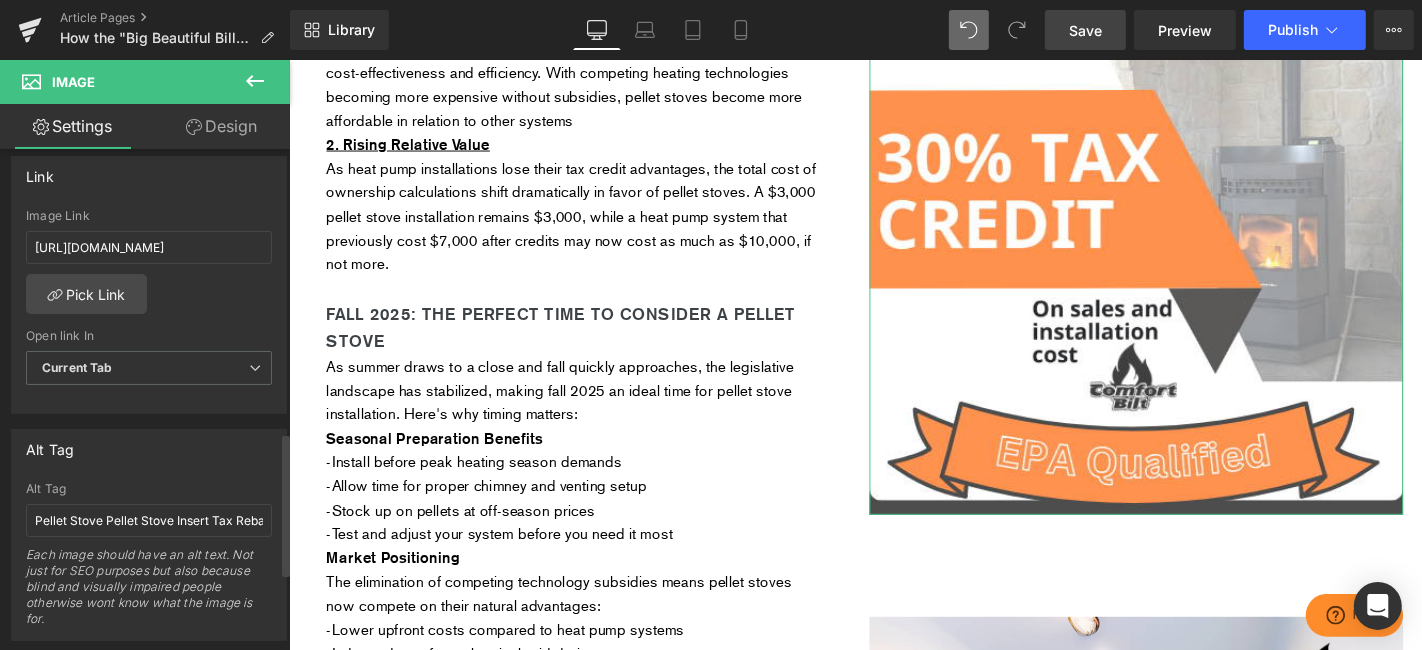 scroll, scrollTop: 1000, scrollLeft: 0, axis: vertical 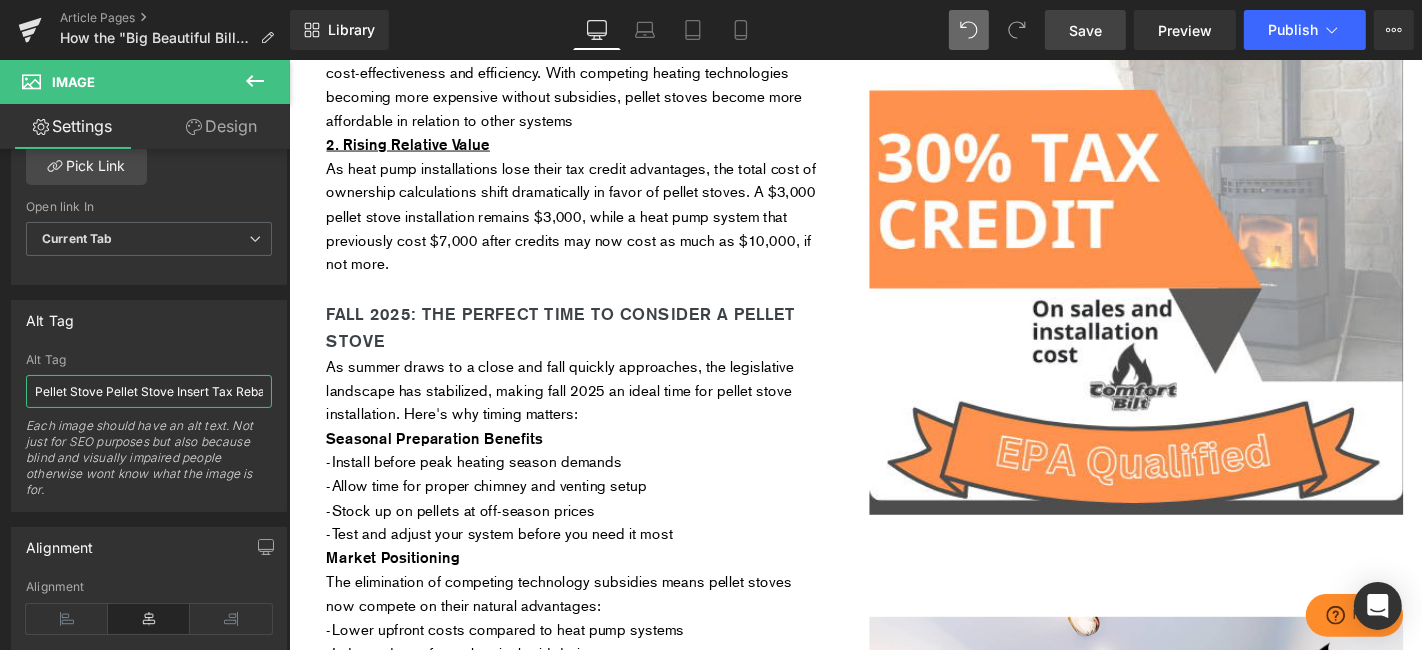 drag, startPoint x: 431, startPoint y: 440, endPoint x: 380, endPoint y: 414, distance: 57.245087 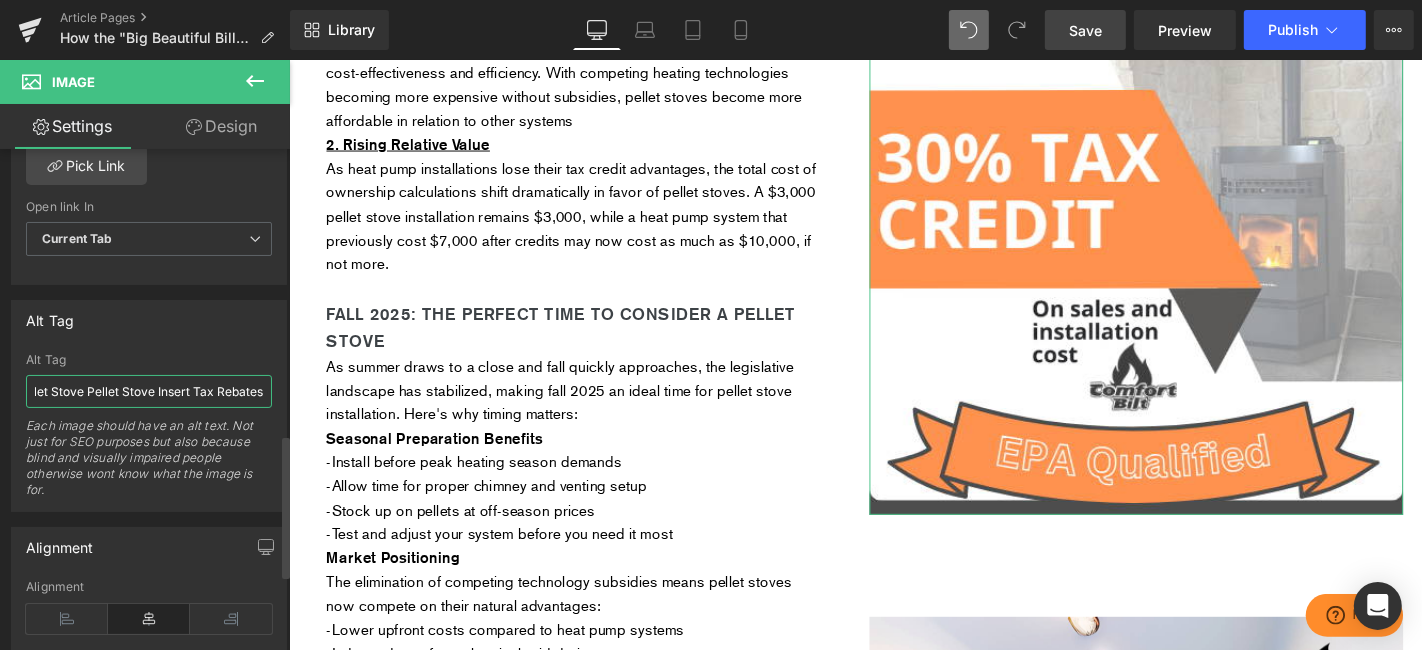 click on "Pellet Stove Pellet Stove Insert Tax Rebates" at bounding box center [149, 391] 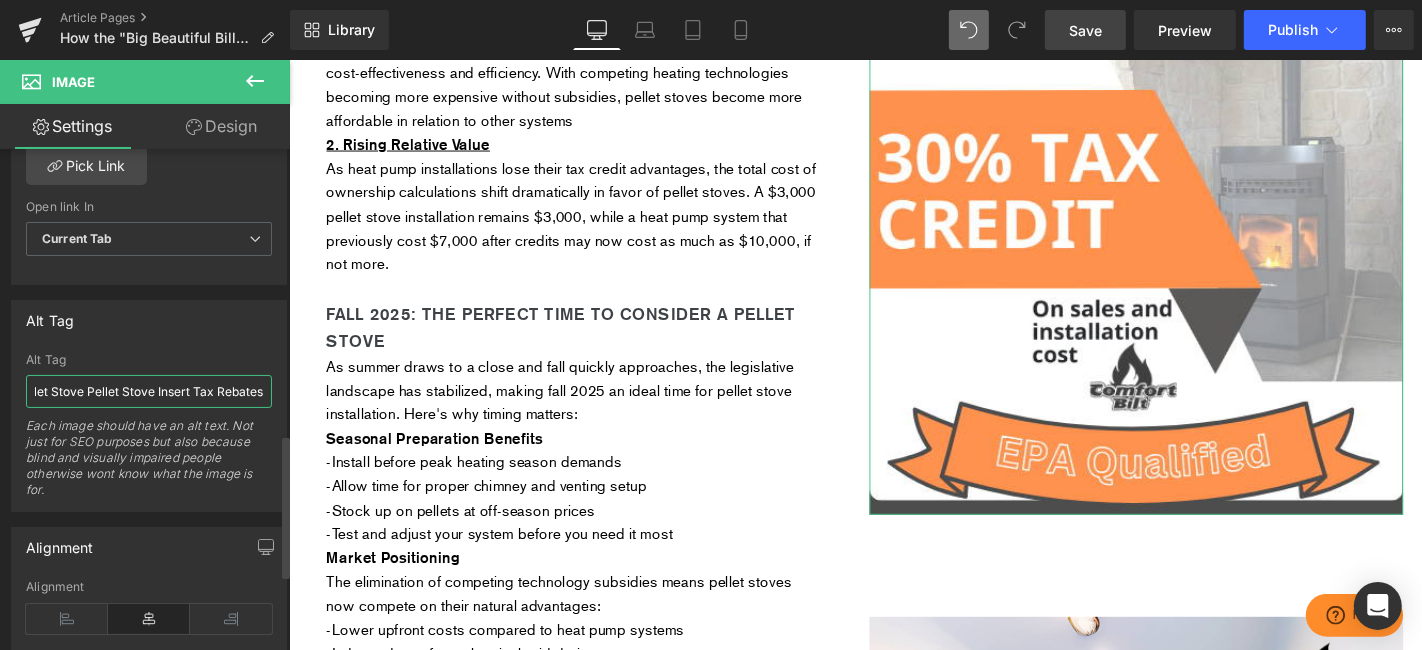click on "Pellet Stove Pellet Stove Insert Tax Rebates" at bounding box center [149, 391] 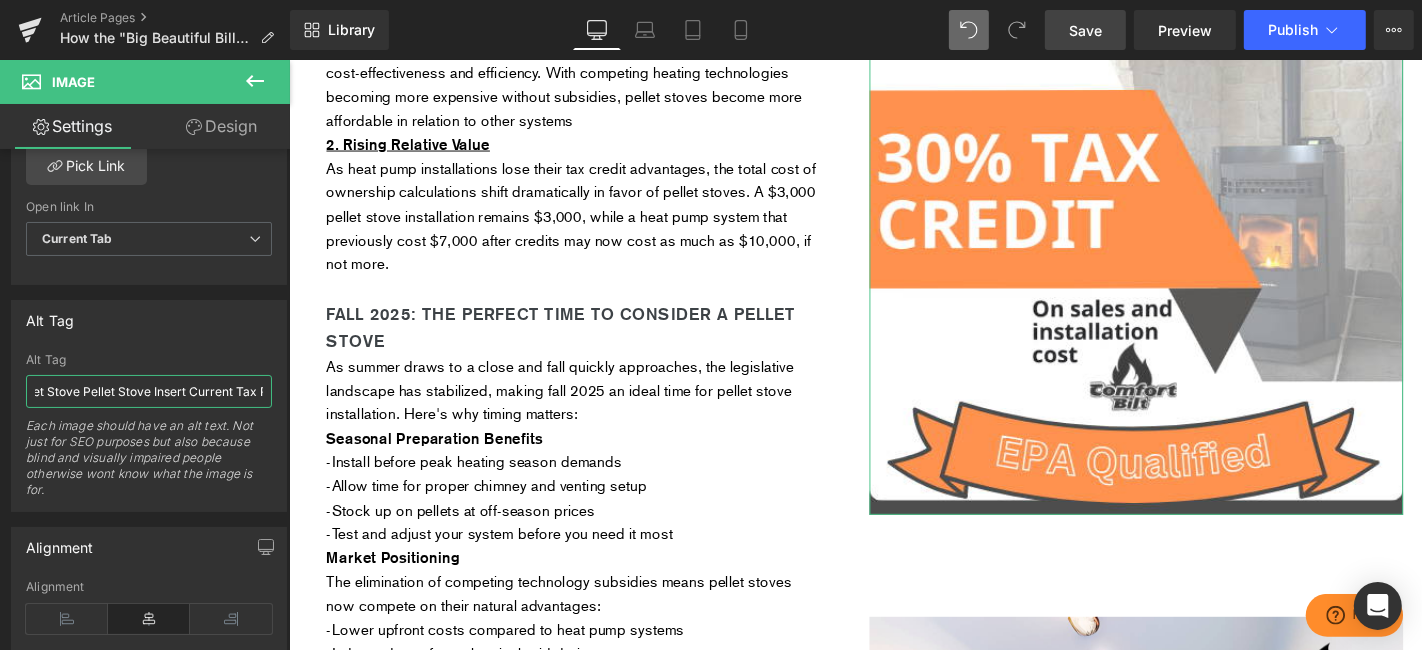 scroll, scrollTop: 1267, scrollLeft: 0, axis: vertical 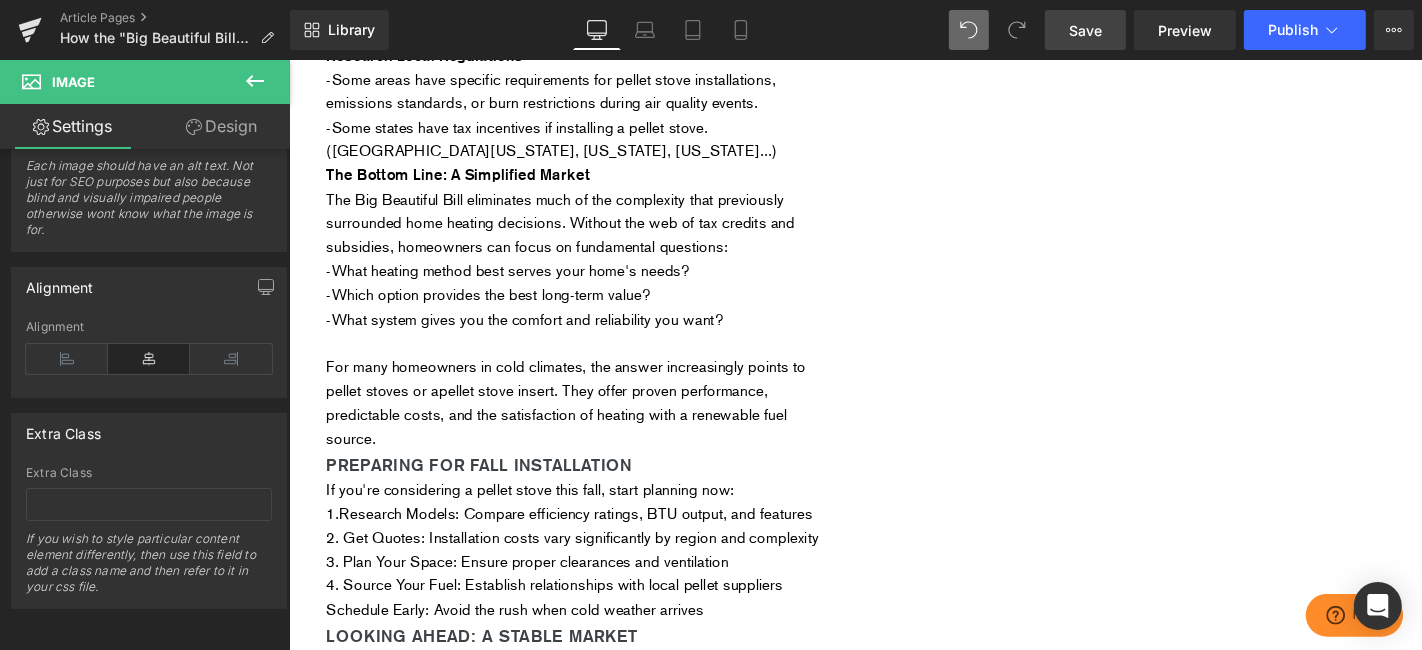 type on "Pellet Stove Pellet Stove Insert Current Tax Rebates" 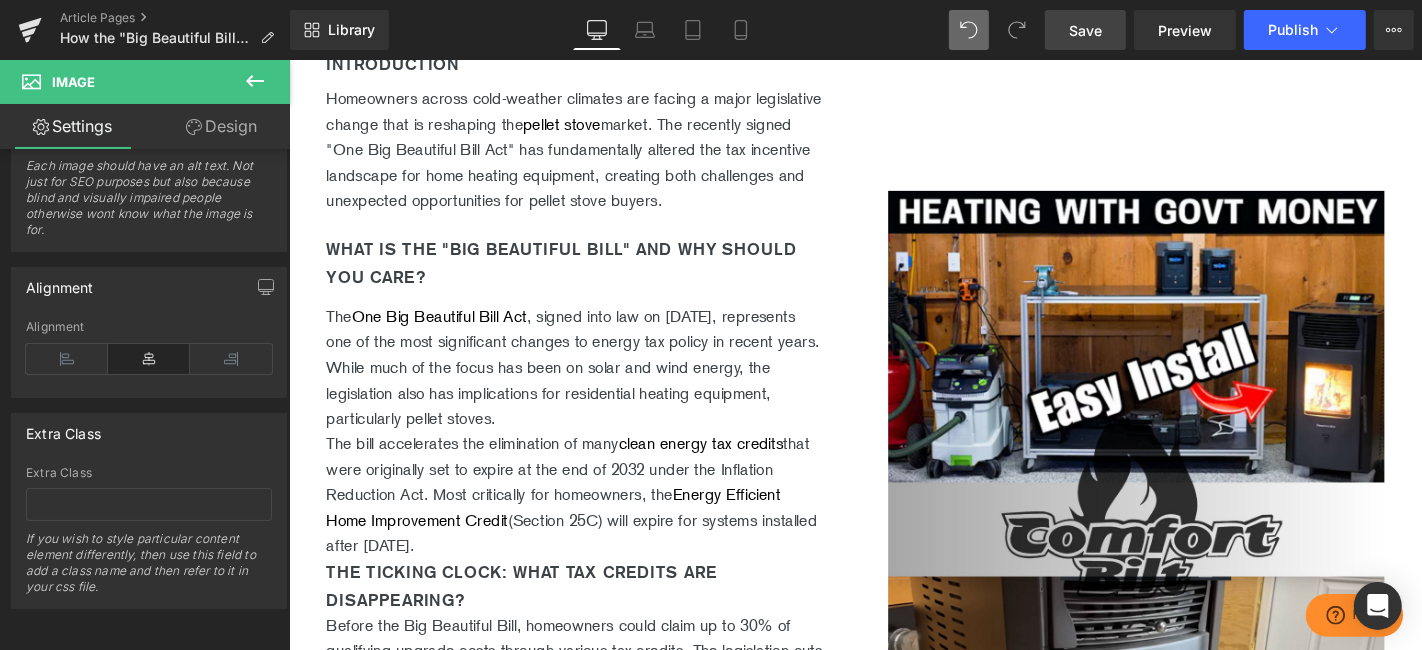 scroll, scrollTop: 555, scrollLeft: 0, axis: vertical 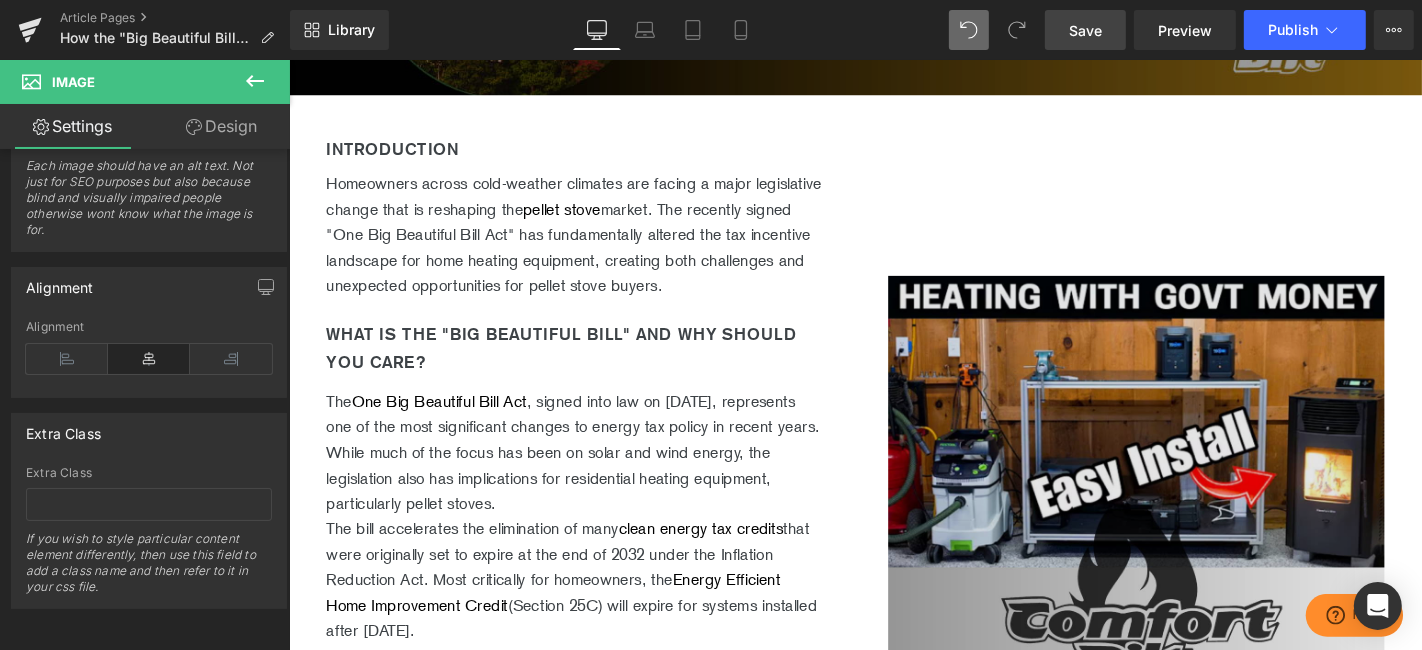 click at bounding box center [1193, 574] 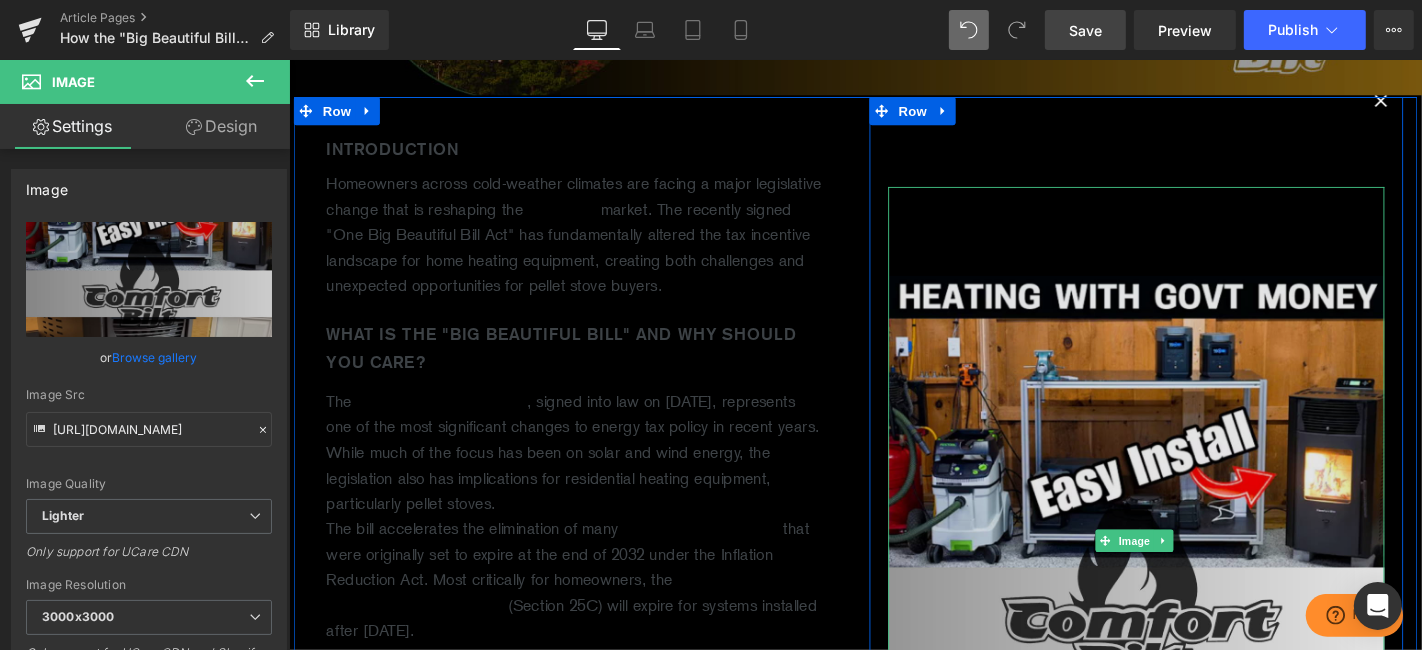 click at bounding box center (1193, 574) 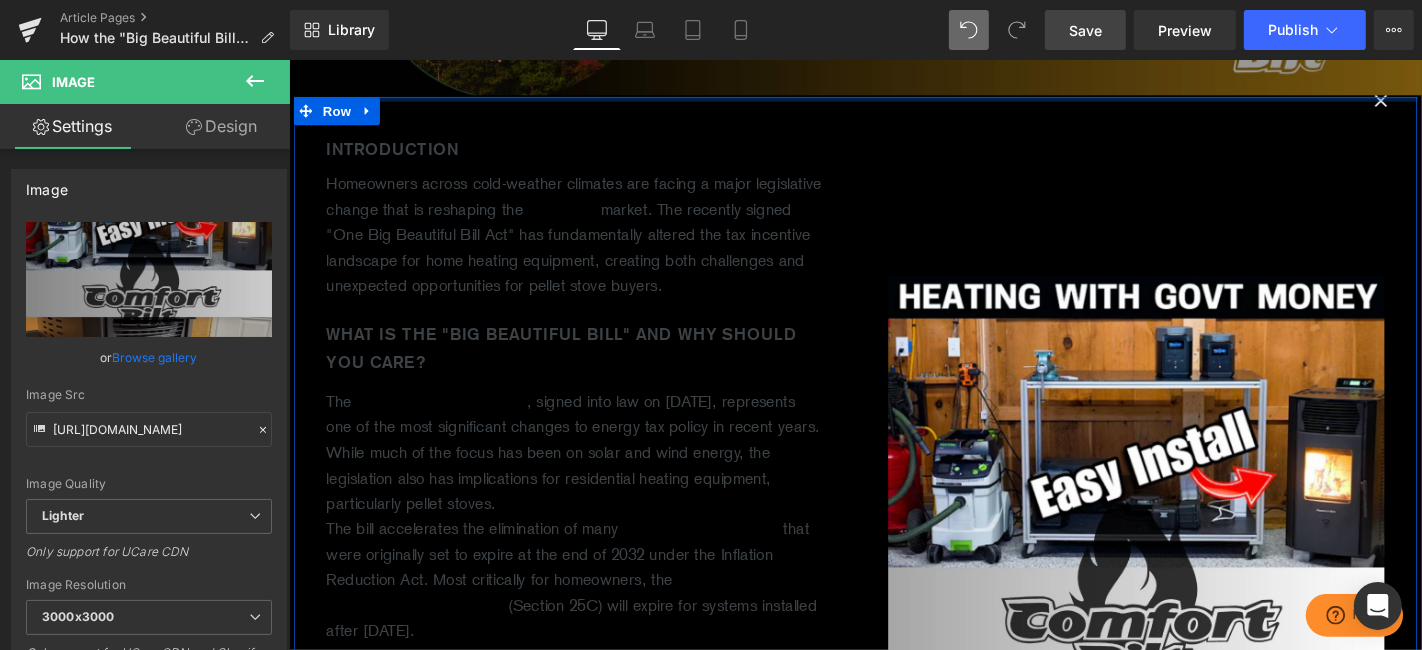 click on "Introduction Heading         Homeowners across cold-weather climates are facing a major legislative change that is reshaping the  pellet stove  market. The recently signed "One Big Beautiful Bill Act" has fundamentally altered the tax incentive landscape for home heating equipment, creating both challenges and unexpected opportunities for pellet stove buyers. Text Block         Row         What Is the "Big Beautiful Bill" and Why Should You Care? Heading         The  One Big Beautiful Bill Act , signed into law on [DATE], represents one of the most significant changes to energy tax policy in recent years. While much of the focus has been on solar and wind energy, the legislation also has implications for residential heating equipment, particularly pellet stoves. The bill accelerates the elimination of many  clean energy tax credits  that were originally set to expire at the end of 2032 under the Inflation Reduction Act. Most critically for homeowners, the  Energy Efficient Home Improvement Credit" at bounding box center (893, 1914) 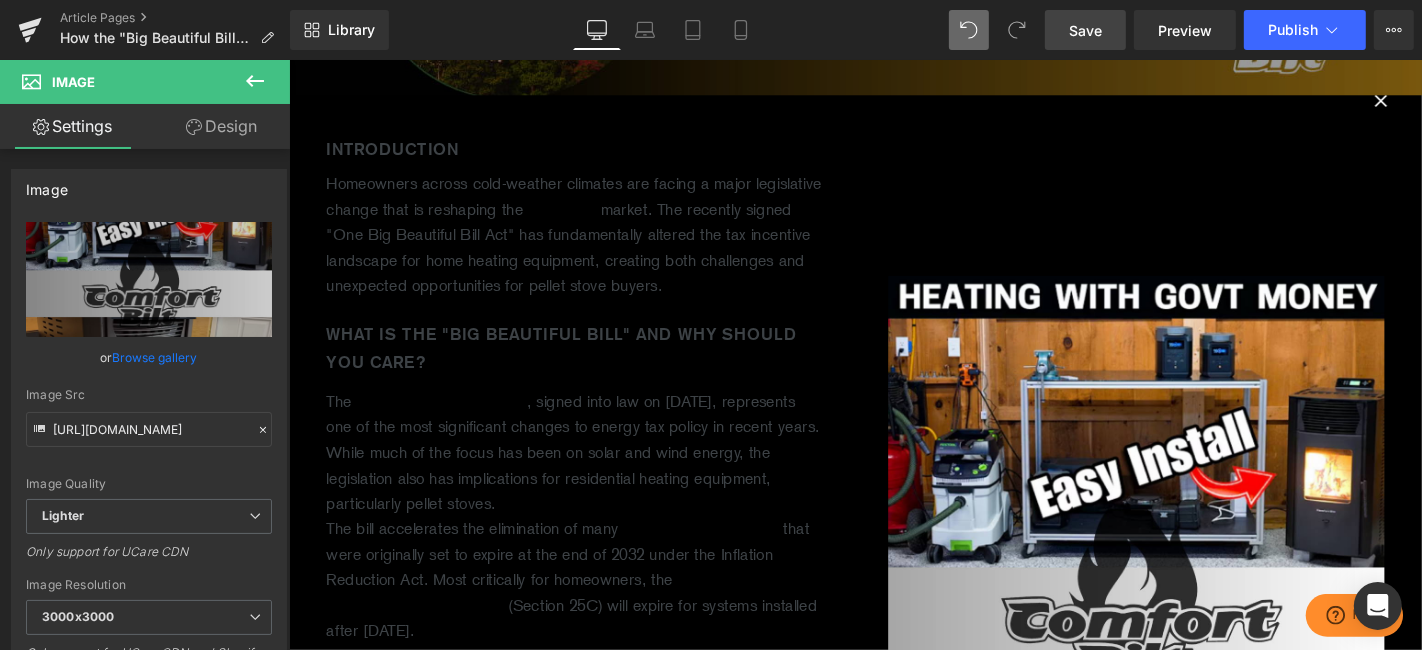 click on "How the "Big Beautiful Bill" Changes Everything for Pellet Stove Bu yers in [DATE] Heading
Row" at bounding box center (893, -46) 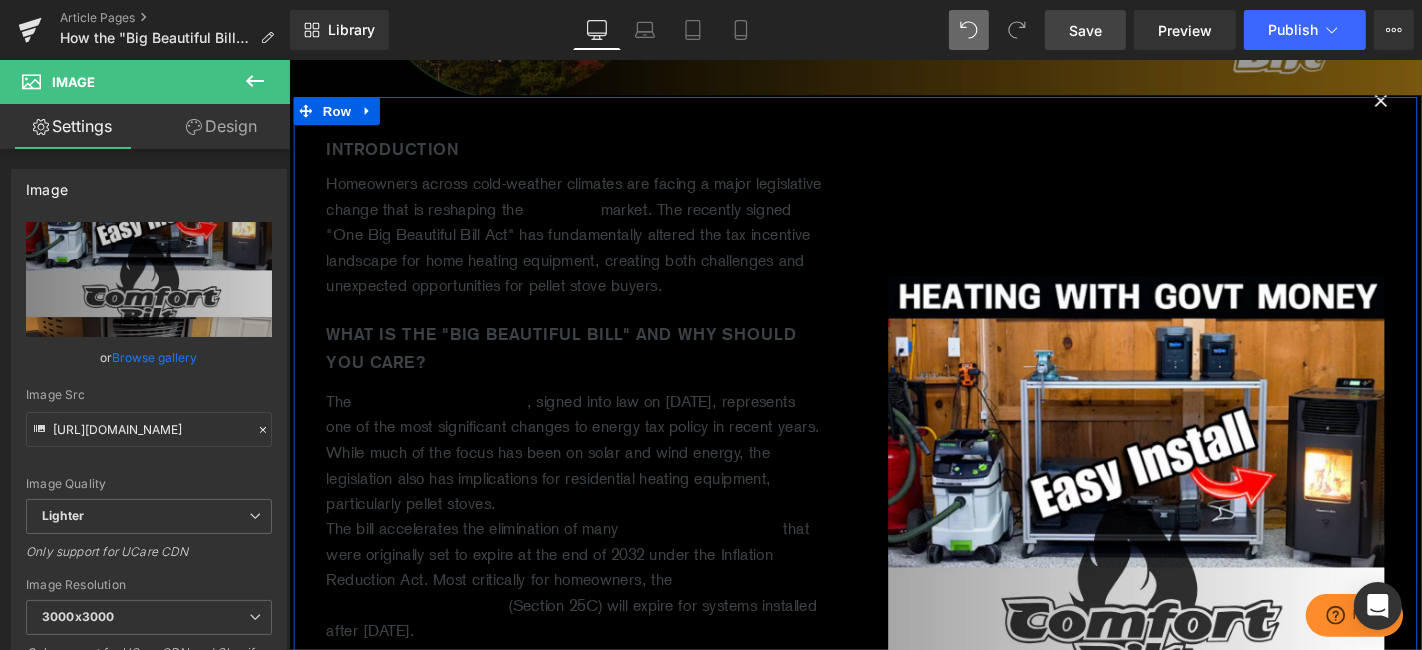 click on "Introduction Heading         Homeowners across cold-weather climates are facing a major legislative change that is reshaping the  pellet stove  market. The recently signed "One Big Beautiful Bill Act" has fundamentally altered the tax incentive landscape for home heating equipment, creating both challenges and unexpected opportunities for pellet stove buyers. Text Block         Row         What Is the "Big Beautiful Bill" and Why Should You Care? Heading         The  One Big Beautiful Bill Act , signed into law on [DATE], represents one of the most significant changes to energy tax policy in recent years. While much of the focus has been on solar and wind energy, the legislation also has implications for residential heating equipment, particularly pellet stoves. The bill accelerates the elimination of many  clean energy tax credits  that were originally set to expire at the end of 2032 under the Inflation Reduction Act. Most critically for homeowners, the  Energy Efficient Home Improvement Credit" at bounding box center (893, 1914) 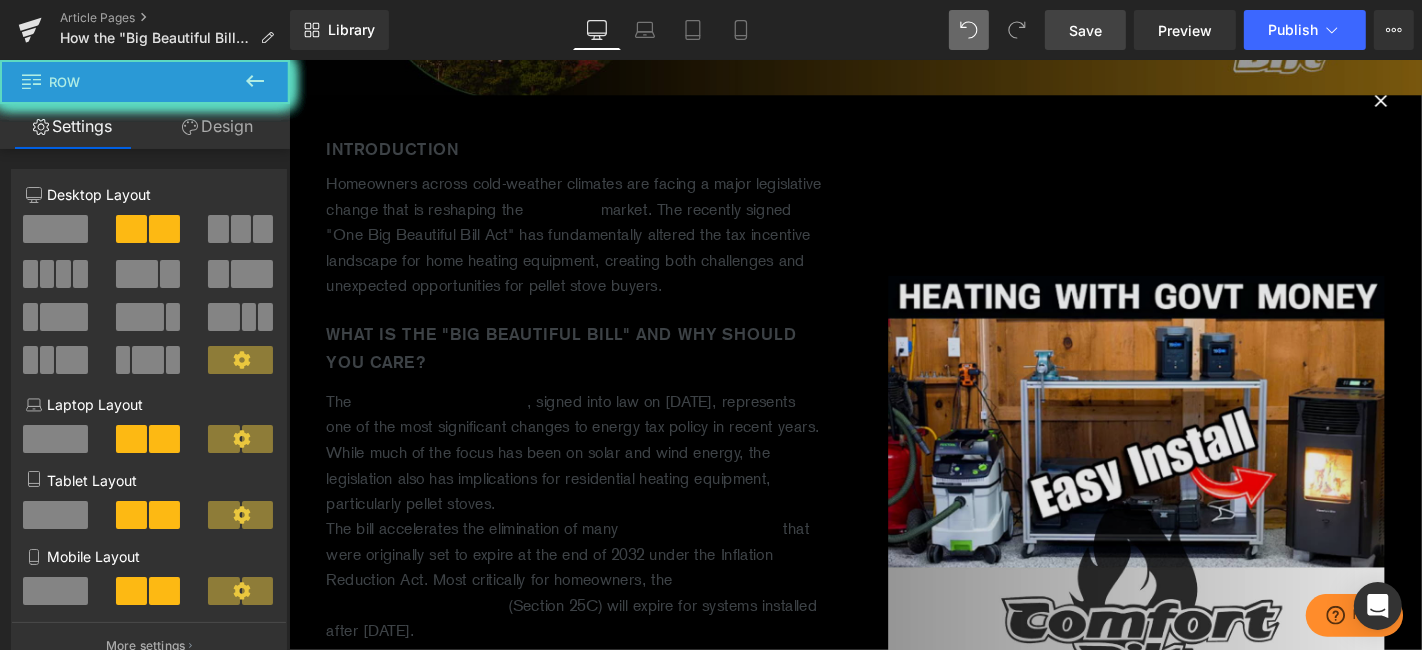 click at bounding box center [1193, 574] 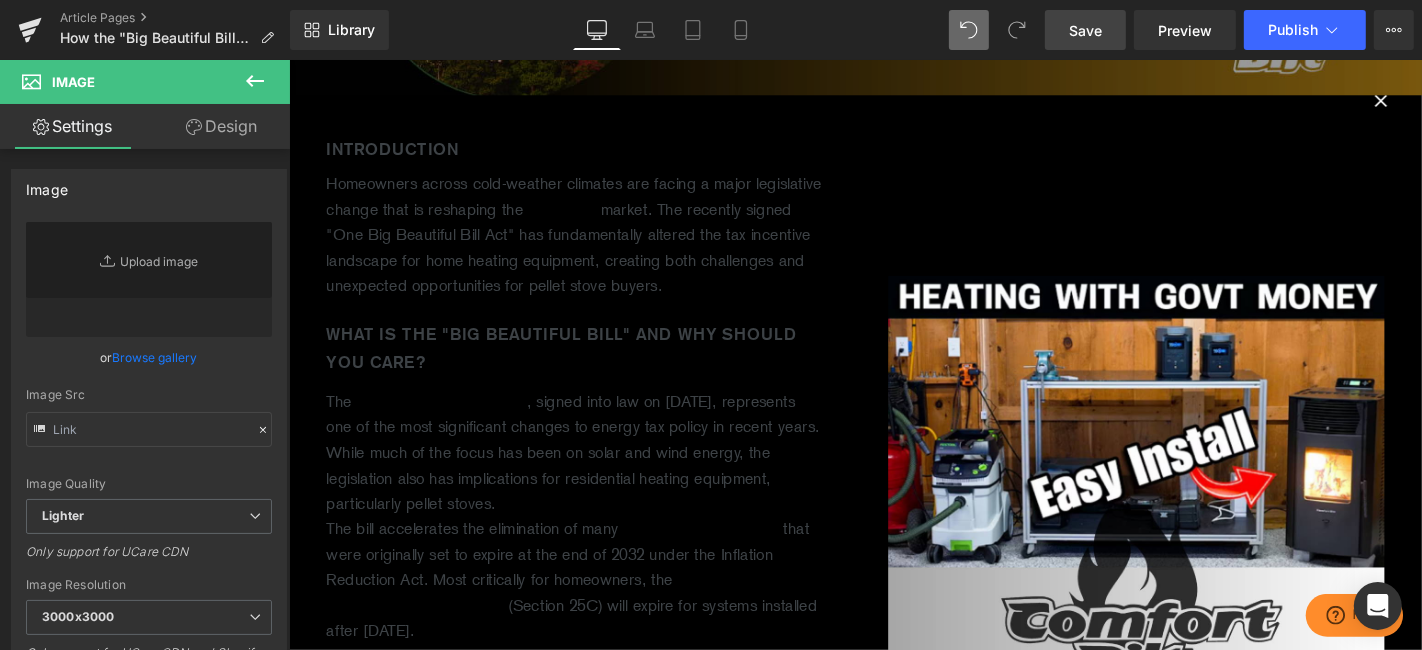 click on "Save" at bounding box center [1085, 30] 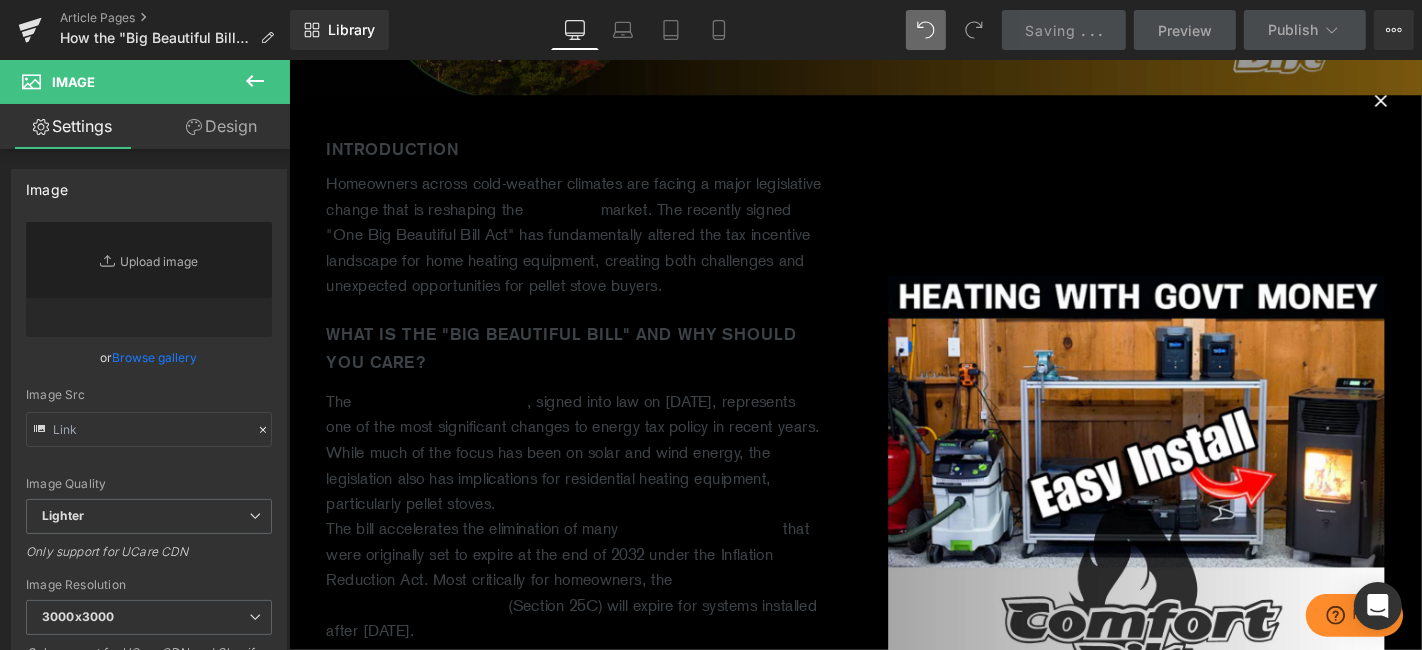 click on "Image         Click to watch the full YouTube video . Text Block         Row" at bounding box center [1193, 589] 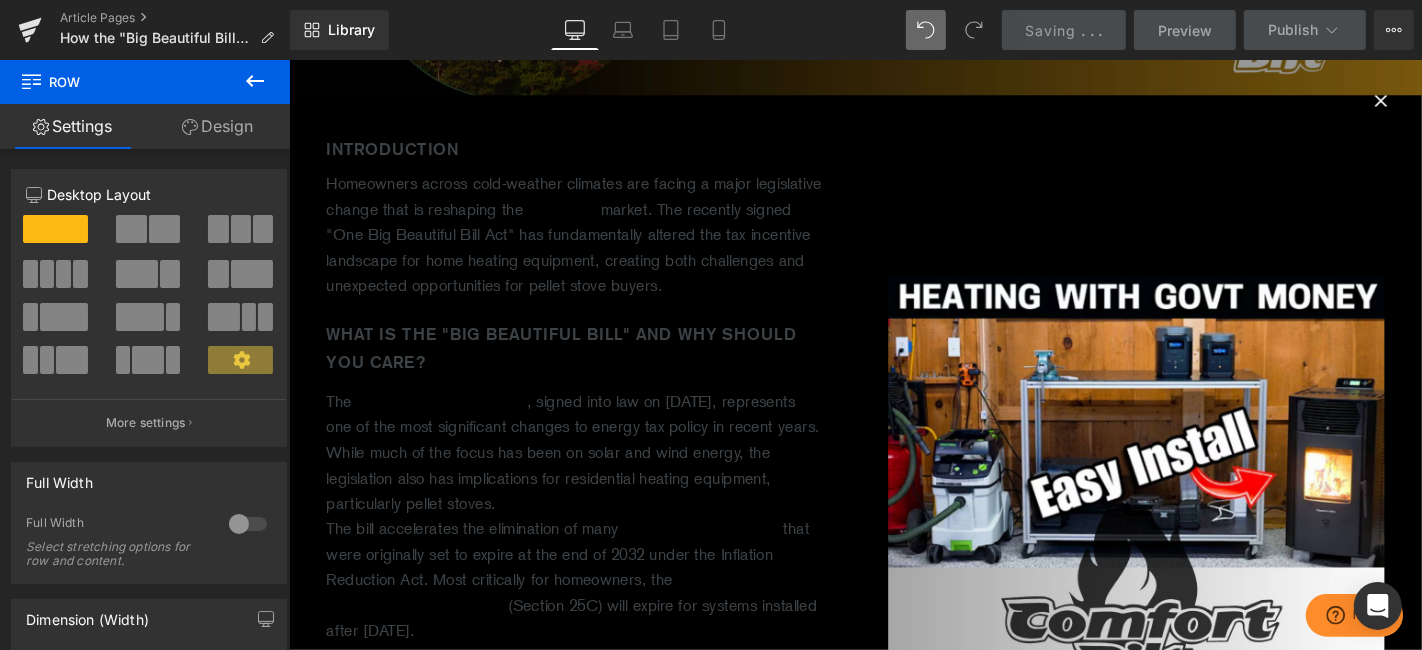 click 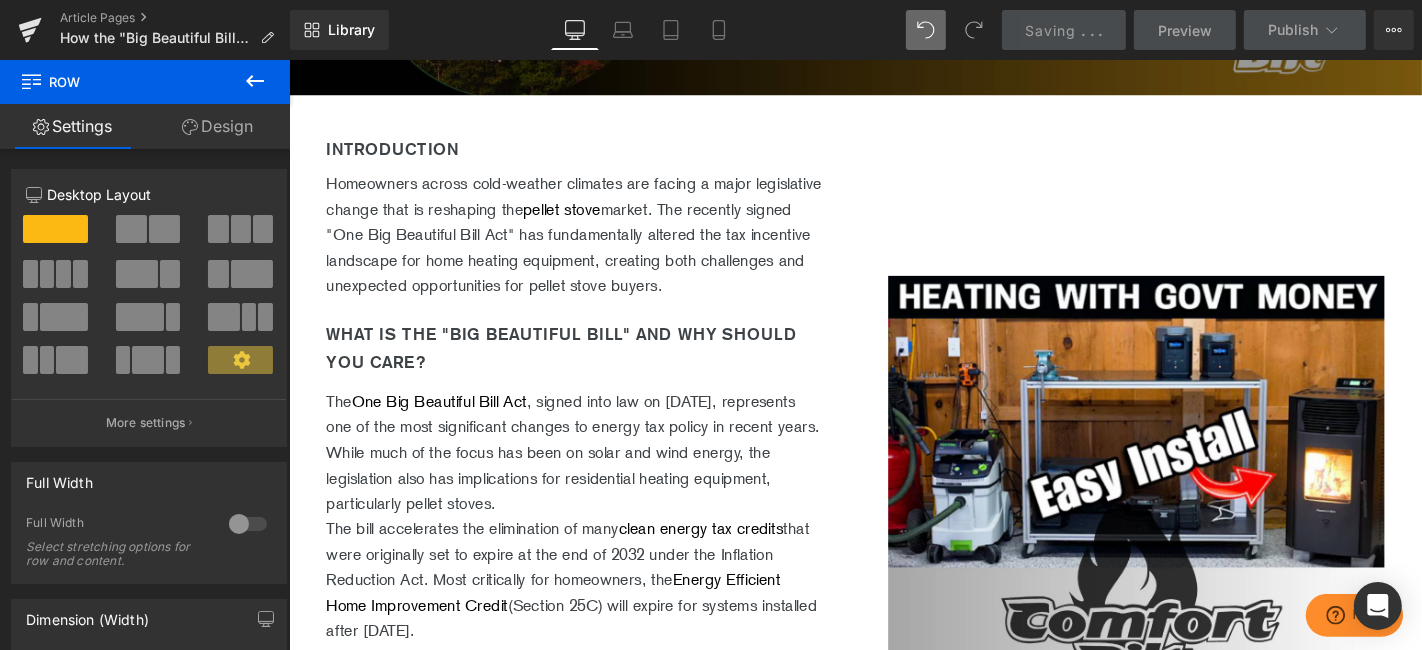 drag, startPoint x: 257, startPoint y: 75, endPoint x: 780, endPoint y: 87, distance: 523.13763 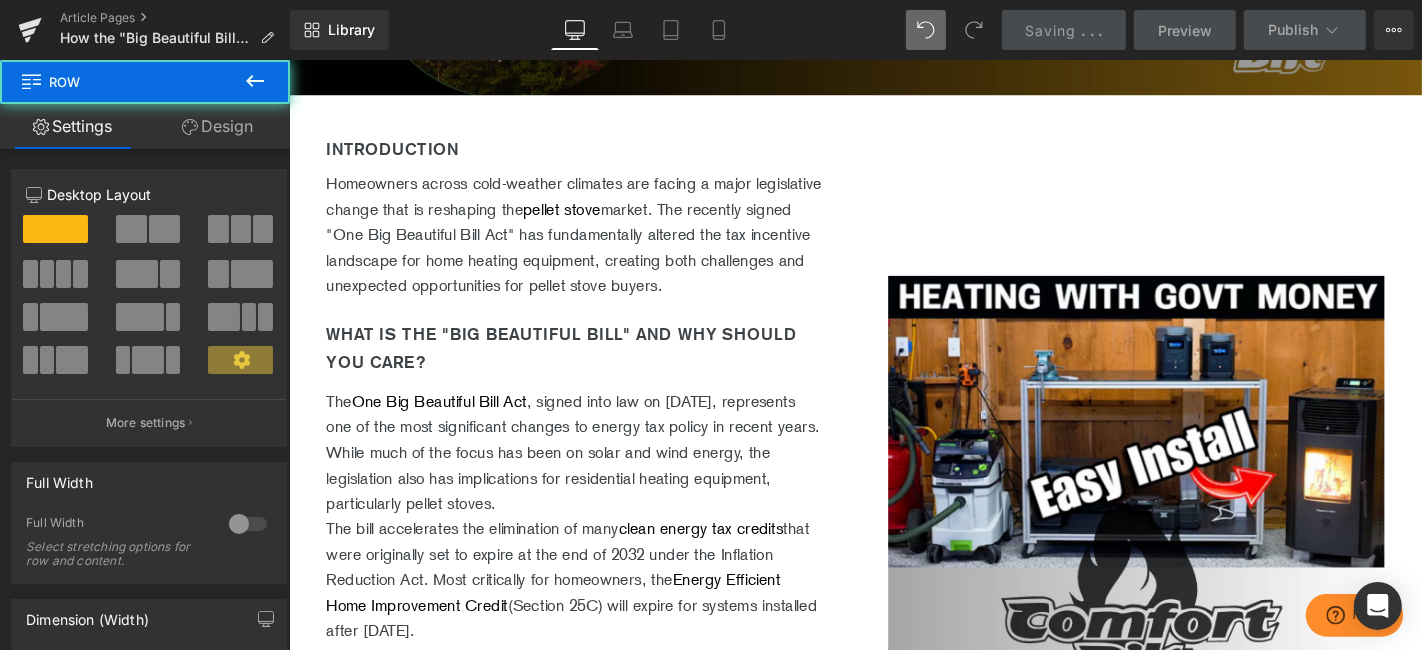 click on "Image         Click to watch the full YouTube video . Text Block         Row" at bounding box center (1193, 589) 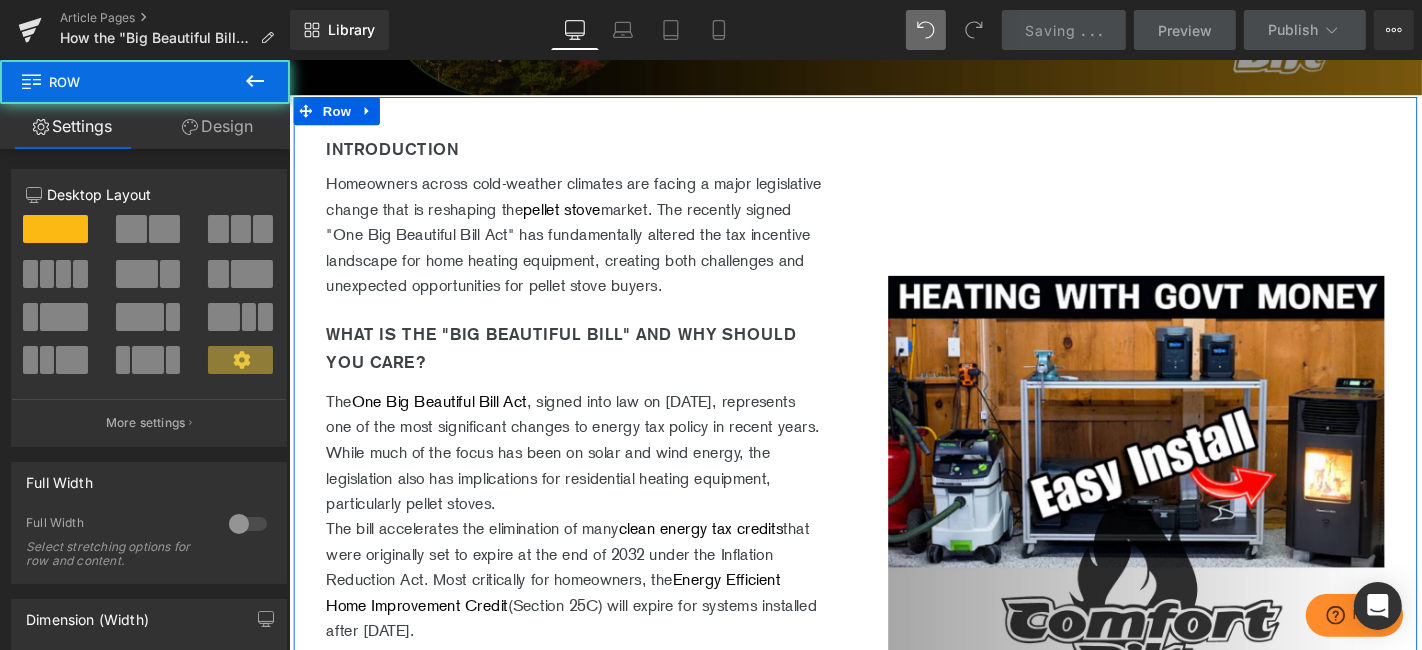 click on "Click to watch the full YouTube video ." at bounding box center (1193, 965) 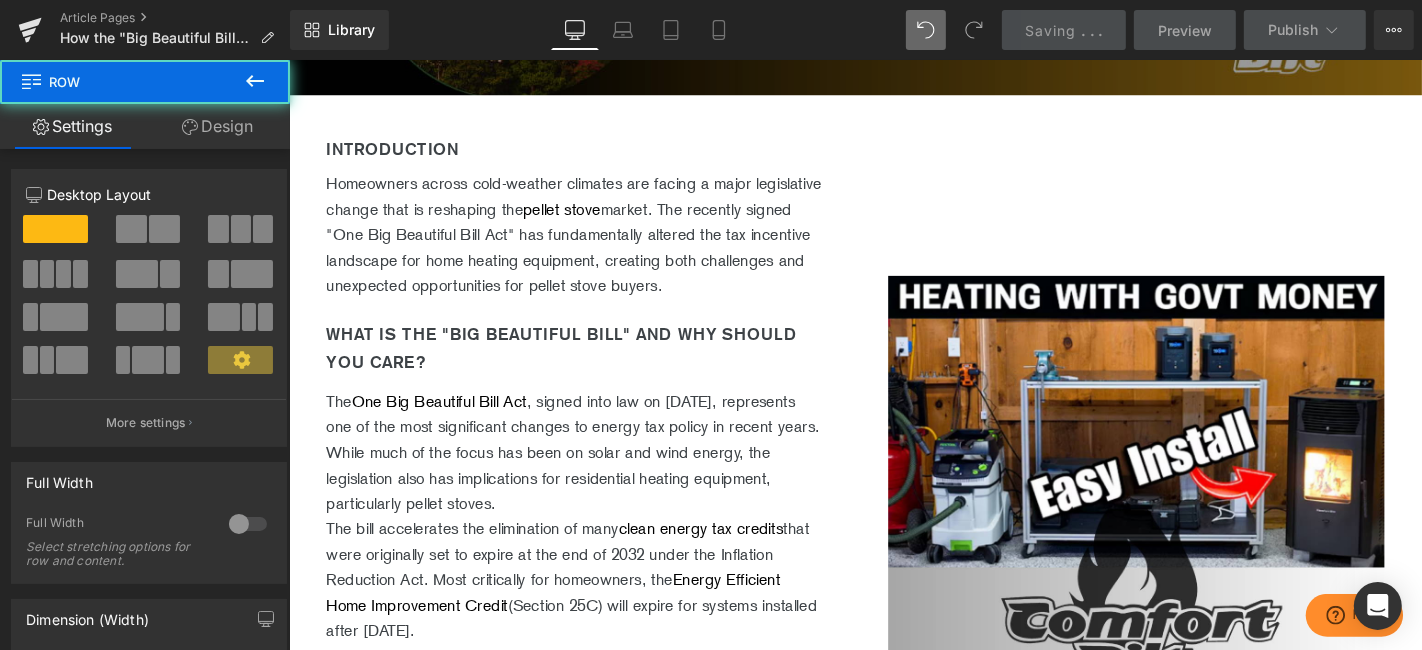 click on "Image         Click to watch the full YouTube video . Text Block         Row         Image         Image" at bounding box center (1193, 1217) 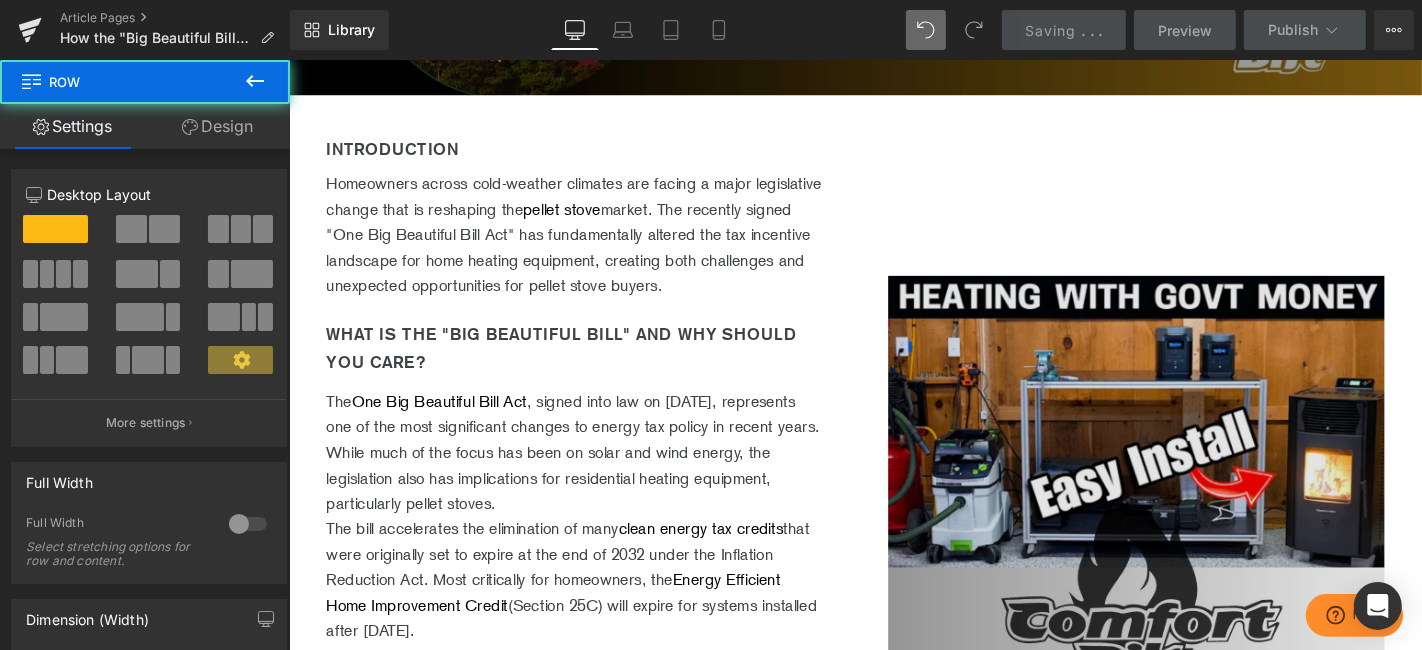 click at bounding box center (1193, 574) 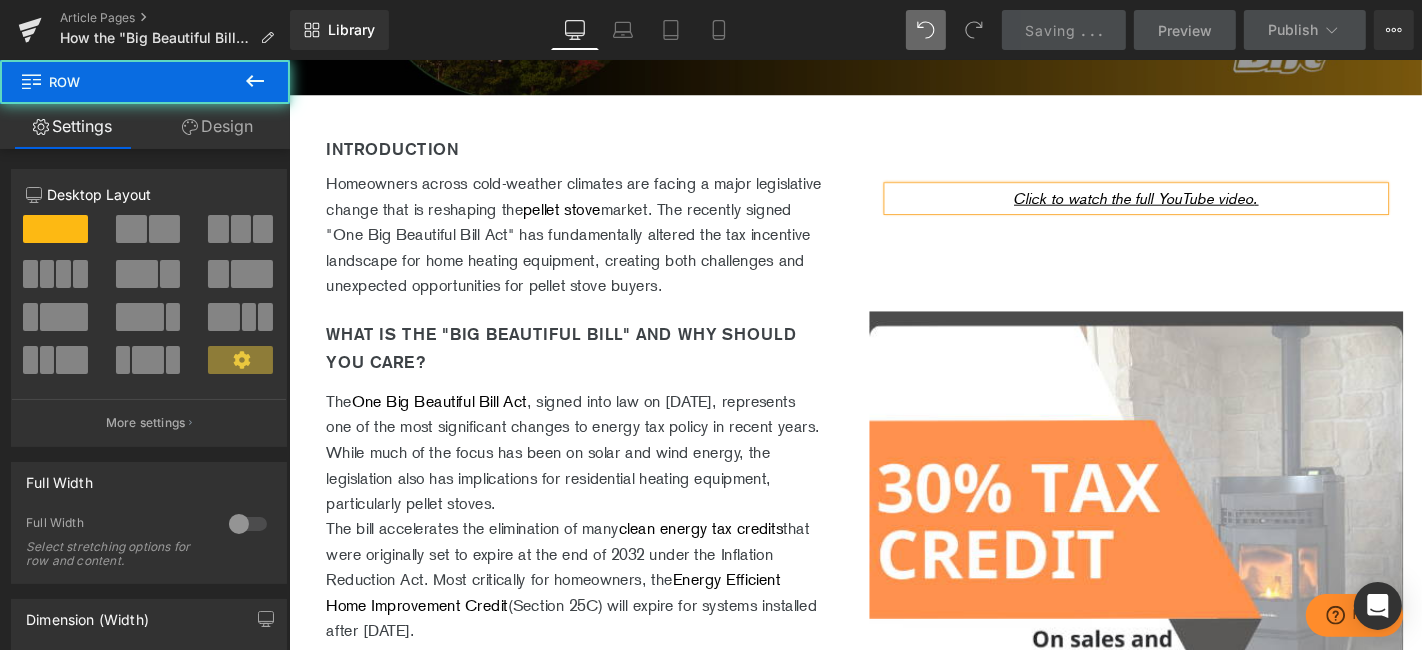 click on "Click to watch the full YouTube video . Text Block         Row" at bounding box center [1193, 211] 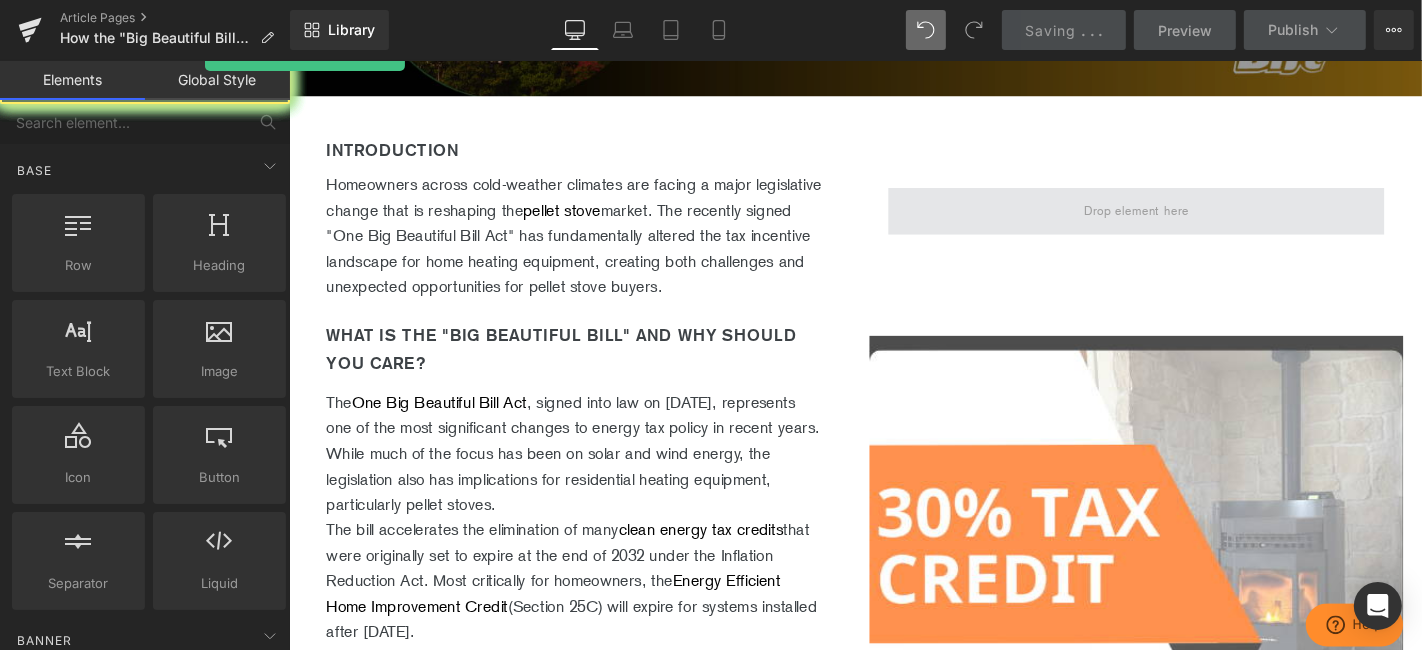 drag, startPoint x: 493, startPoint y: 418, endPoint x: 1189, endPoint y: 451, distance: 696.78186 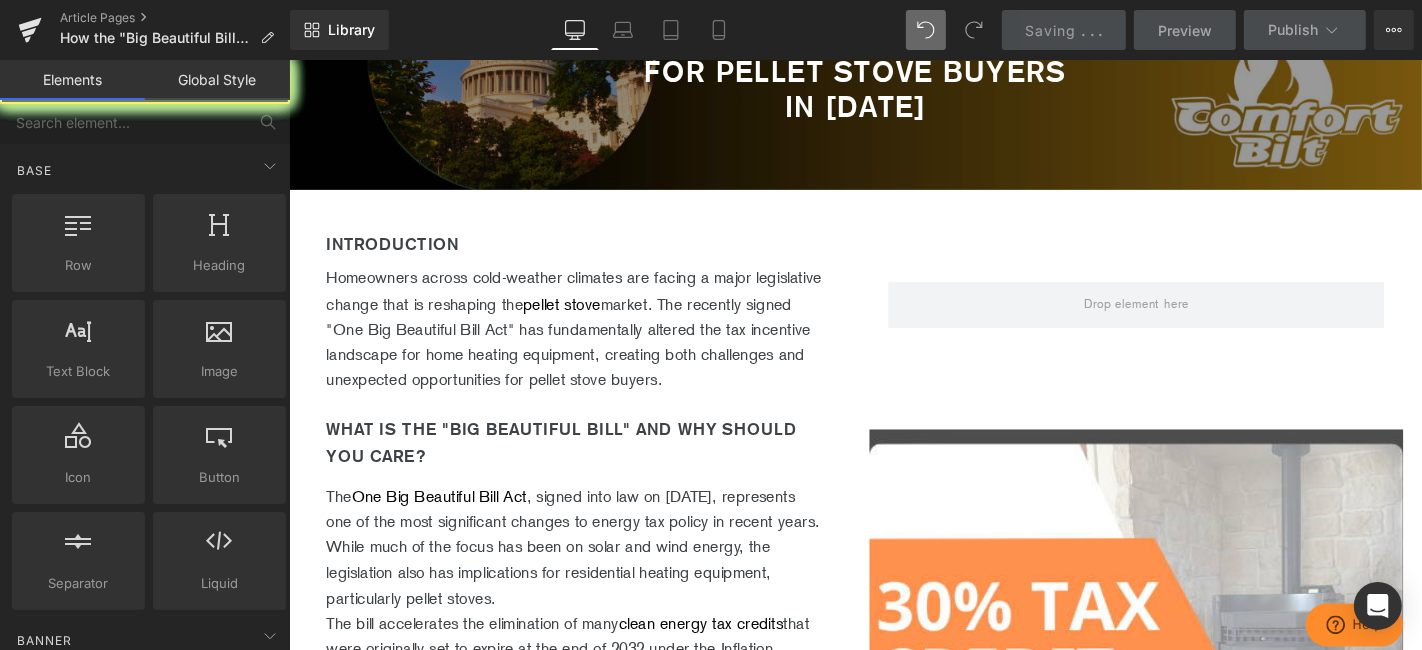 scroll, scrollTop: 433, scrollLeft: 0, axis: vertical 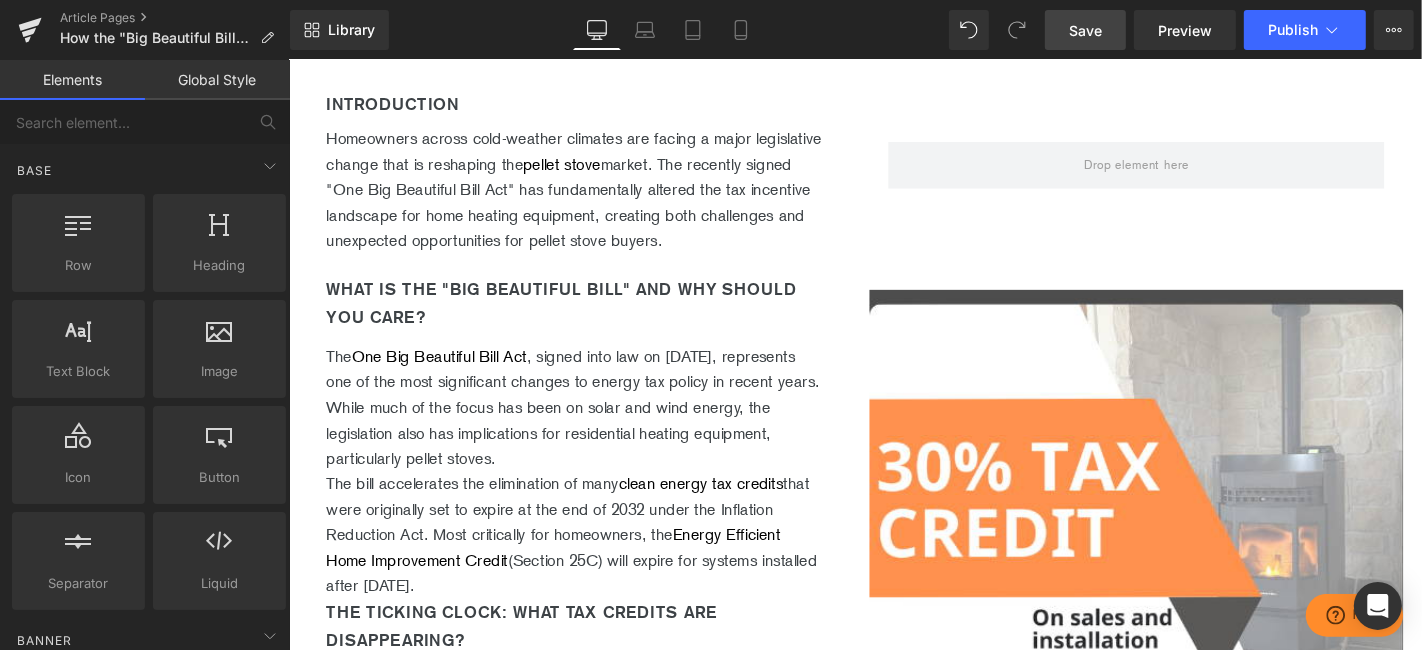 click on "Save" at bounding box center (1085, 30) 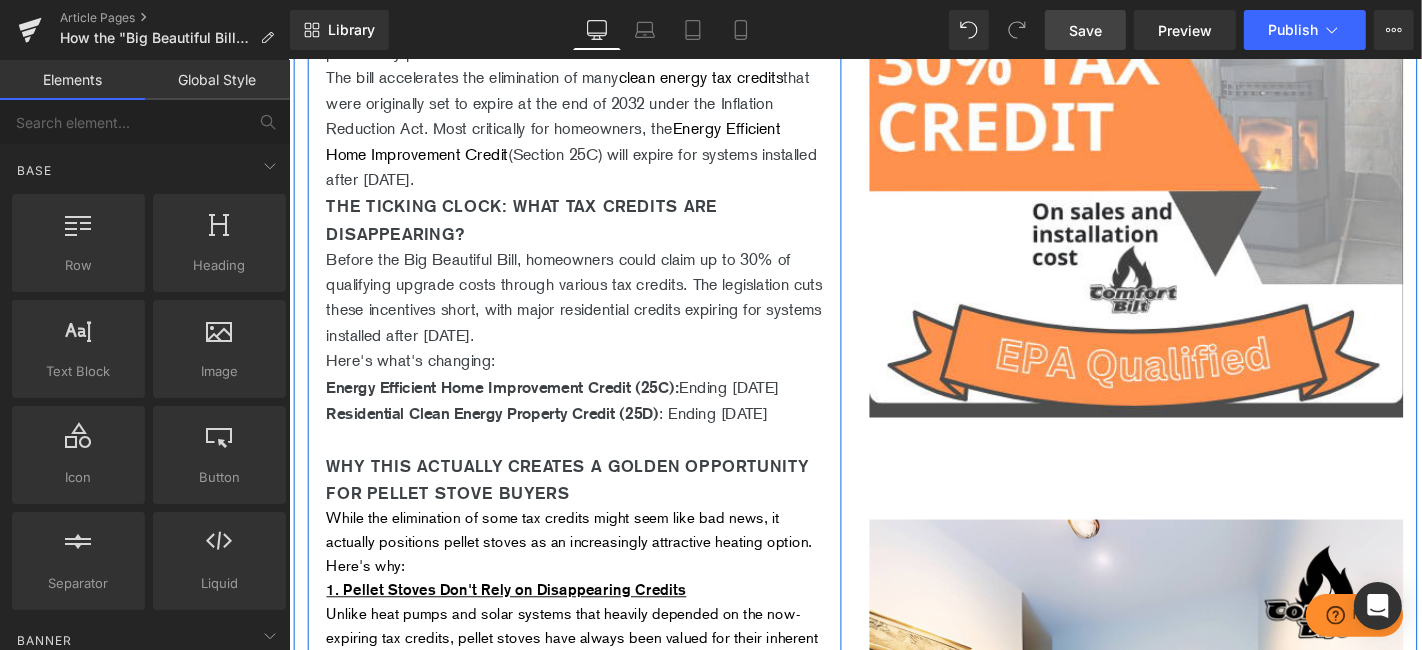 scroll, scrollTop: 1160, scrollLeft: 0, axis: vertical 